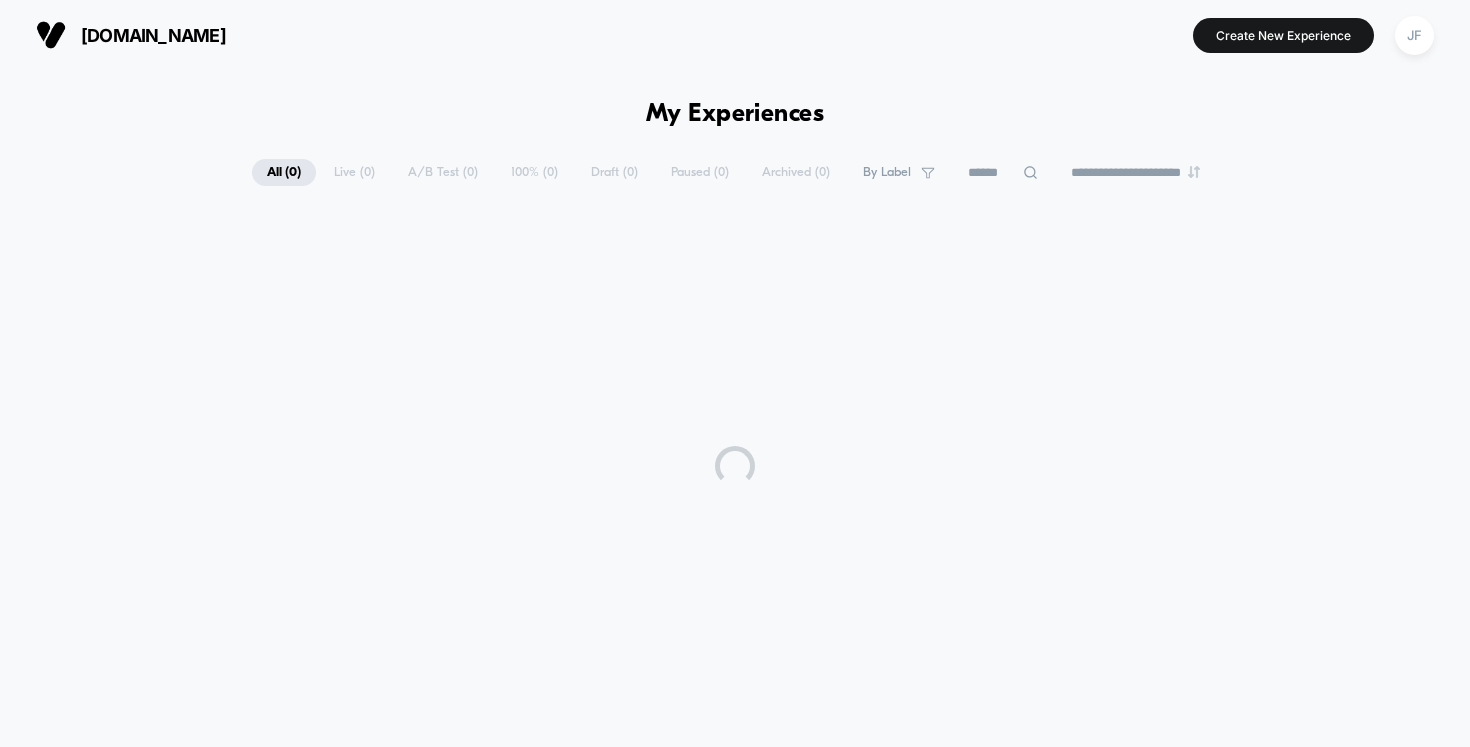 scroll, scrollTop: 0, scrollLeft: 0, axis: both 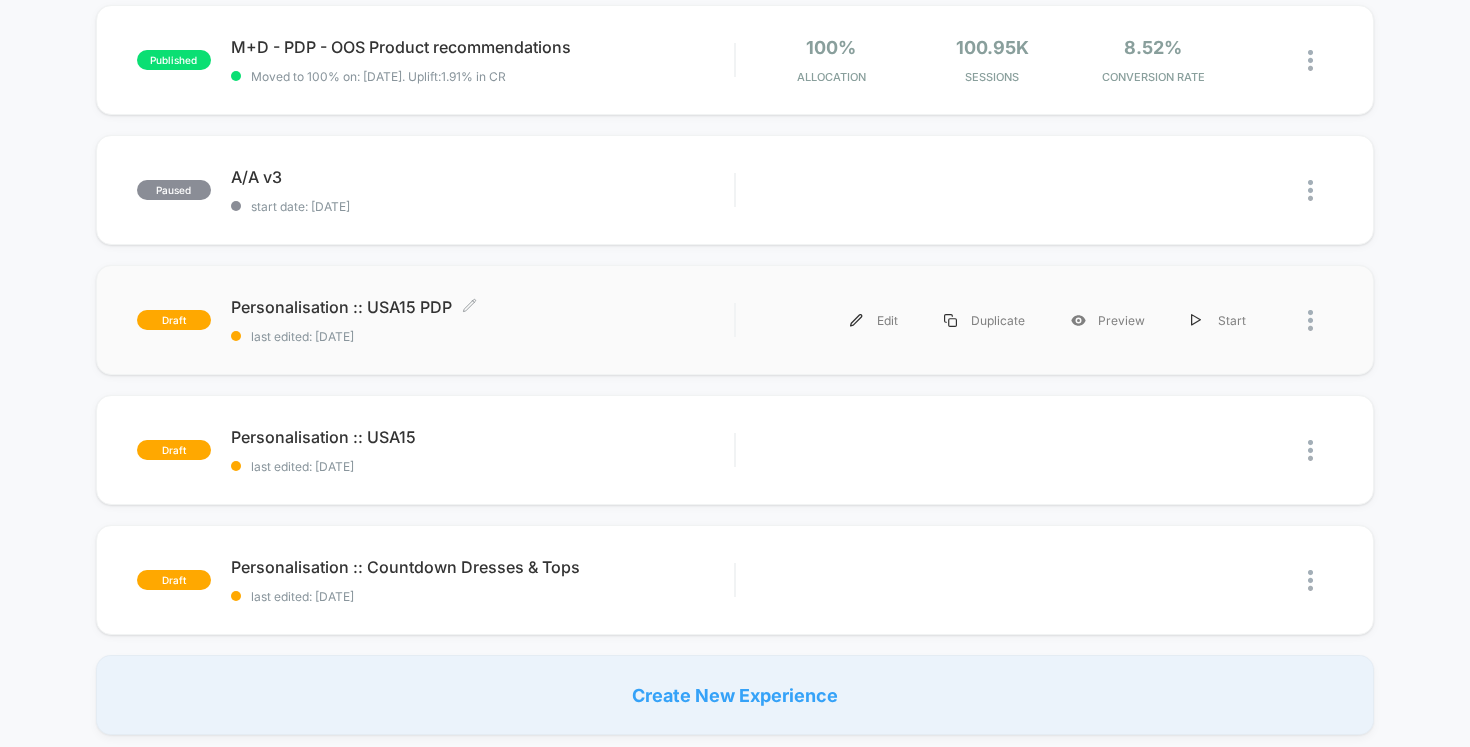 click on "Personalisation :: USA15 PDP Click to edit experience details Click to edit experience details last edited: [DATE]" at bounding box center [483, 320] 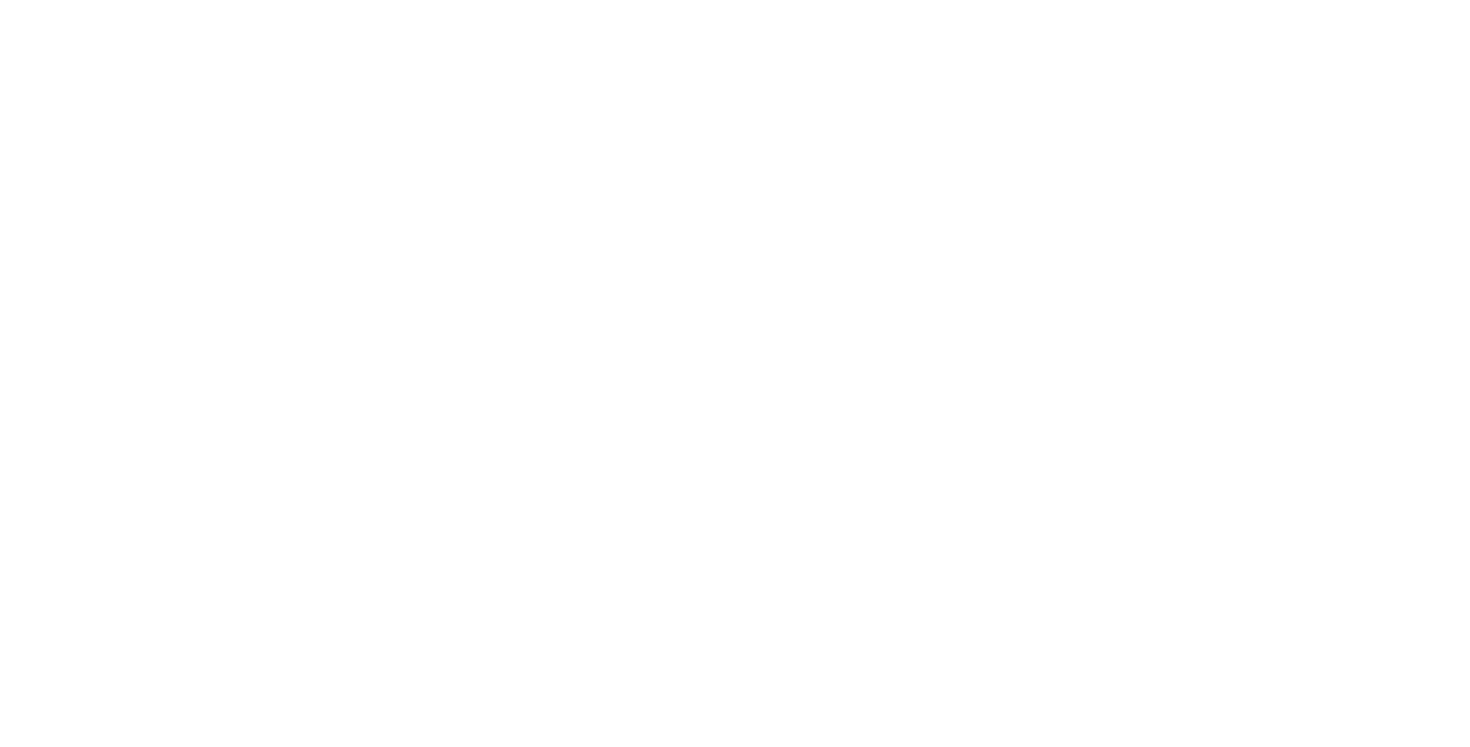 scroll, scrollTop: 0, scrollLeft: 0, axis: both 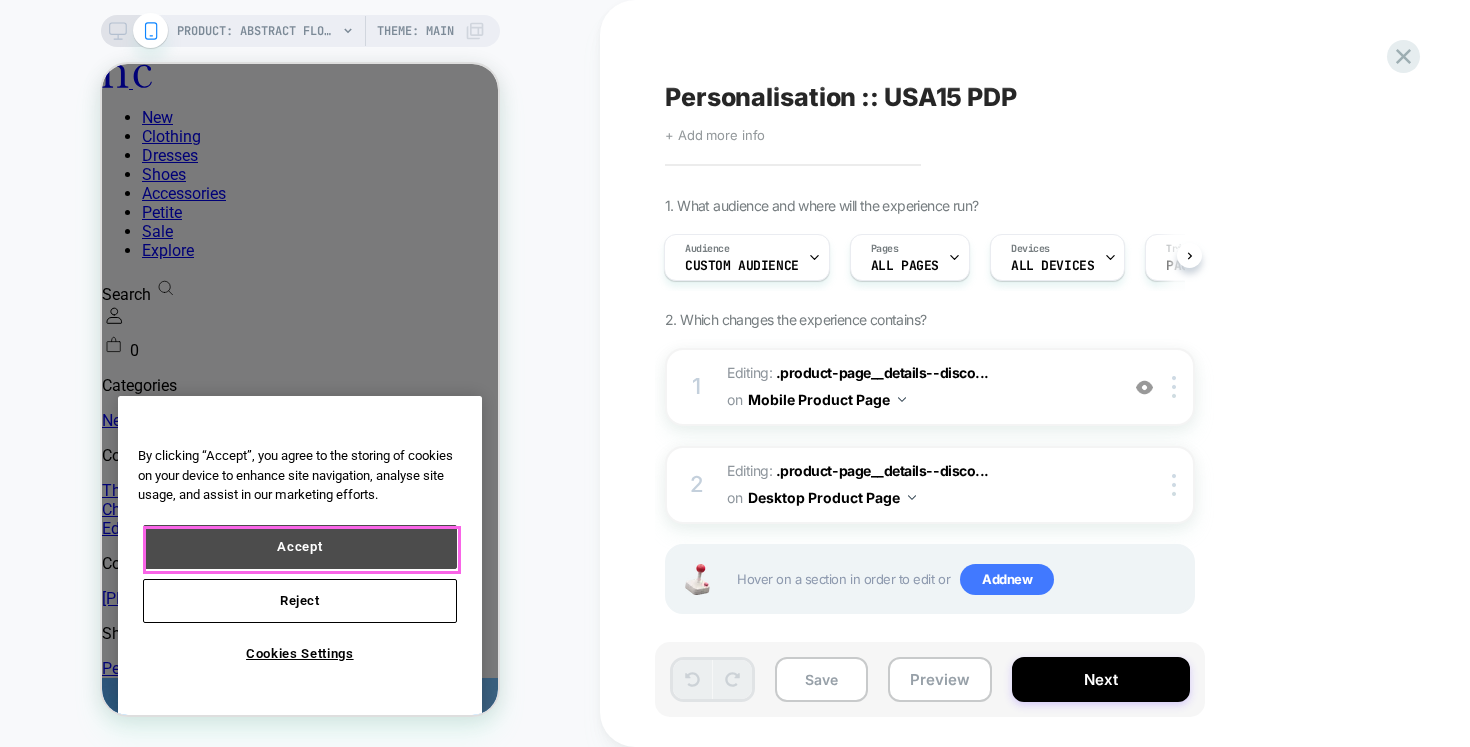 click on "Accept" at bounding box center (300, 547) 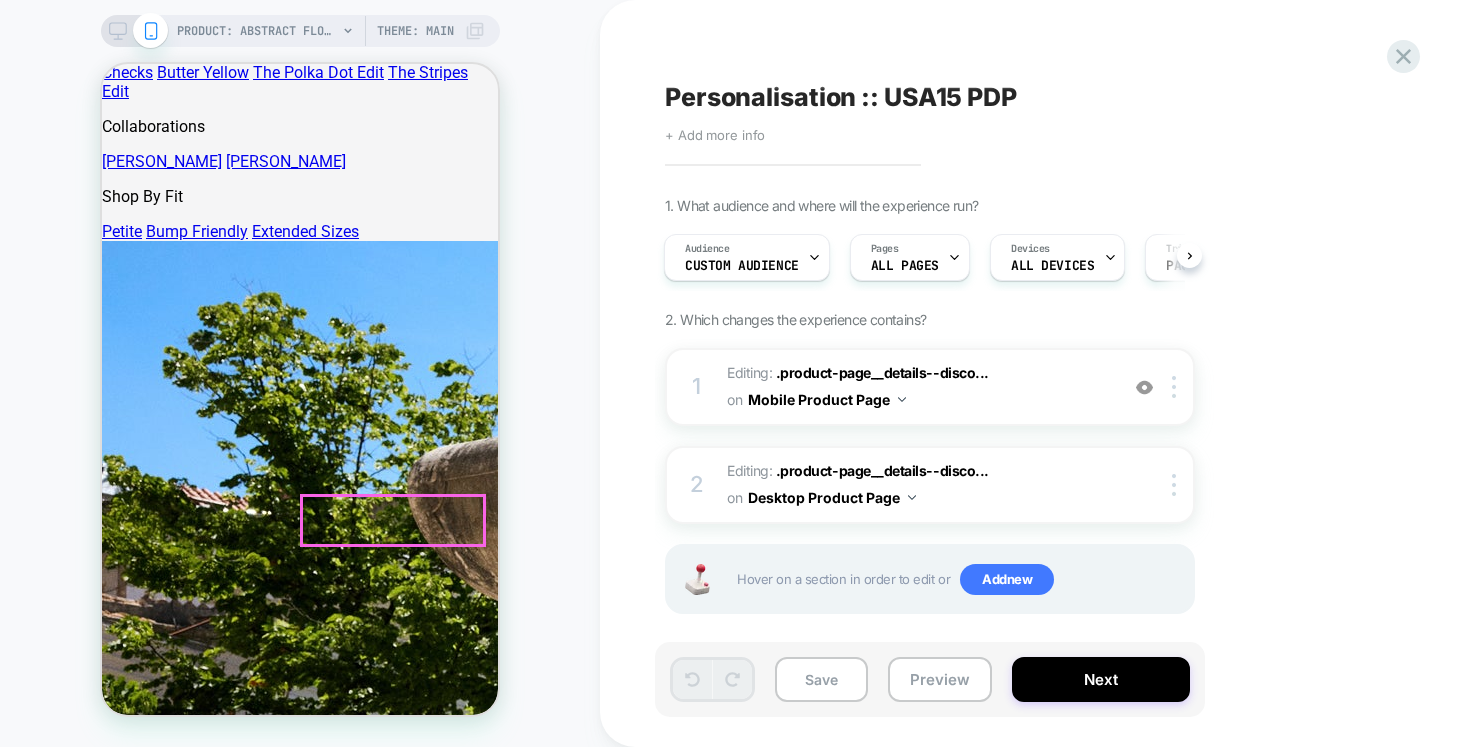 scroll, scrollTop: 462, scrollLeft: 0, axis: vertical 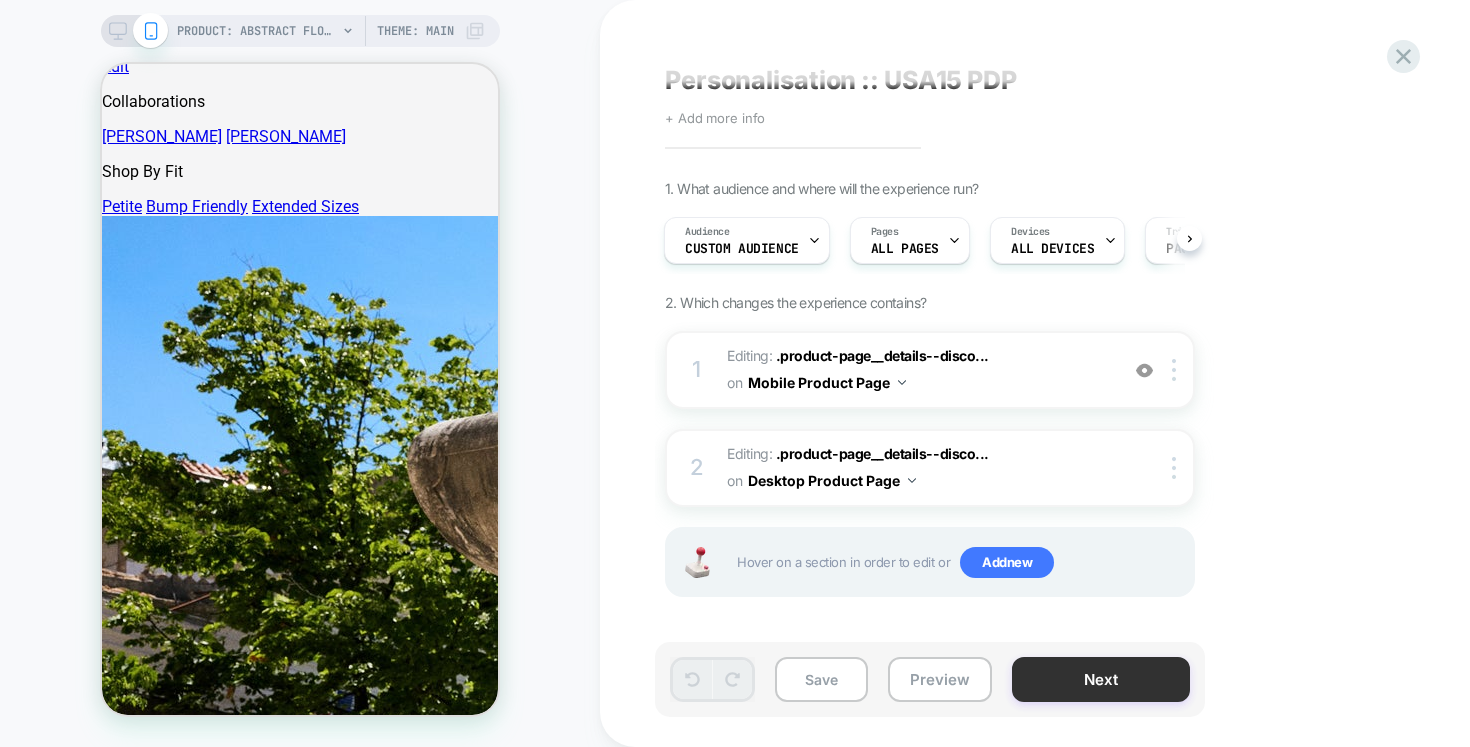 click on "Next" at bounding box center [1101, 679] 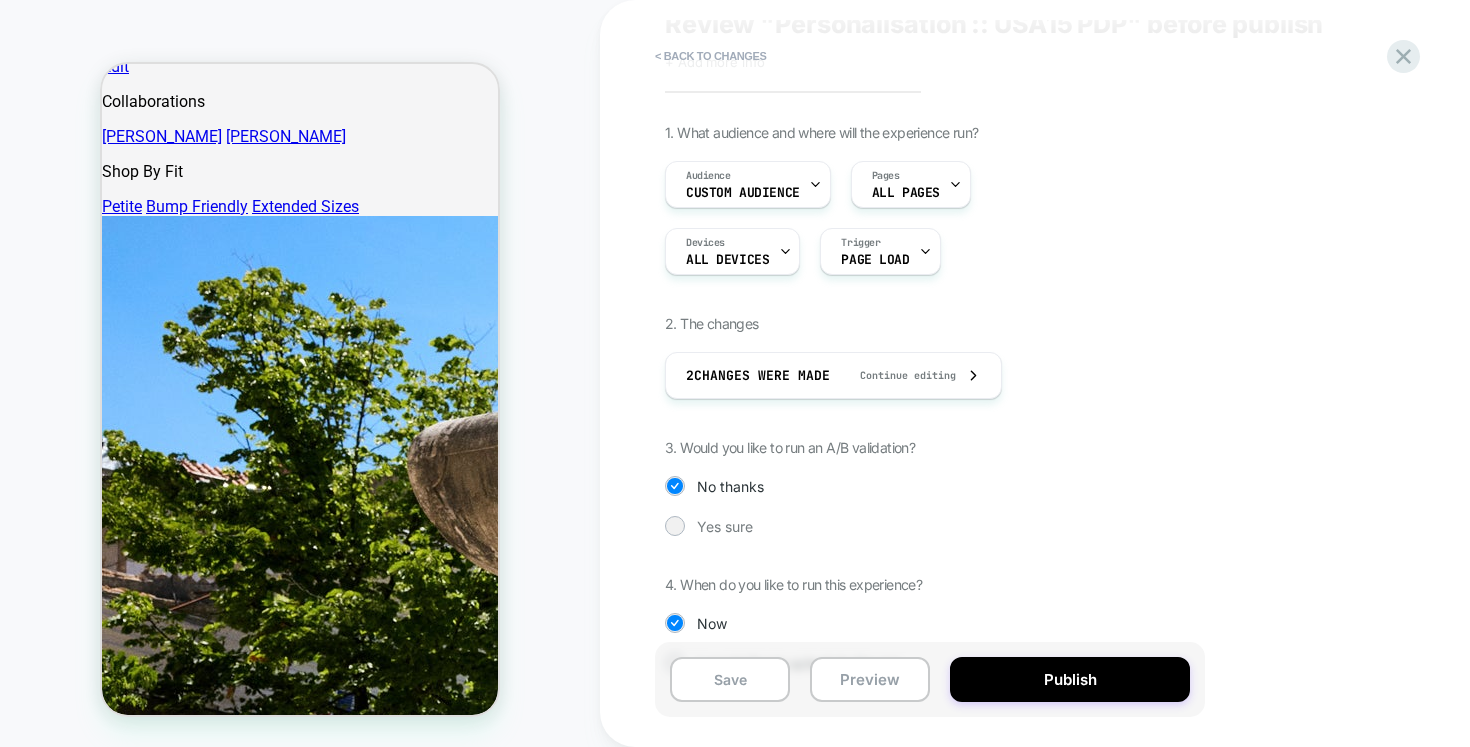 scroll, scrollTop: 128, scrollLeft: 0, axis: vertical 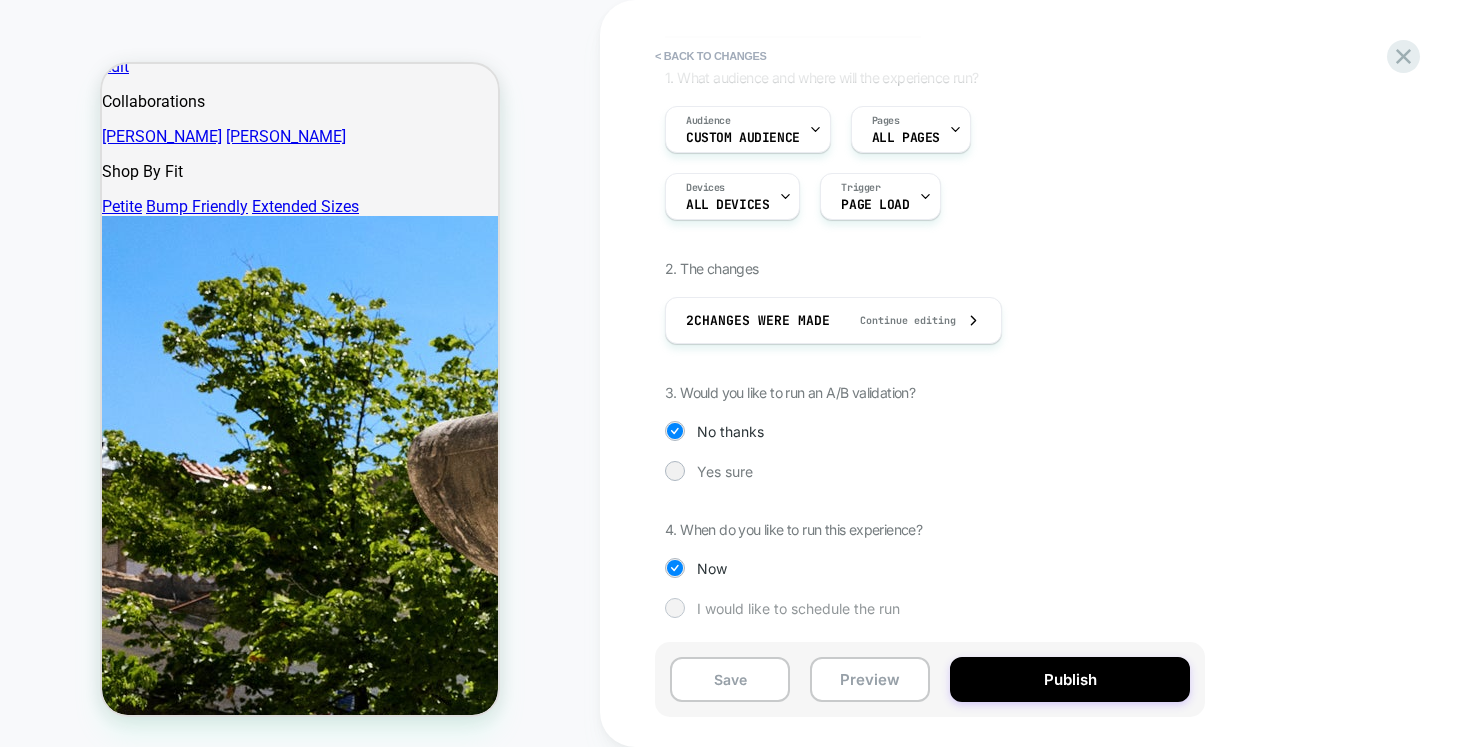 click on "I would like to schedule the run" at bounding box center [798, 608] 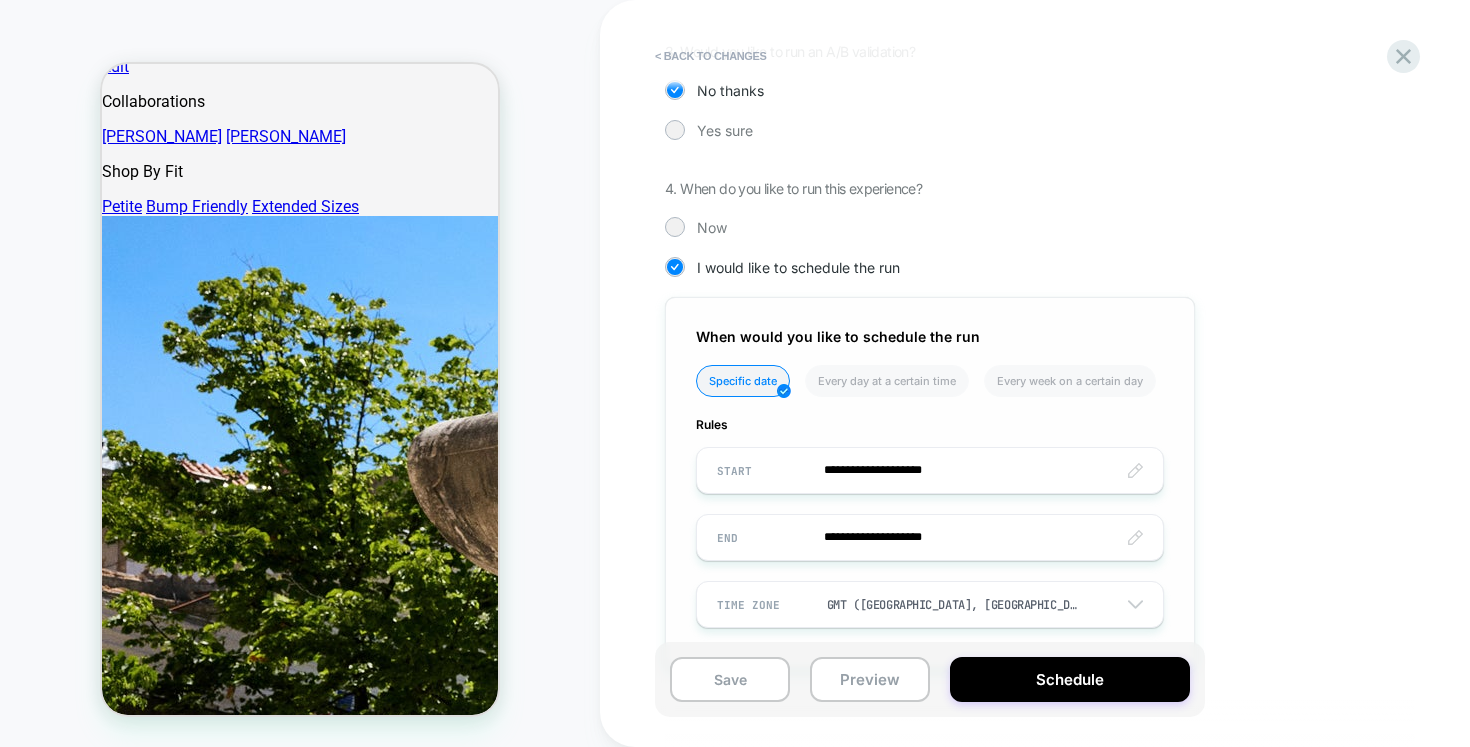 scroll, scrollTop: 520, scrollLeft: 0, axis: vertical 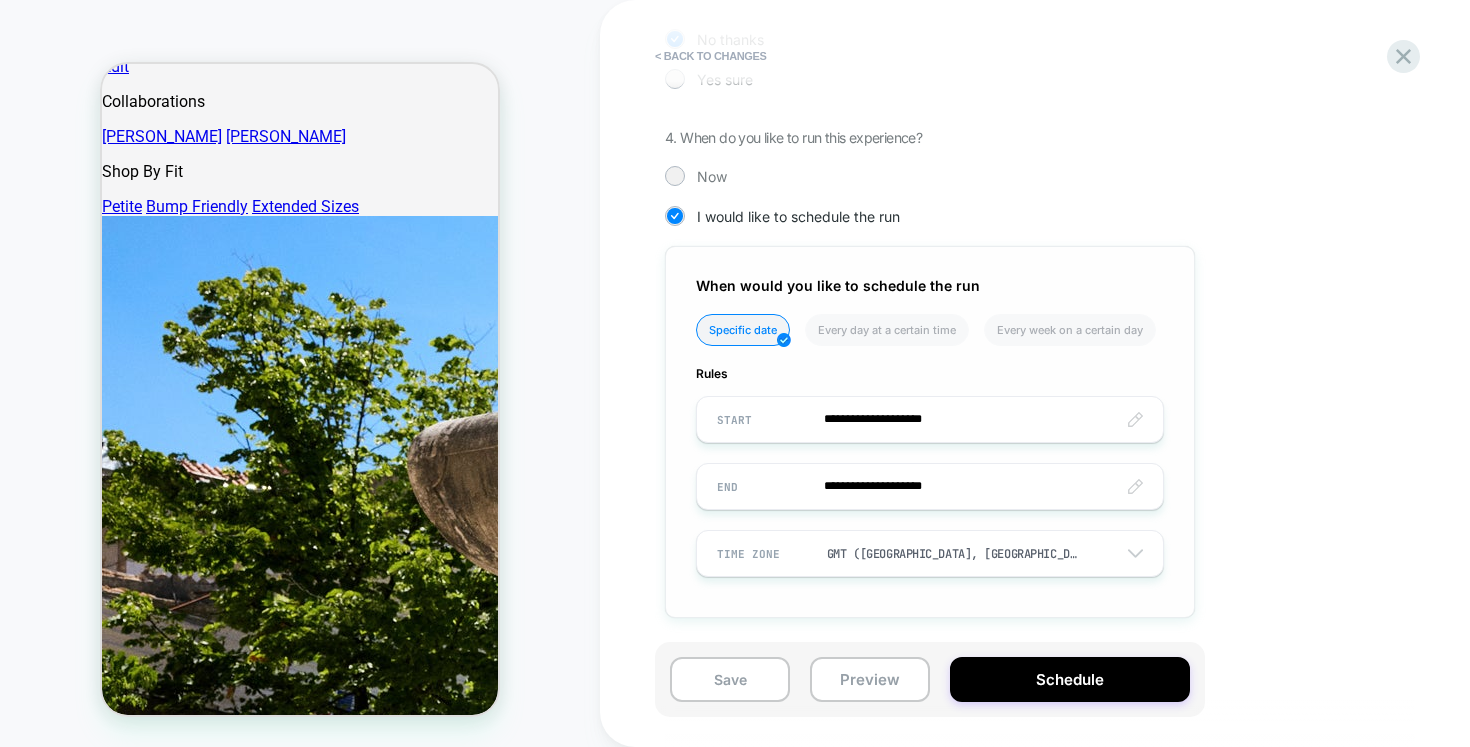 click on "**********" at bounding box center (930, 419) 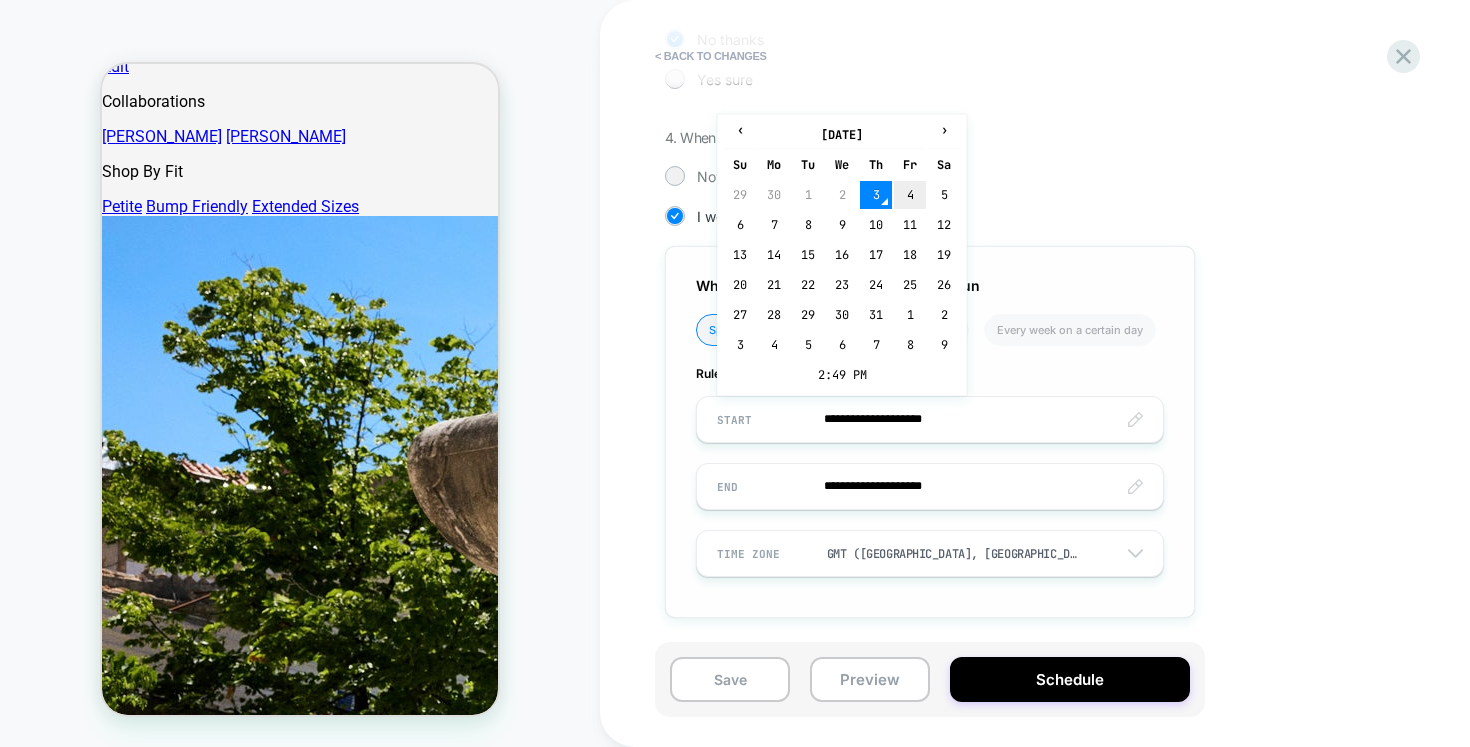 click on "4" at bounding box center [910, 195] 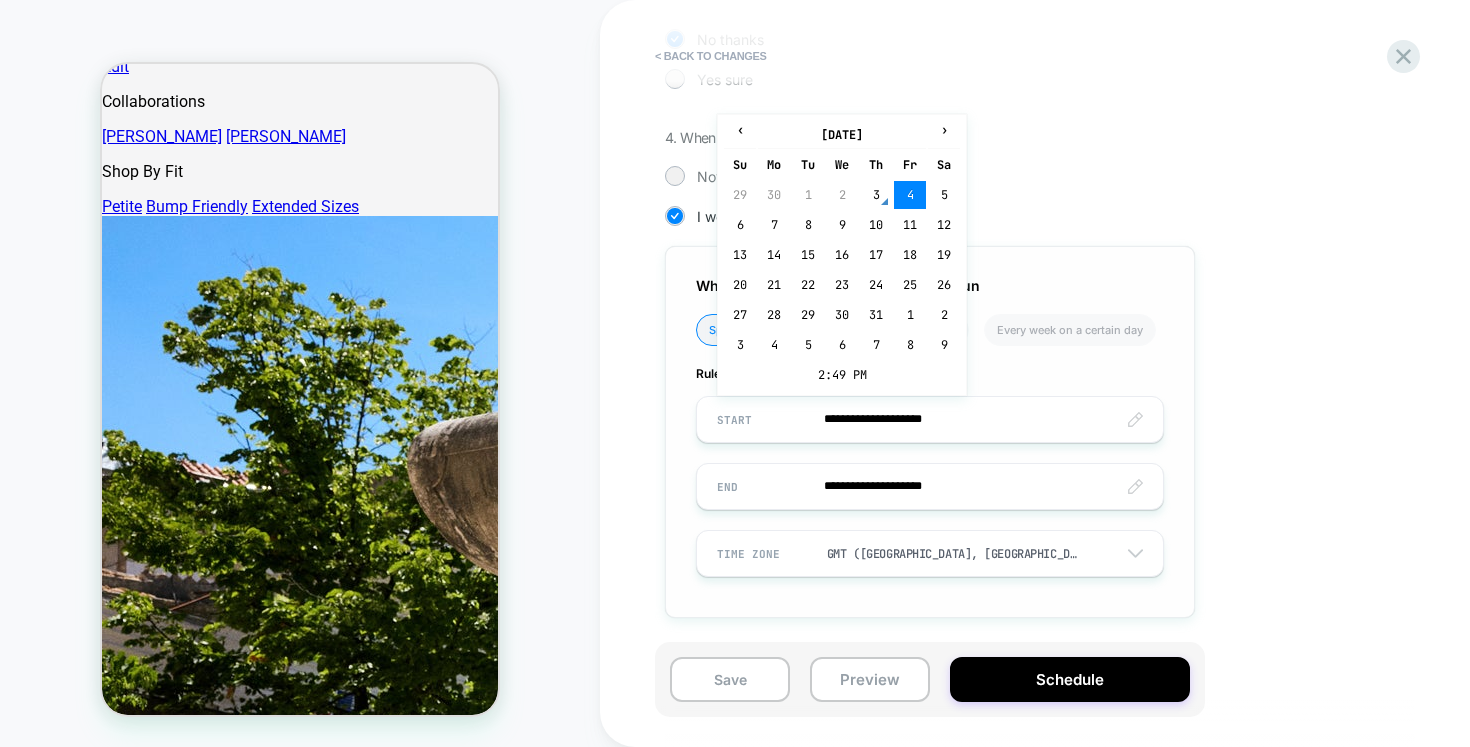 click on "**********" at bounding box center [930, 419] 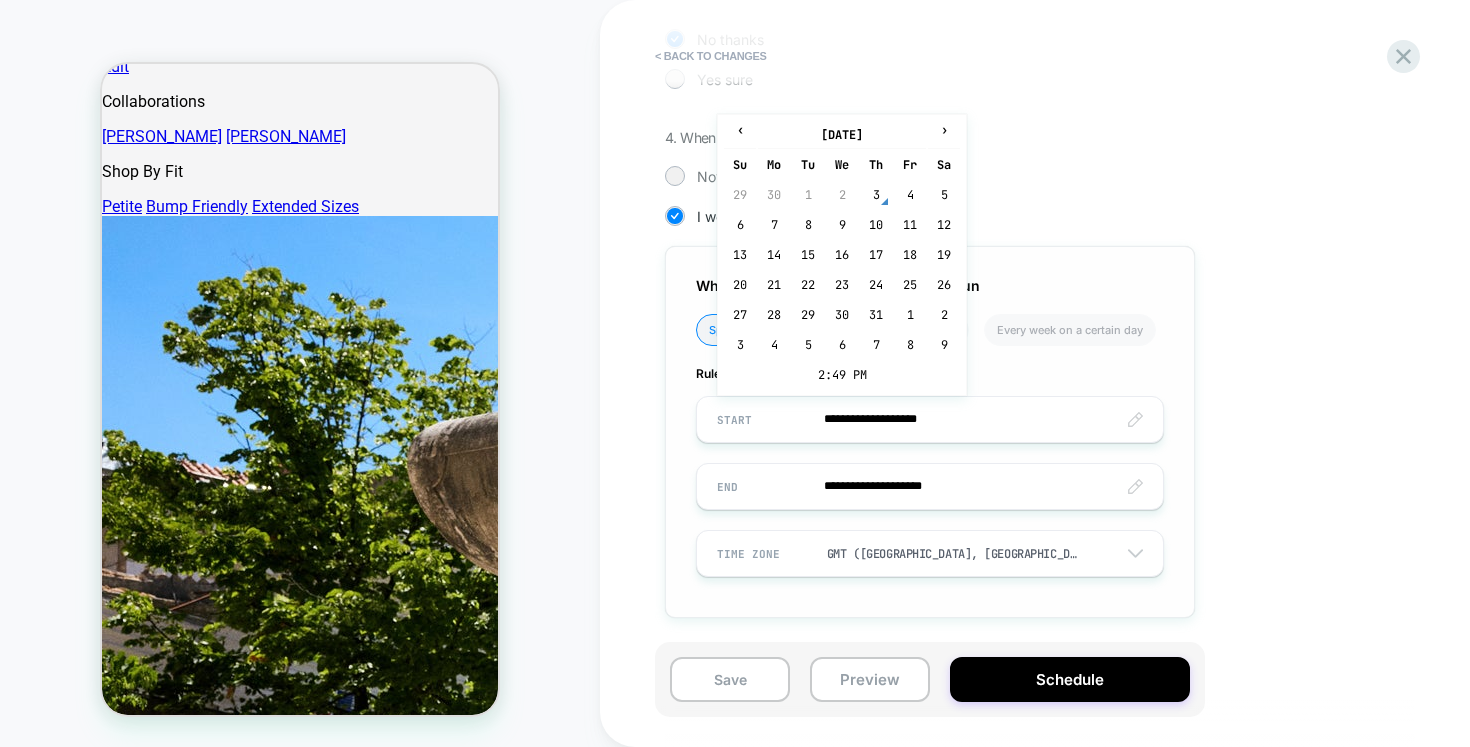 click on "**********" at bounding box center [930, 419] 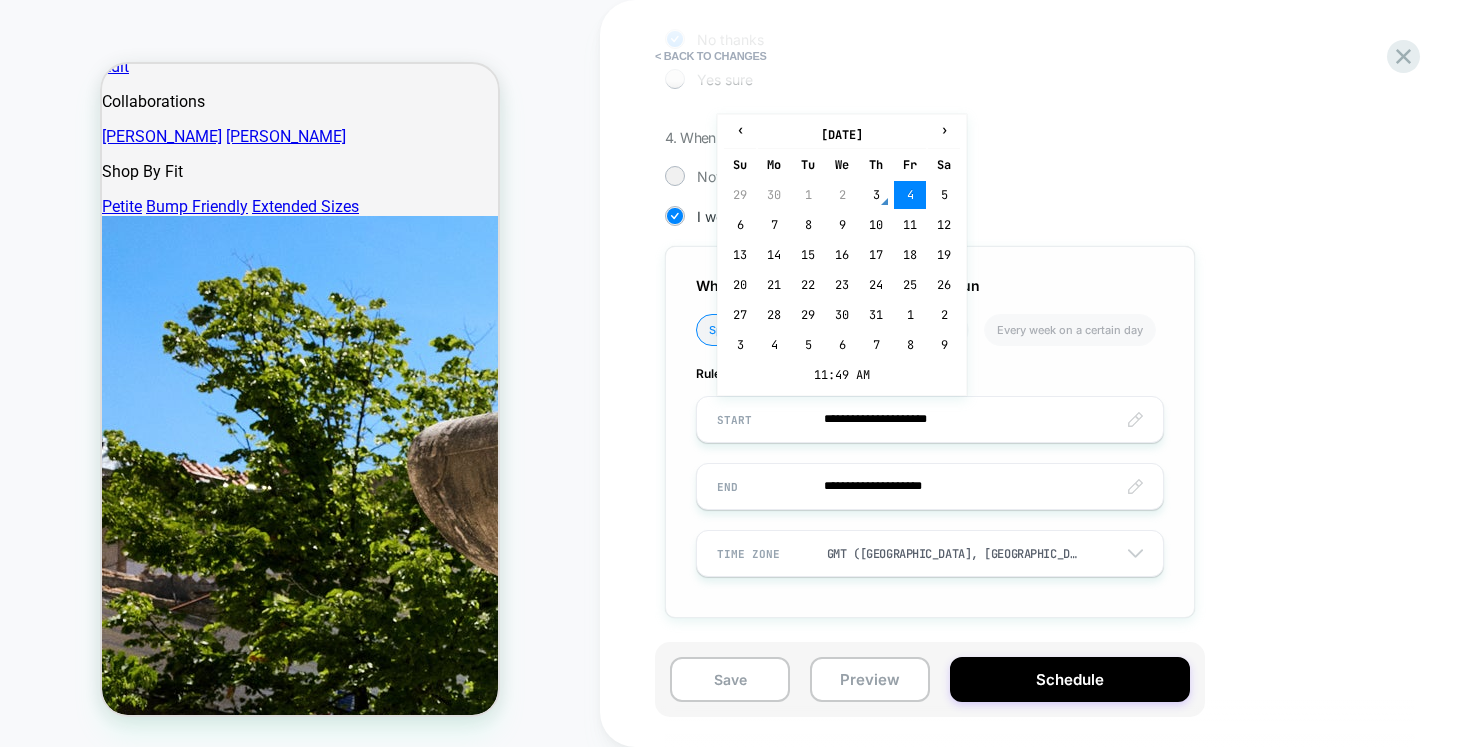 click on "**********" at bounding box center (930, 419) 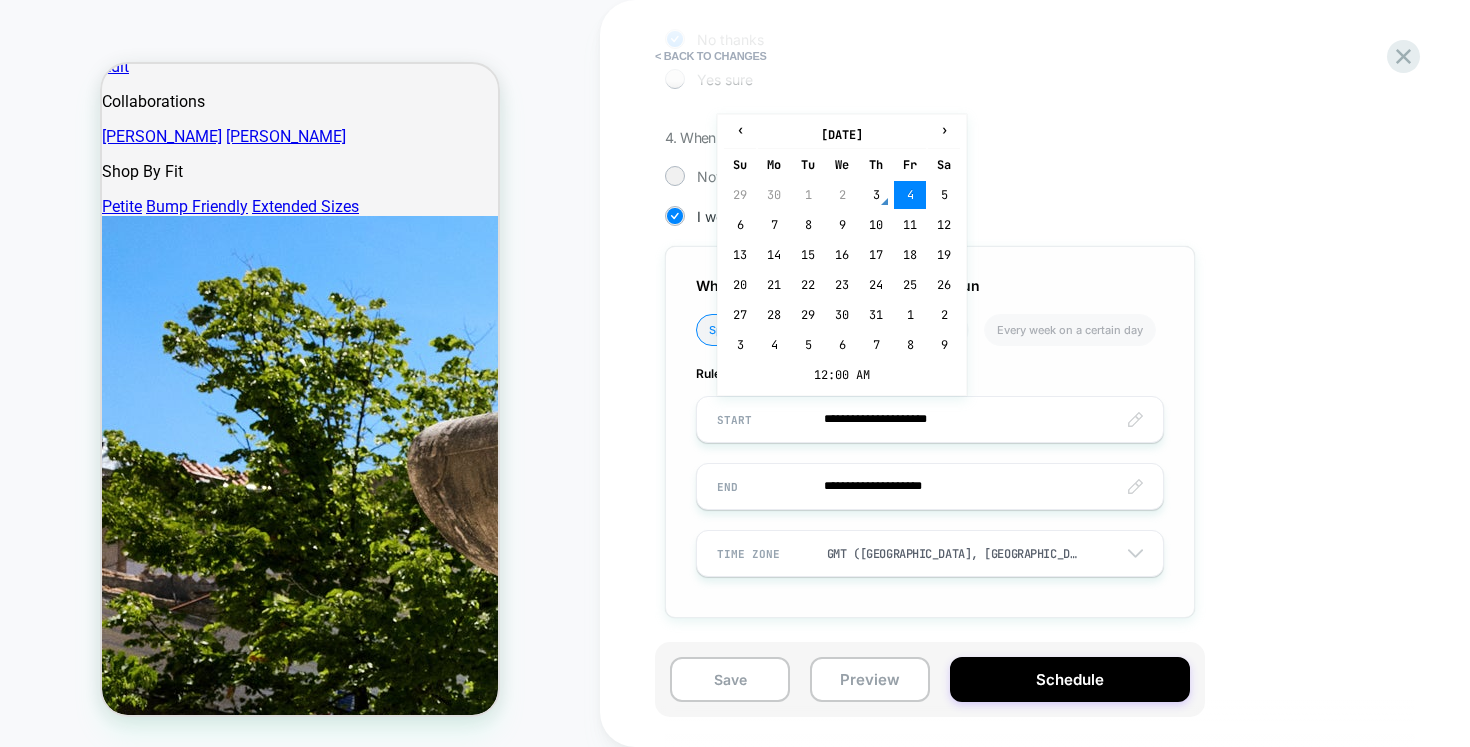 click on "**********" at bounding box center [930, 419] 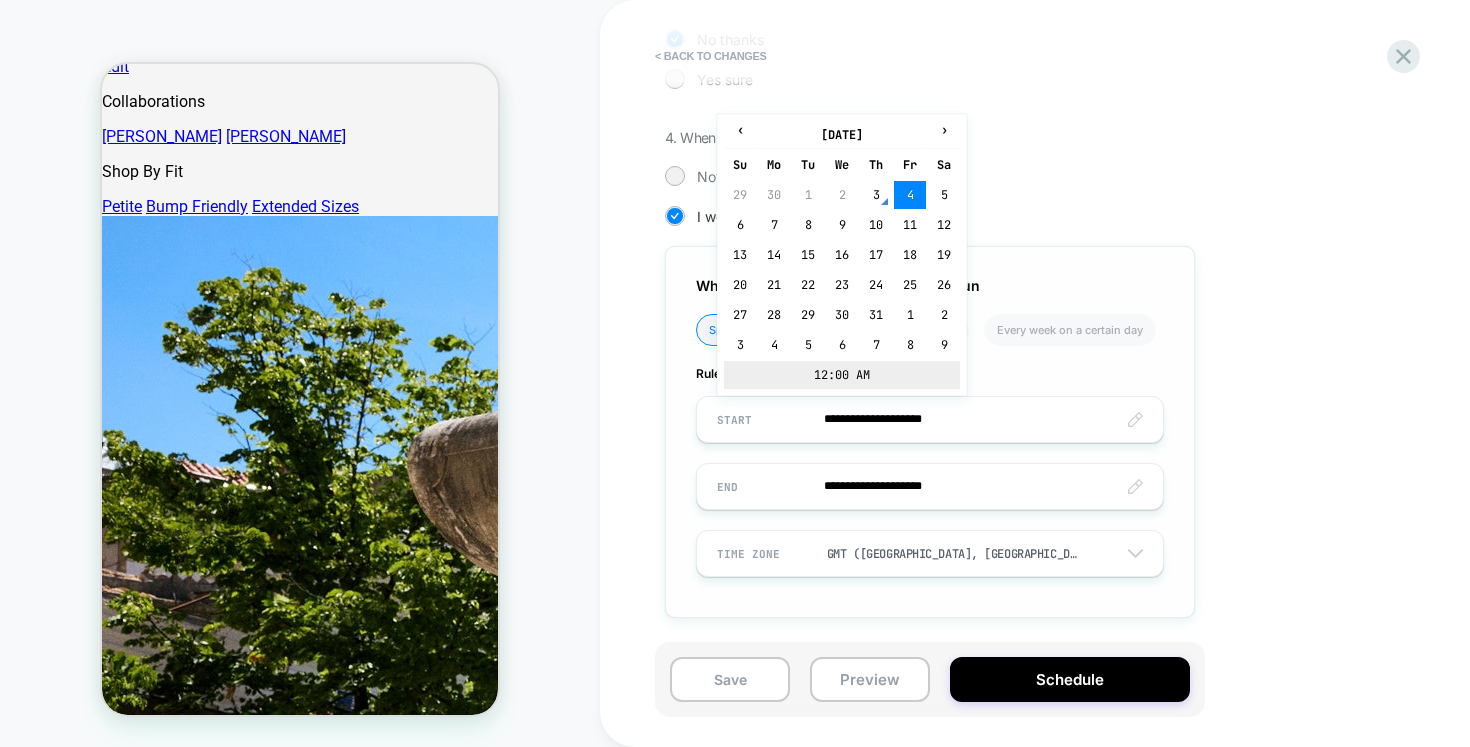 click on "12:00 AM" at bounding box center [842, 375] 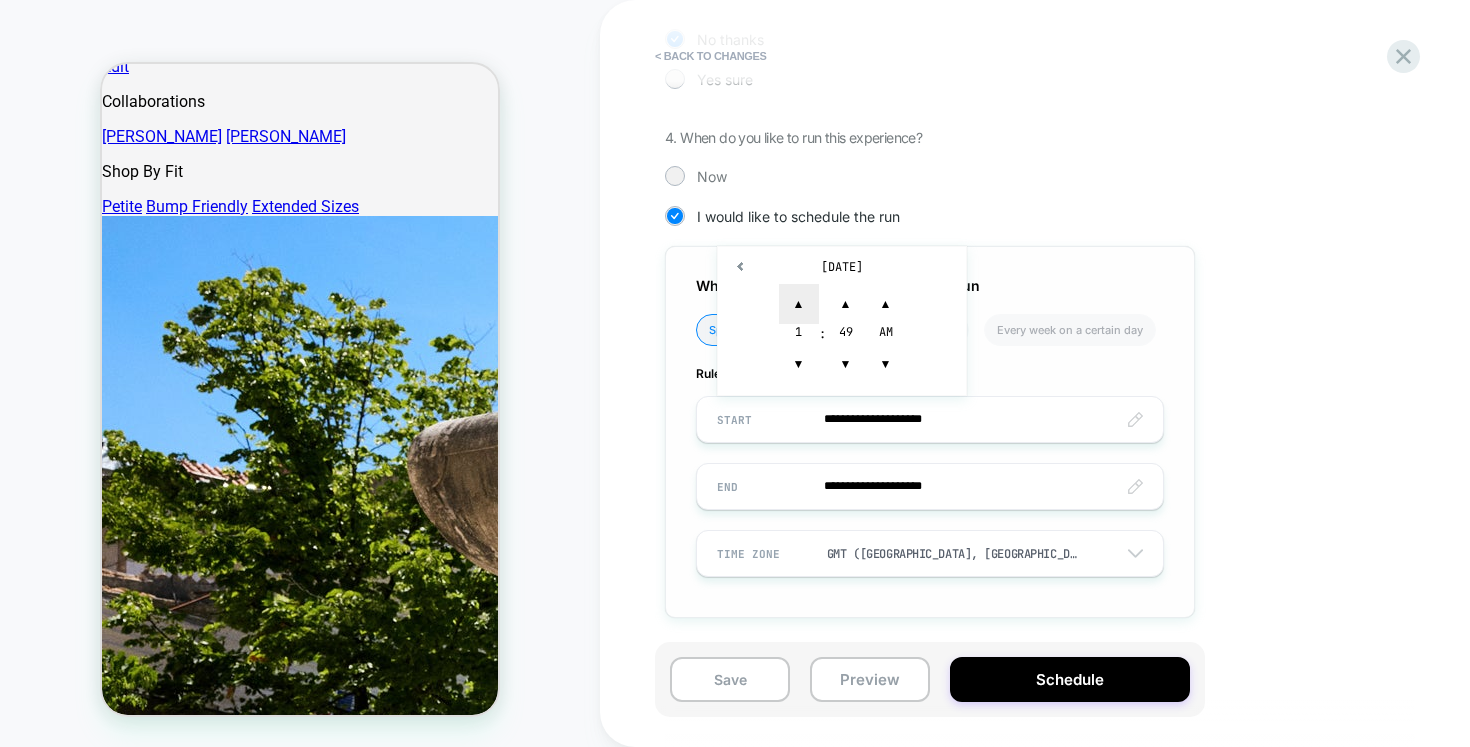 click on "▲" at bounding box center [799, 304] 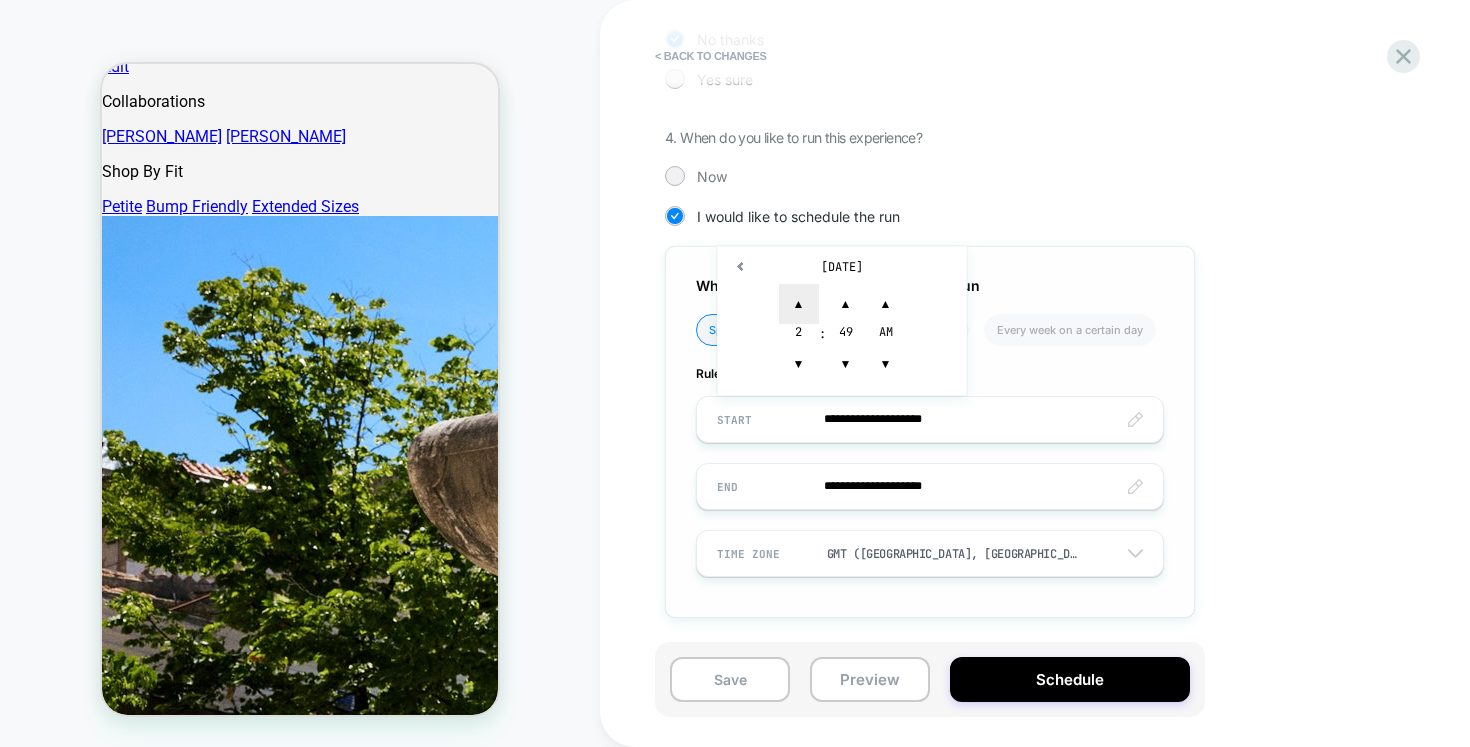 click on "▲" at bounding box center [799, 304] 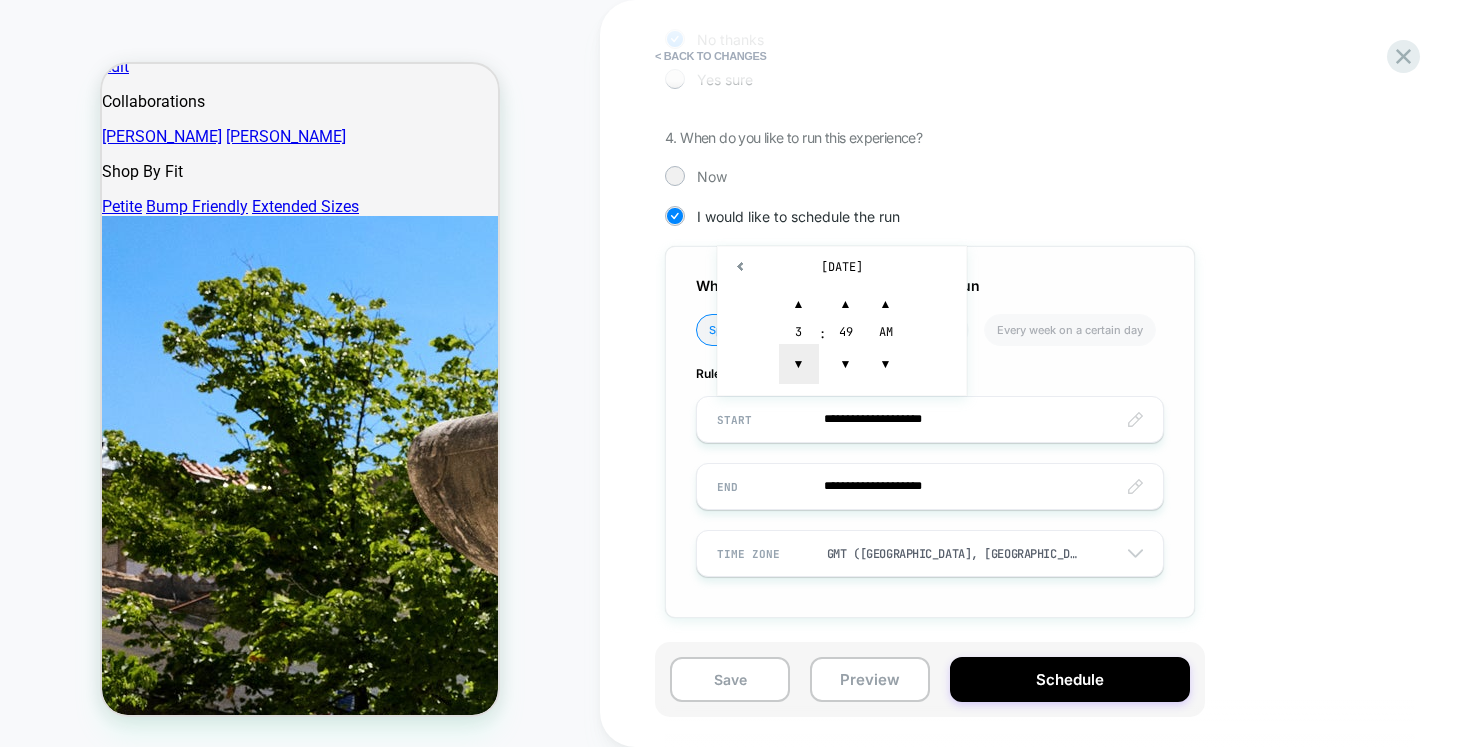 click on "▼" at bounding box center [799, 364] 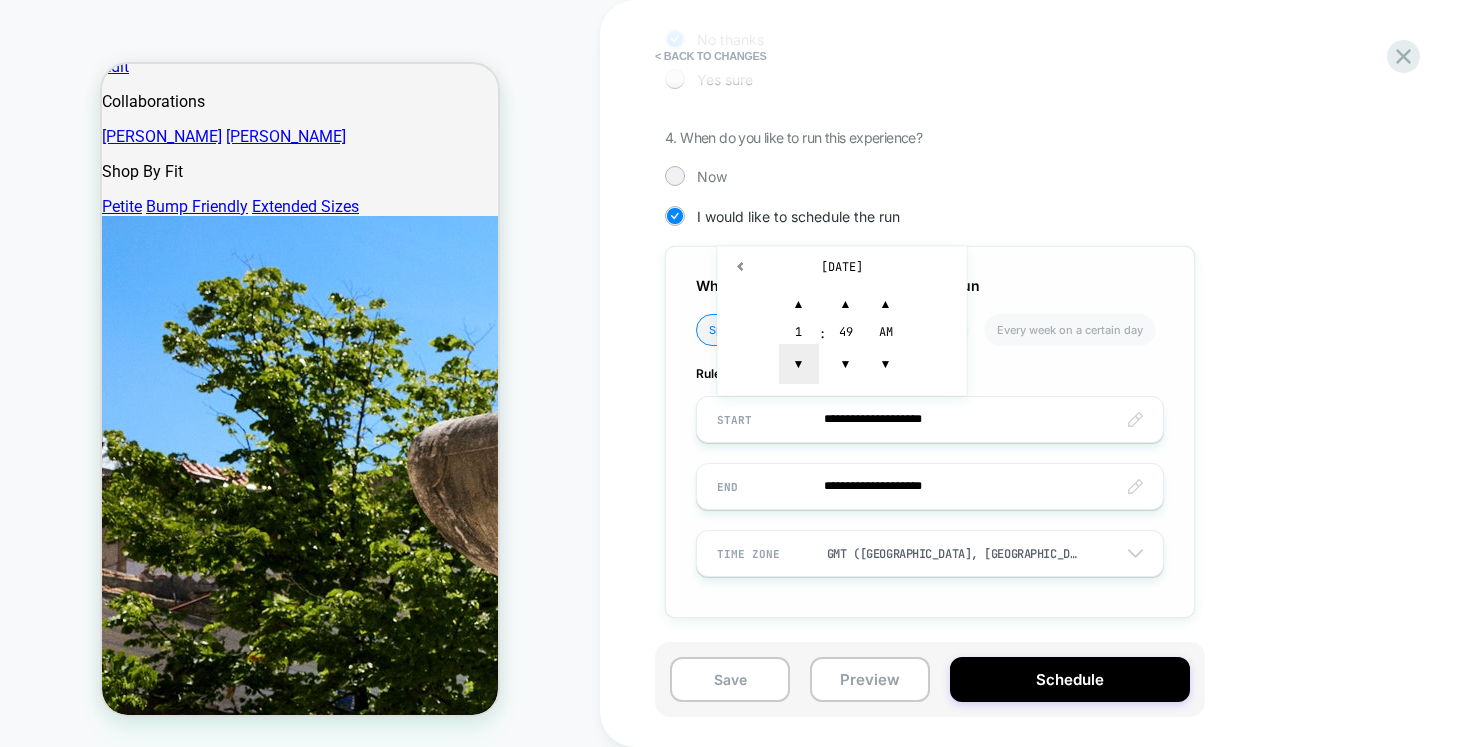 click on "▼" at bounding box center [799, 364] 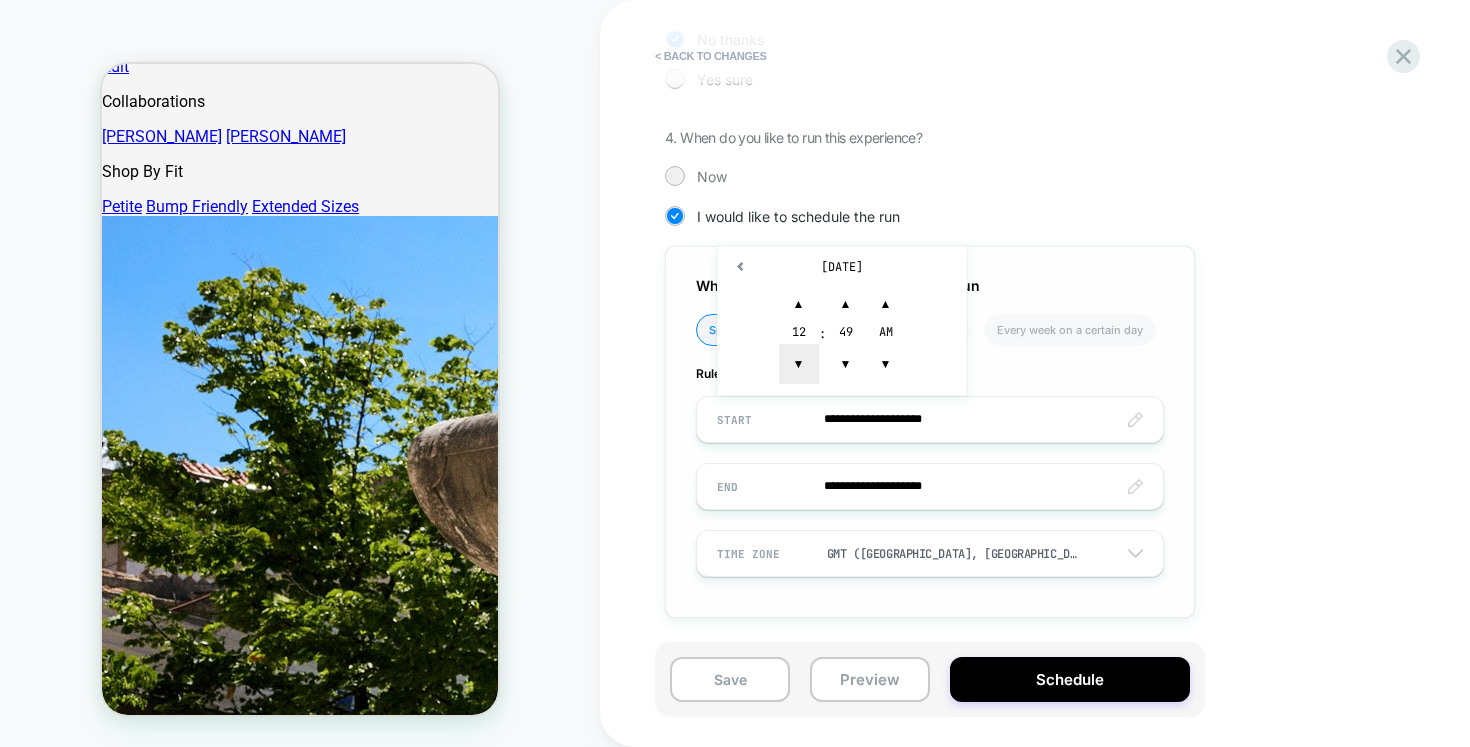 click on "▼" at bounding box center [799, 364] 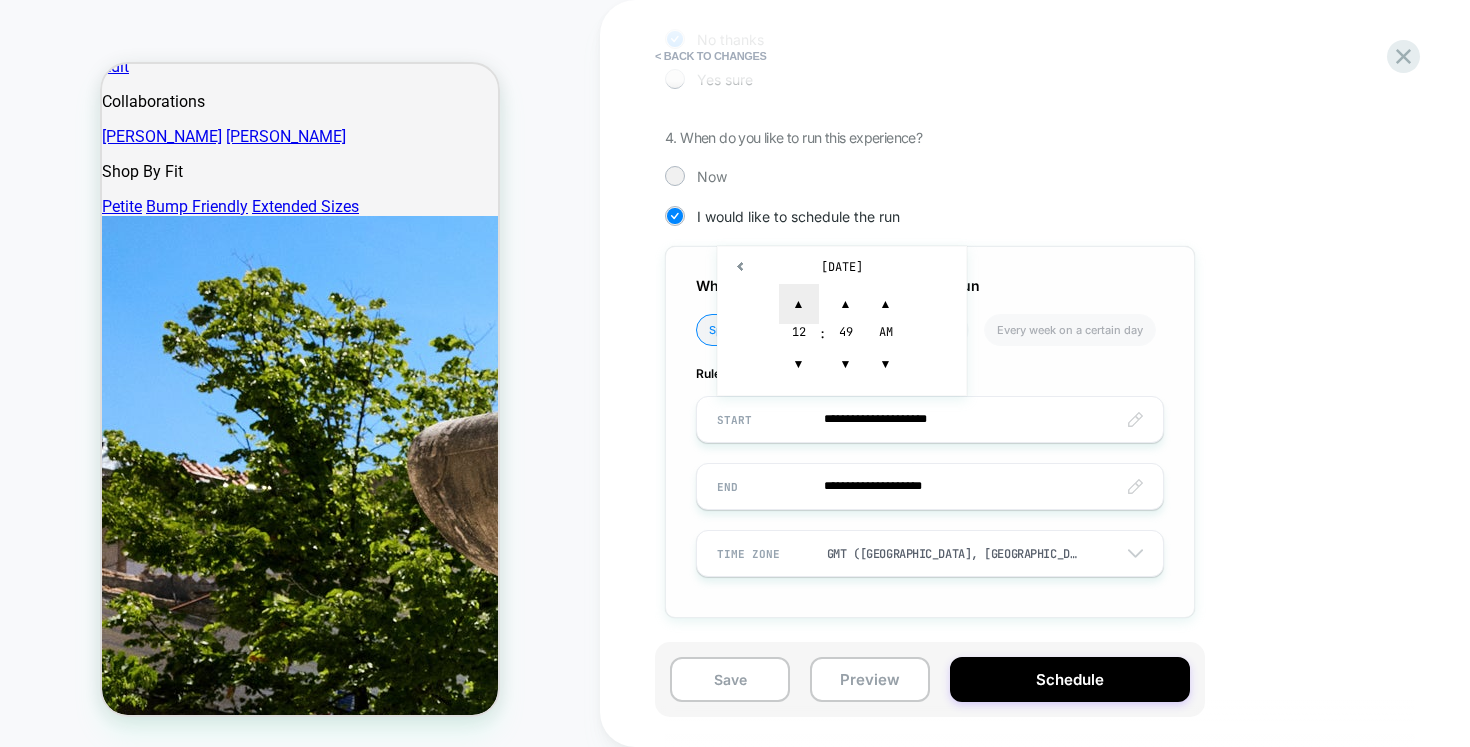 click on "▲" at bounding box center (799, 304) 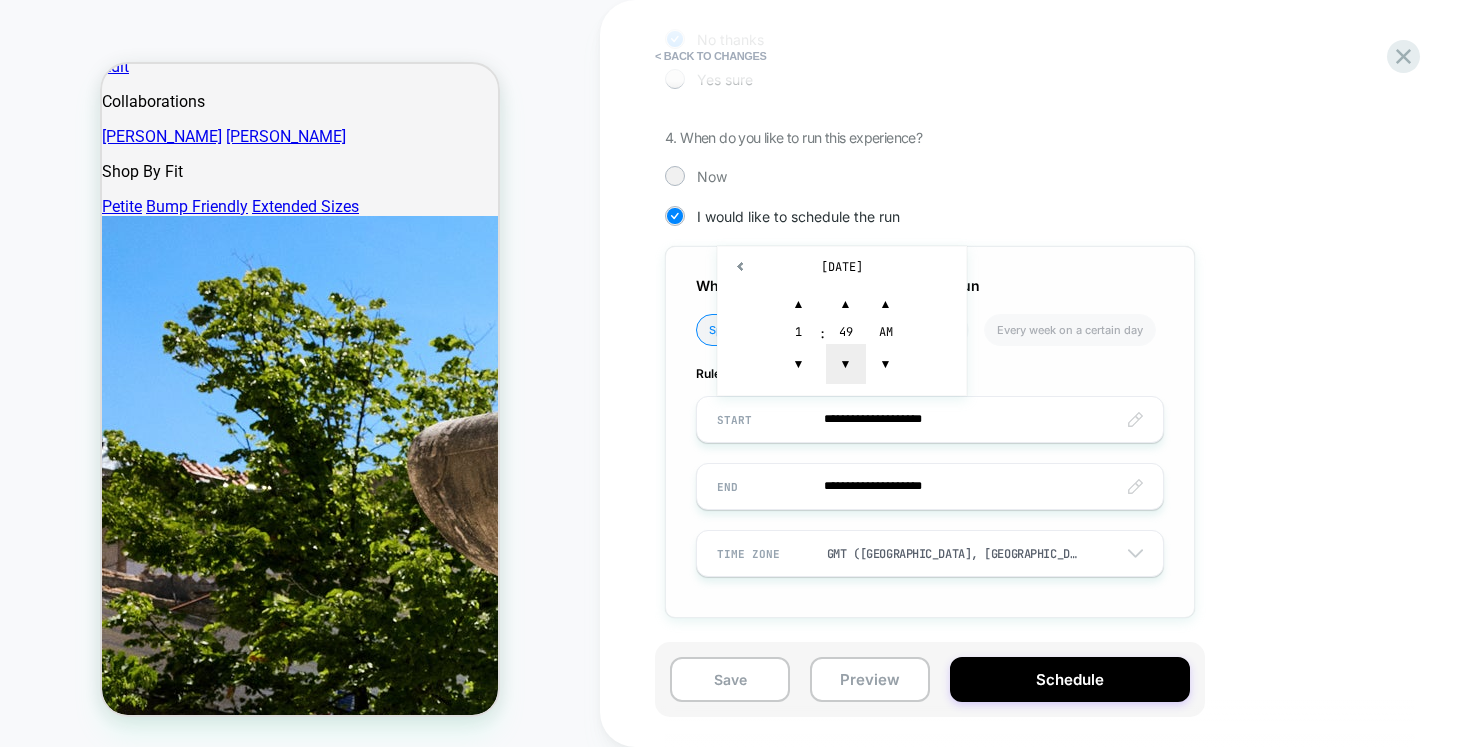 click on "▼" at bounding box center [846, 364] 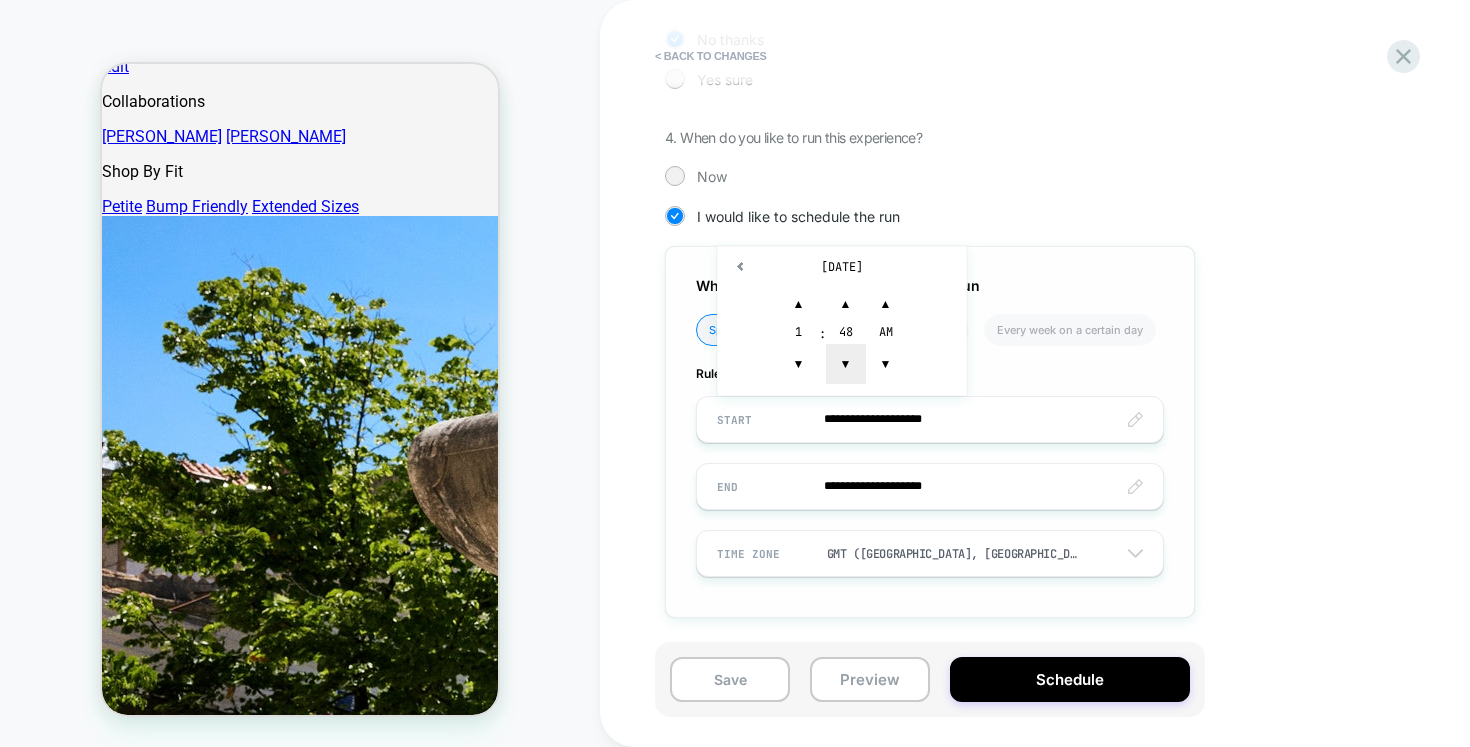 click on "▼" at bounding box center (846, 364) 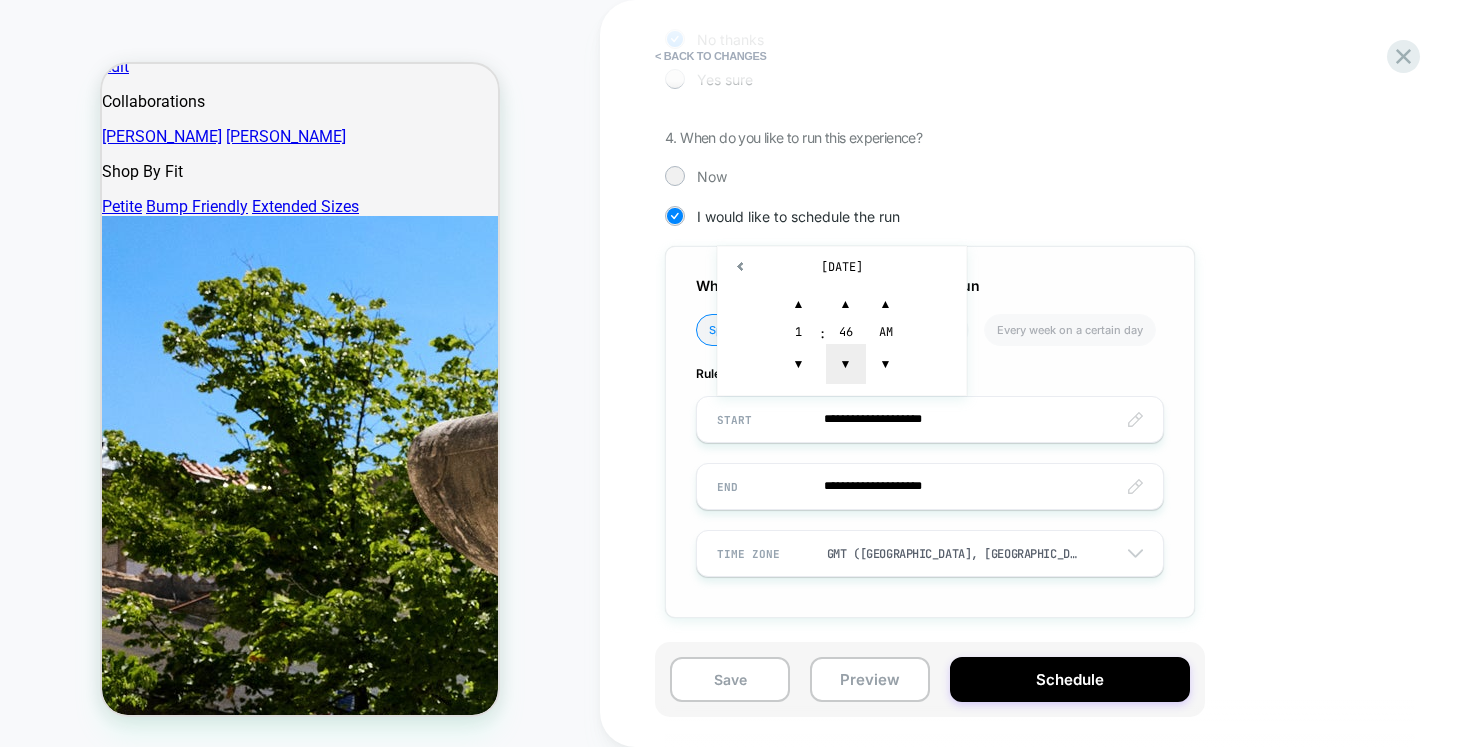 click on "▼" at bounding box center [846, 364] 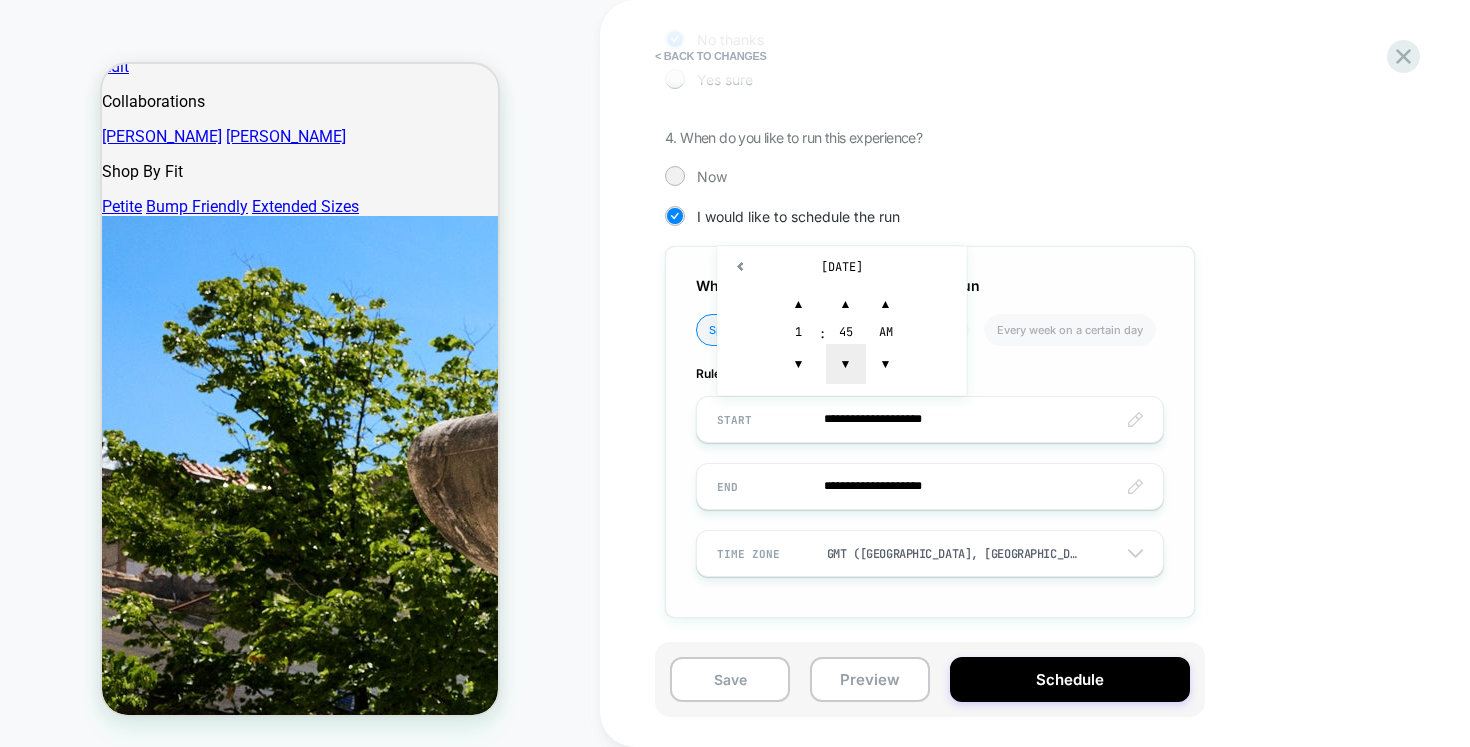 click on "▼" at bounding box center [846, 364] 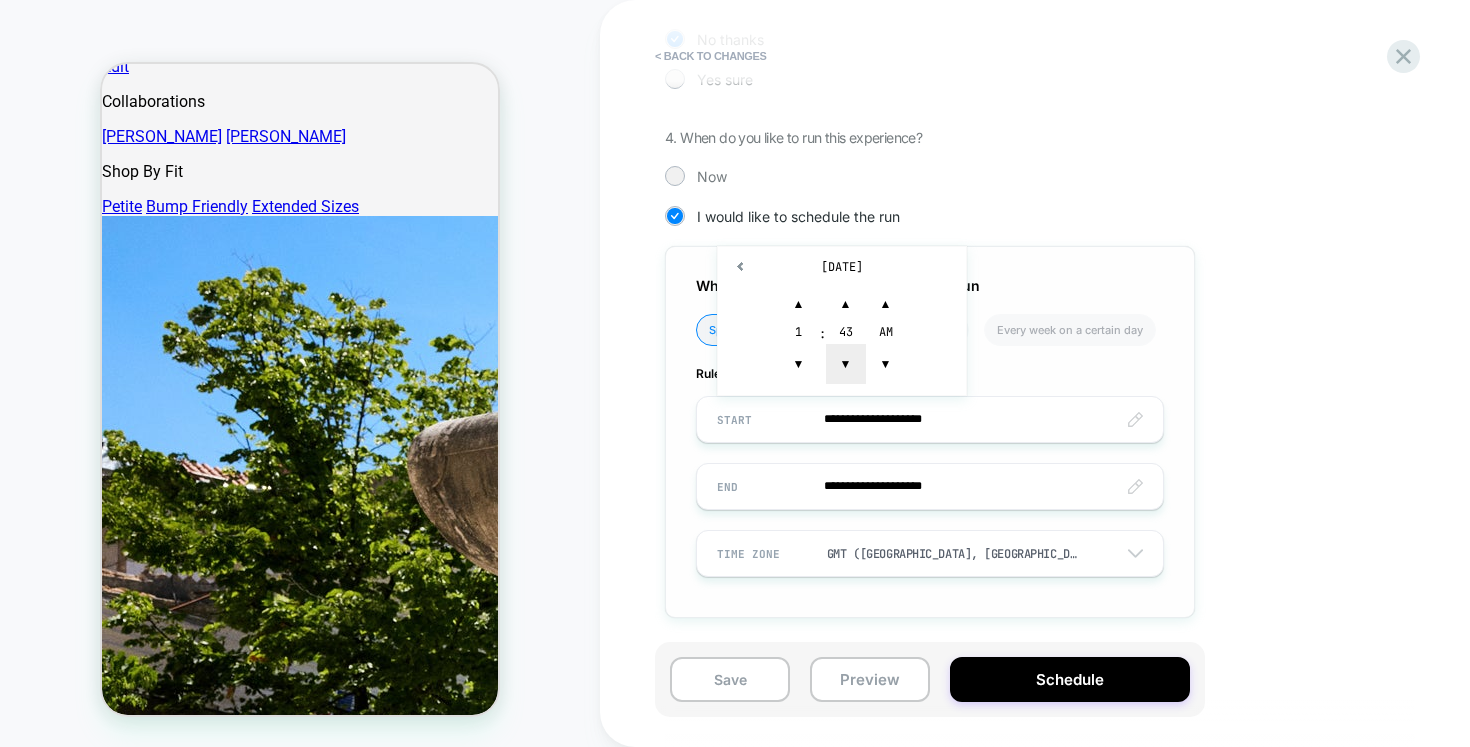 click on "▼" at bounding box center (846, 364) 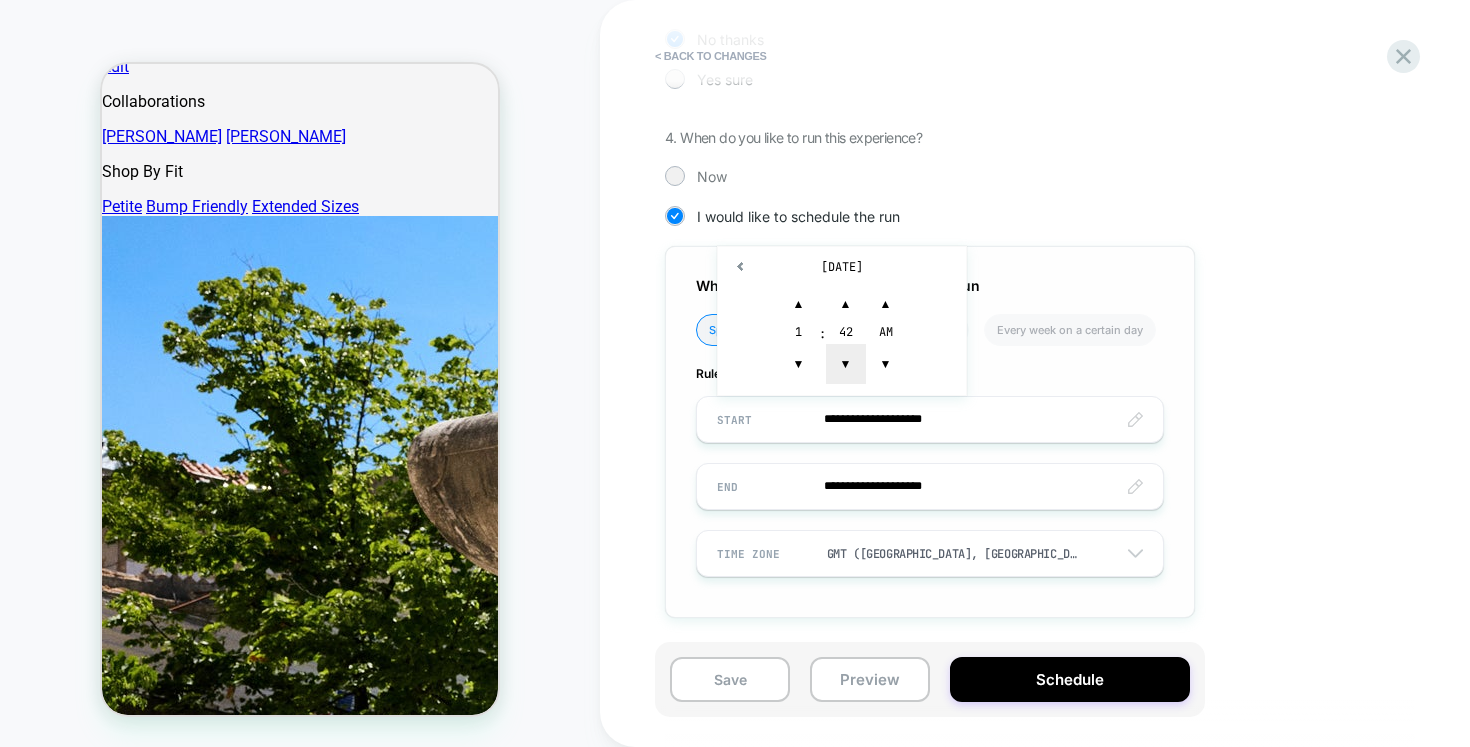 click on "▼" at bounding box center [846, 364] 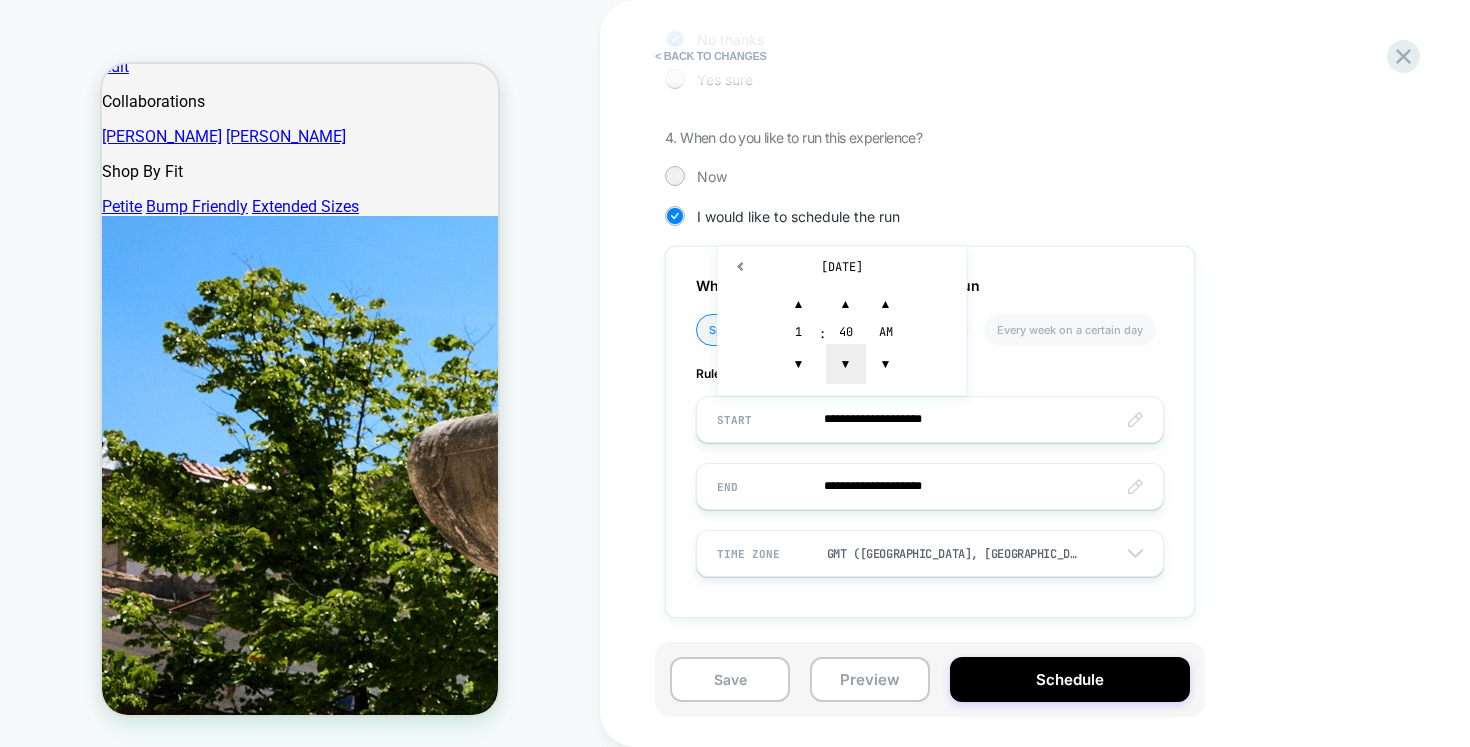 click on "▼" at bounding box center (846, 364) 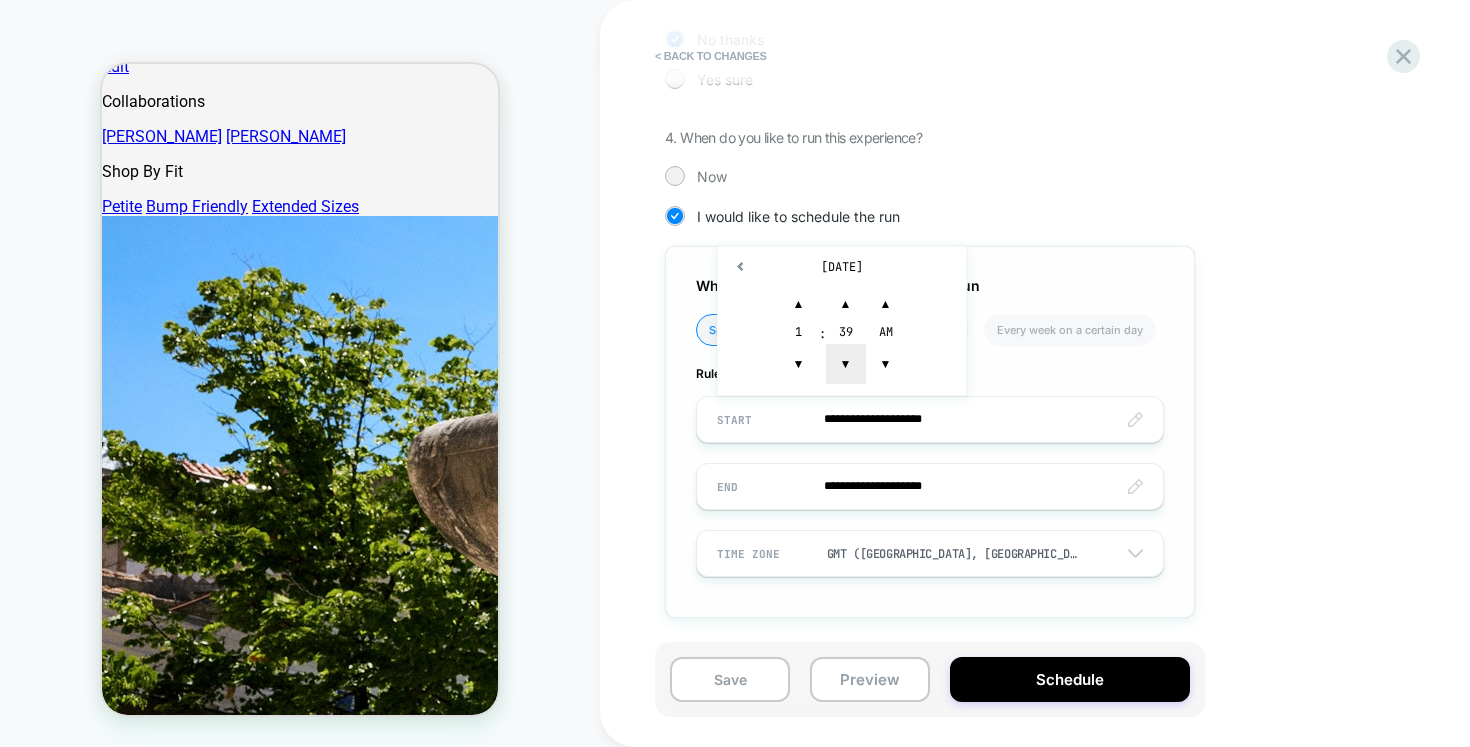 click on "▼" at bounding box center [846, 364] 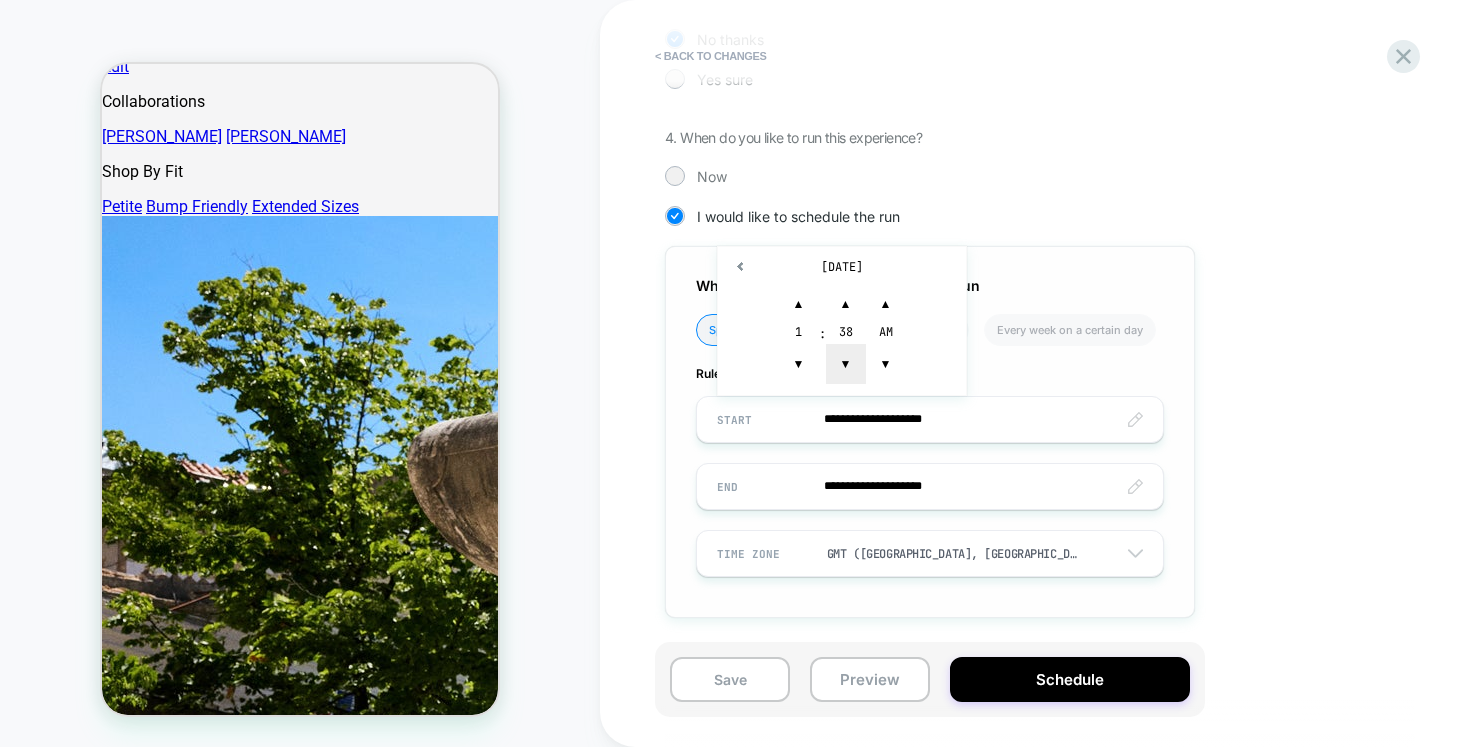 click on "▼" at bounding box center [846, 364] 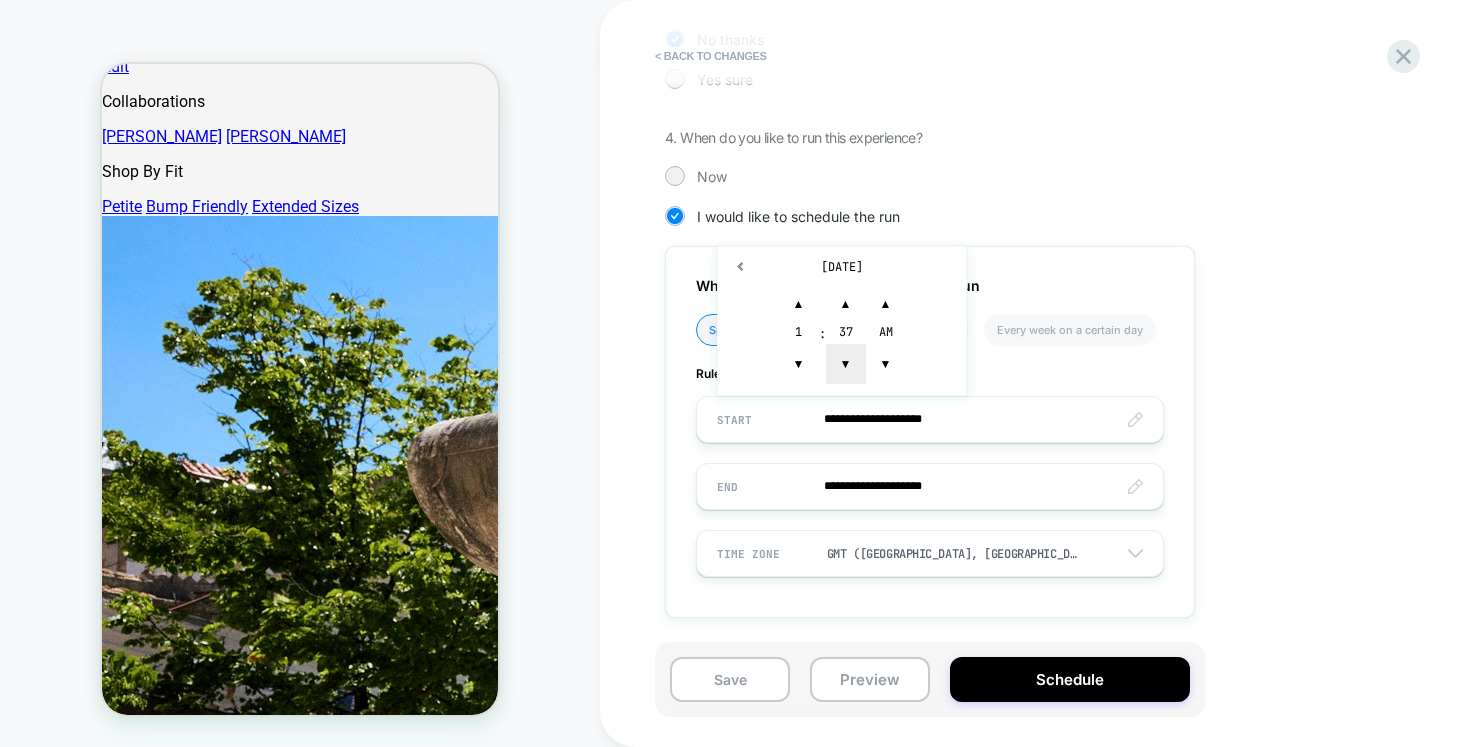 click on "▼" at bounding box center (846, 364) 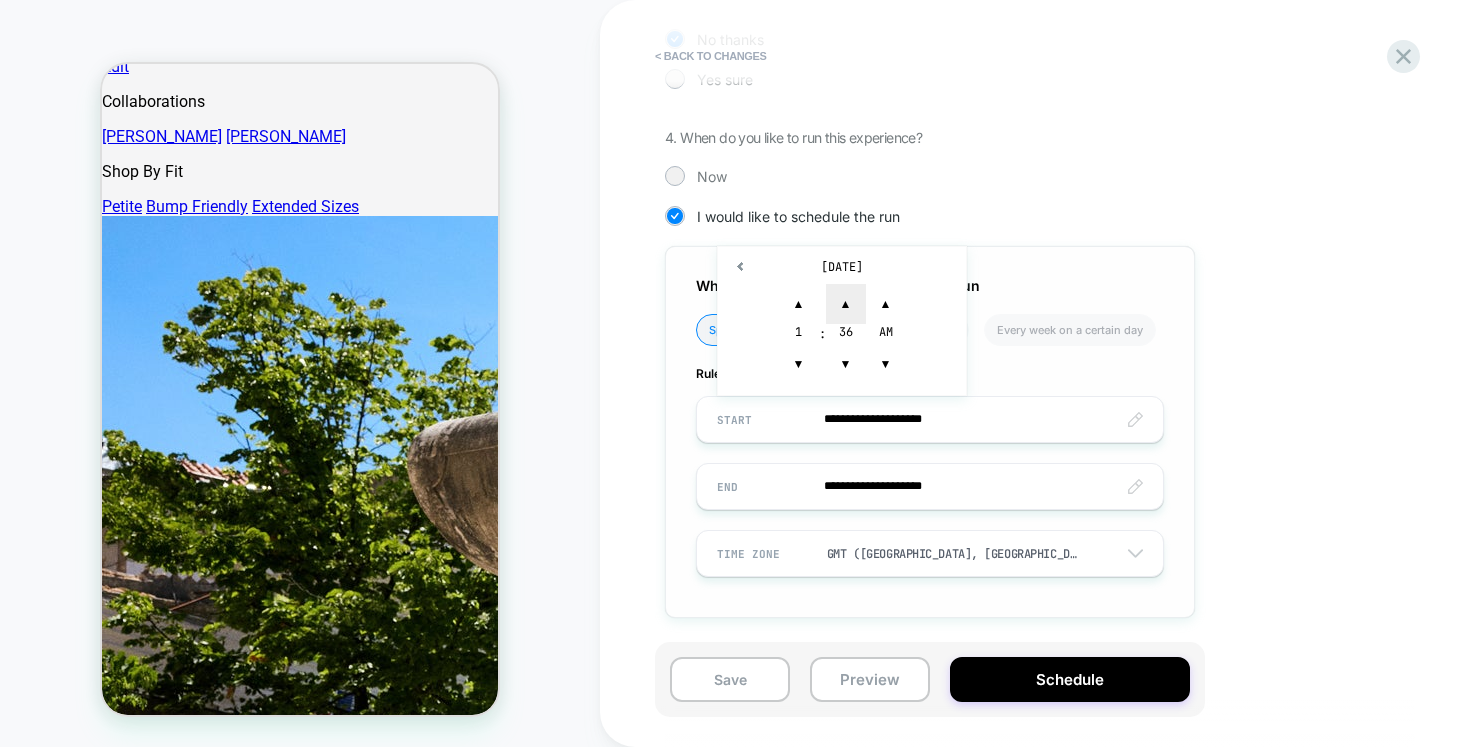 click on "▲" at bounding box center [846, 304] 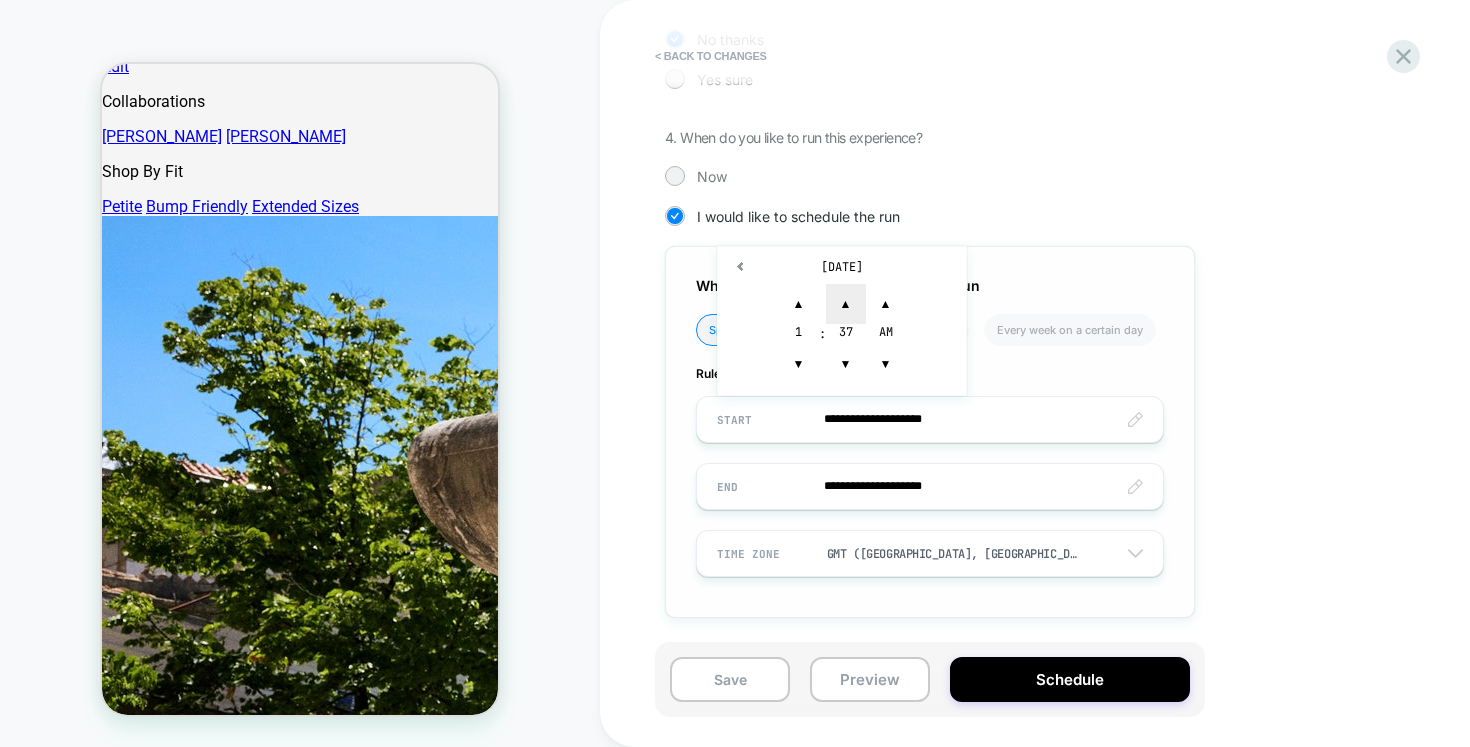 click on "▲" at bounding box center [846, 304] 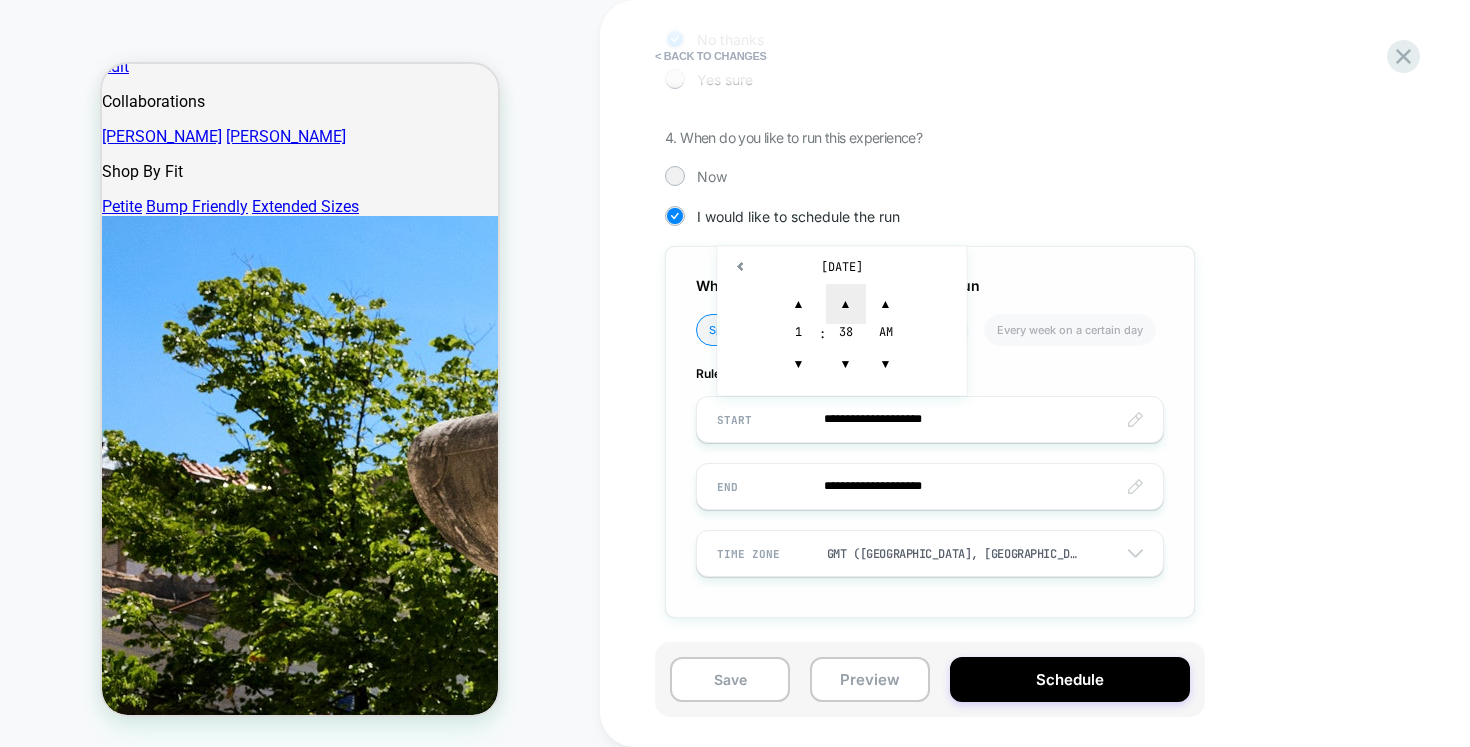 click on "▲" at bounding box center [846, 304] 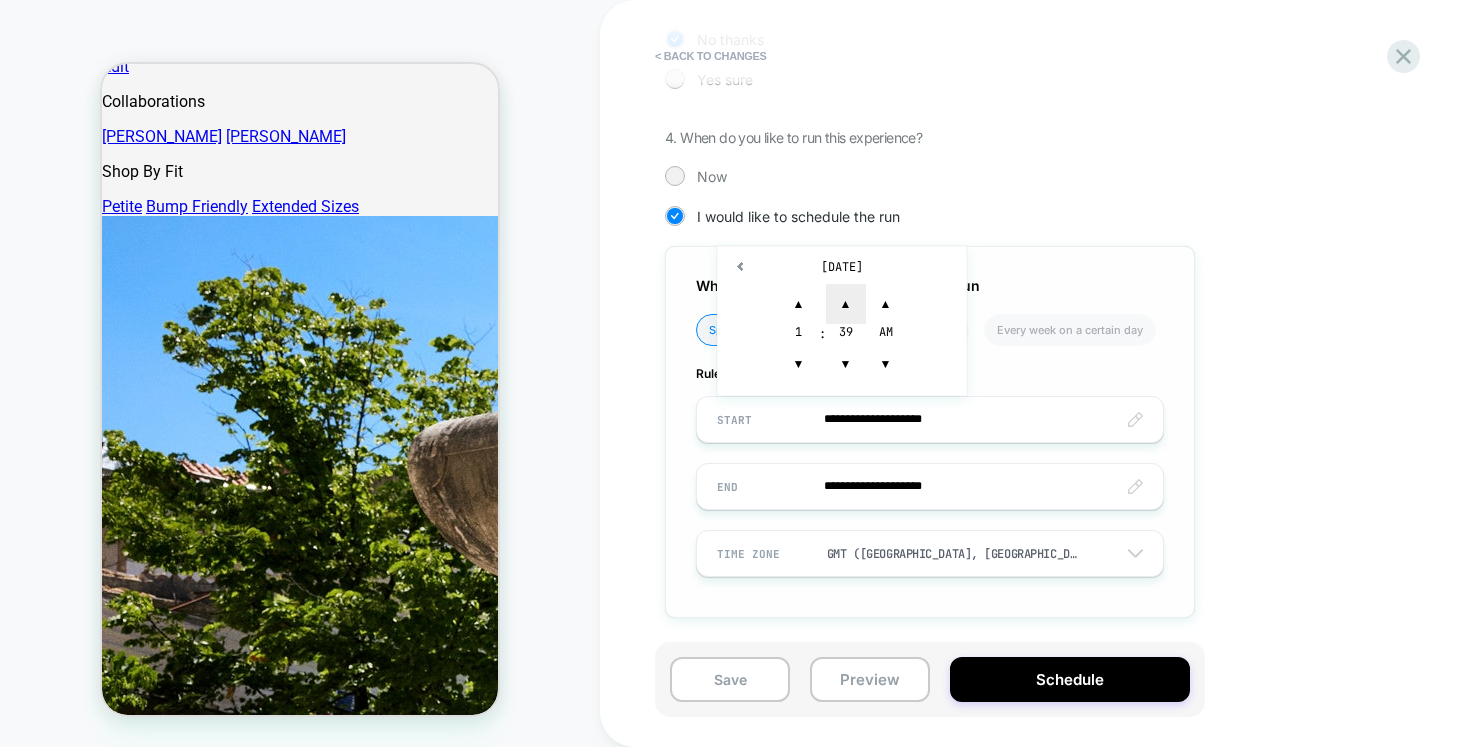 click on "▲" at bounding box center [846, 304] 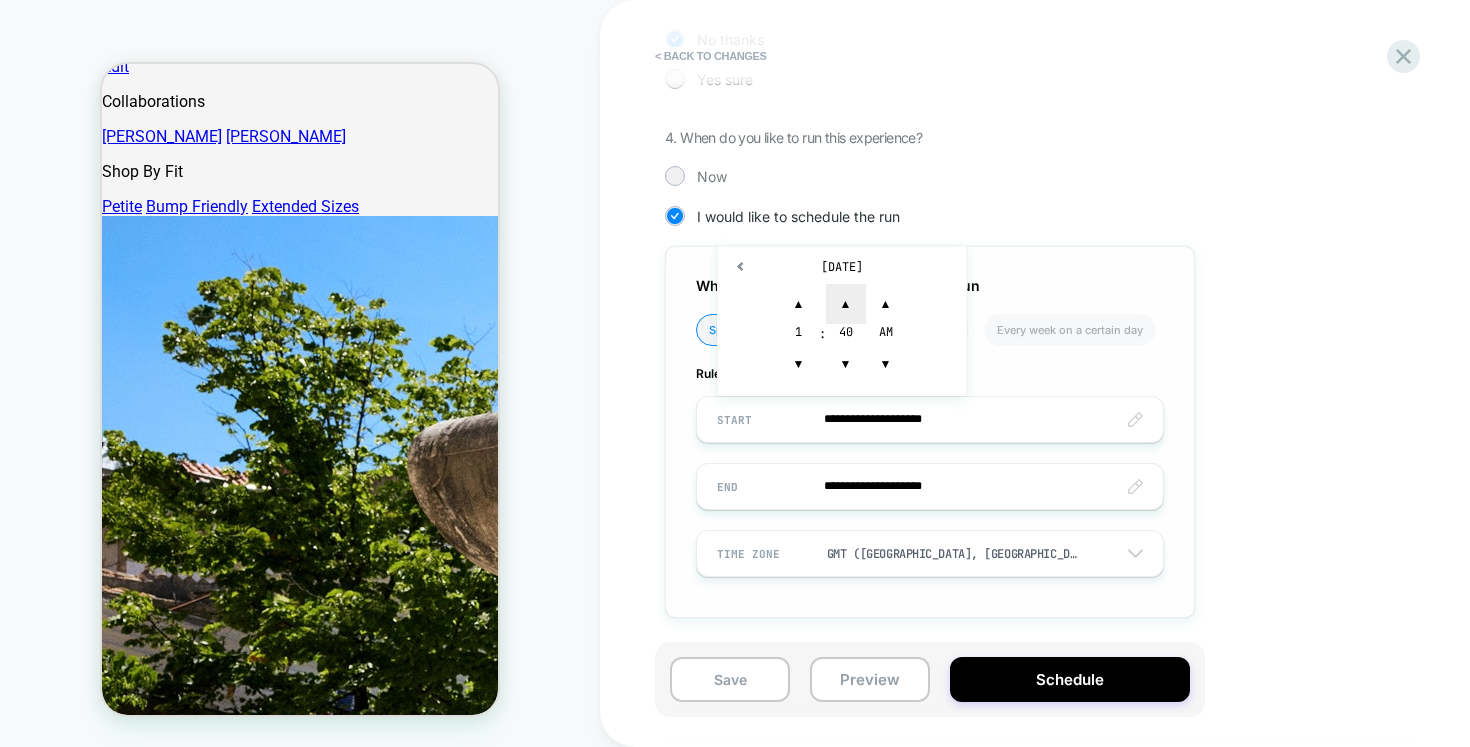 click on "▲" at bounding box center (846, 304) 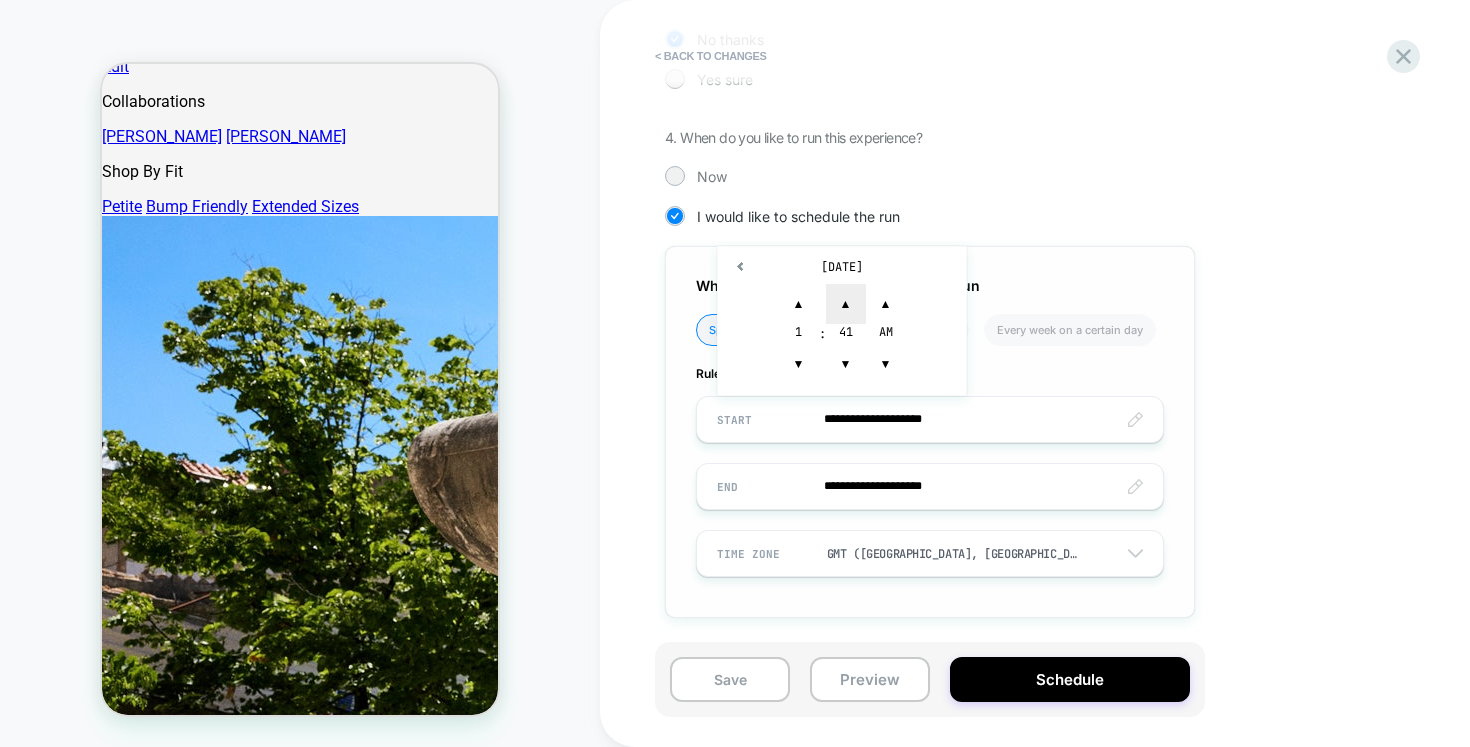 click on "▲" at bounding box center (846, 304) 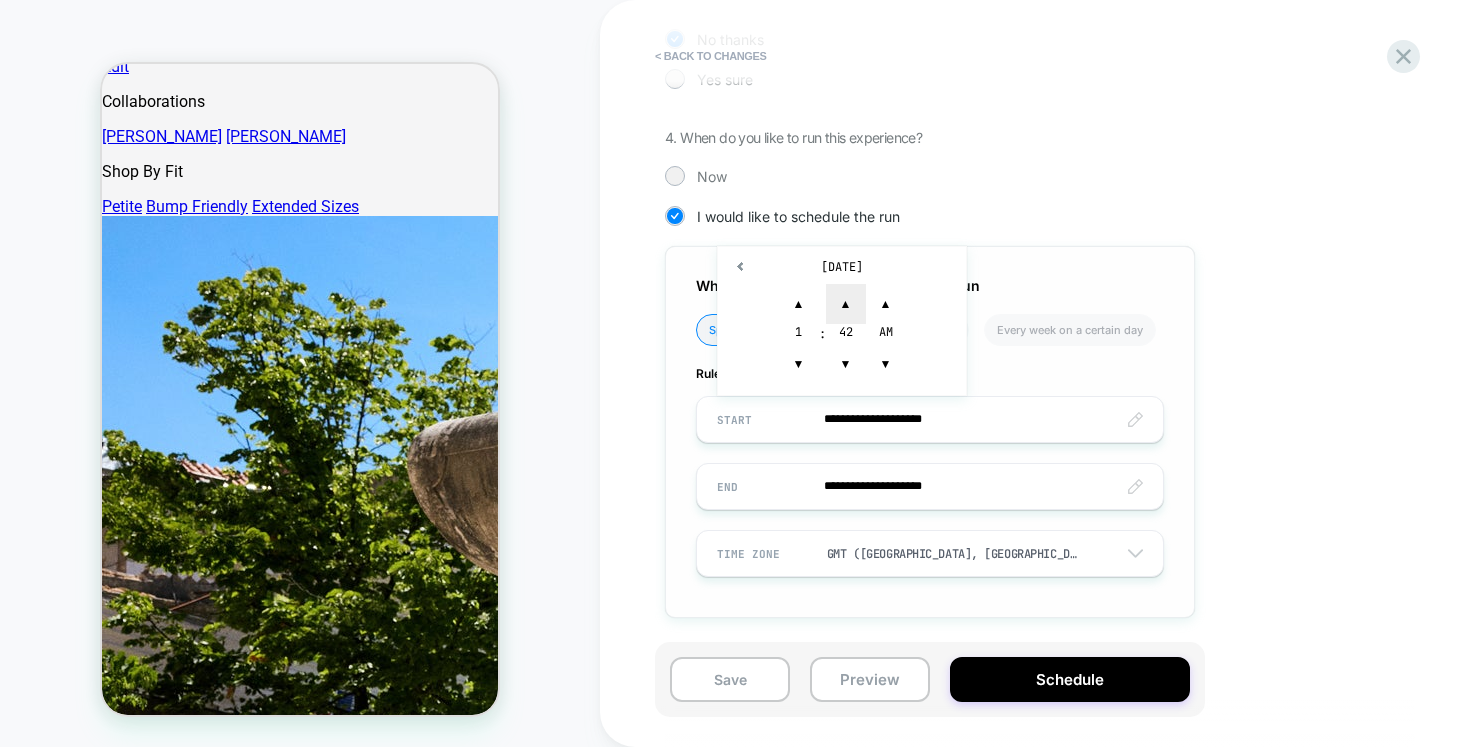 click on "▲" at bounding box center [846, 304] 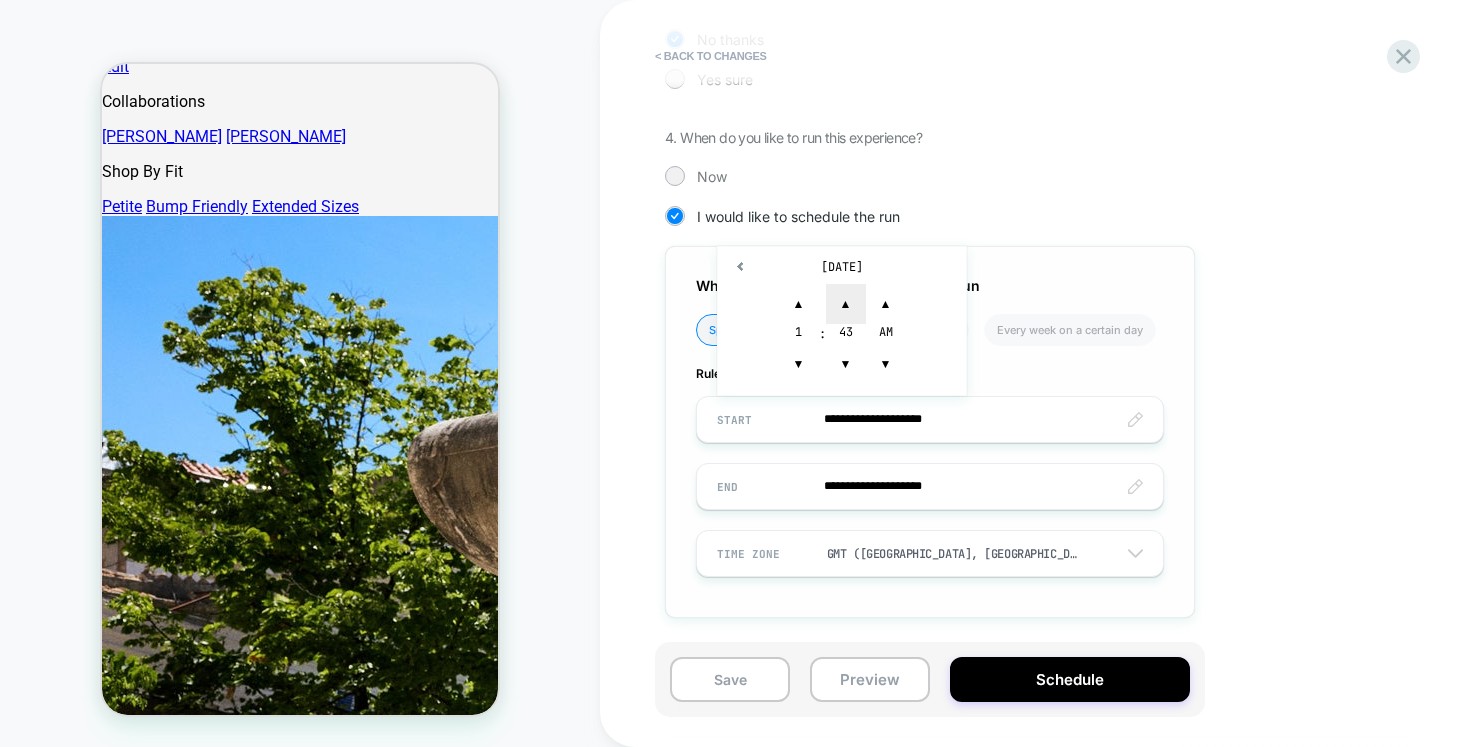 click on "▲" at bounding box center (846, 304) 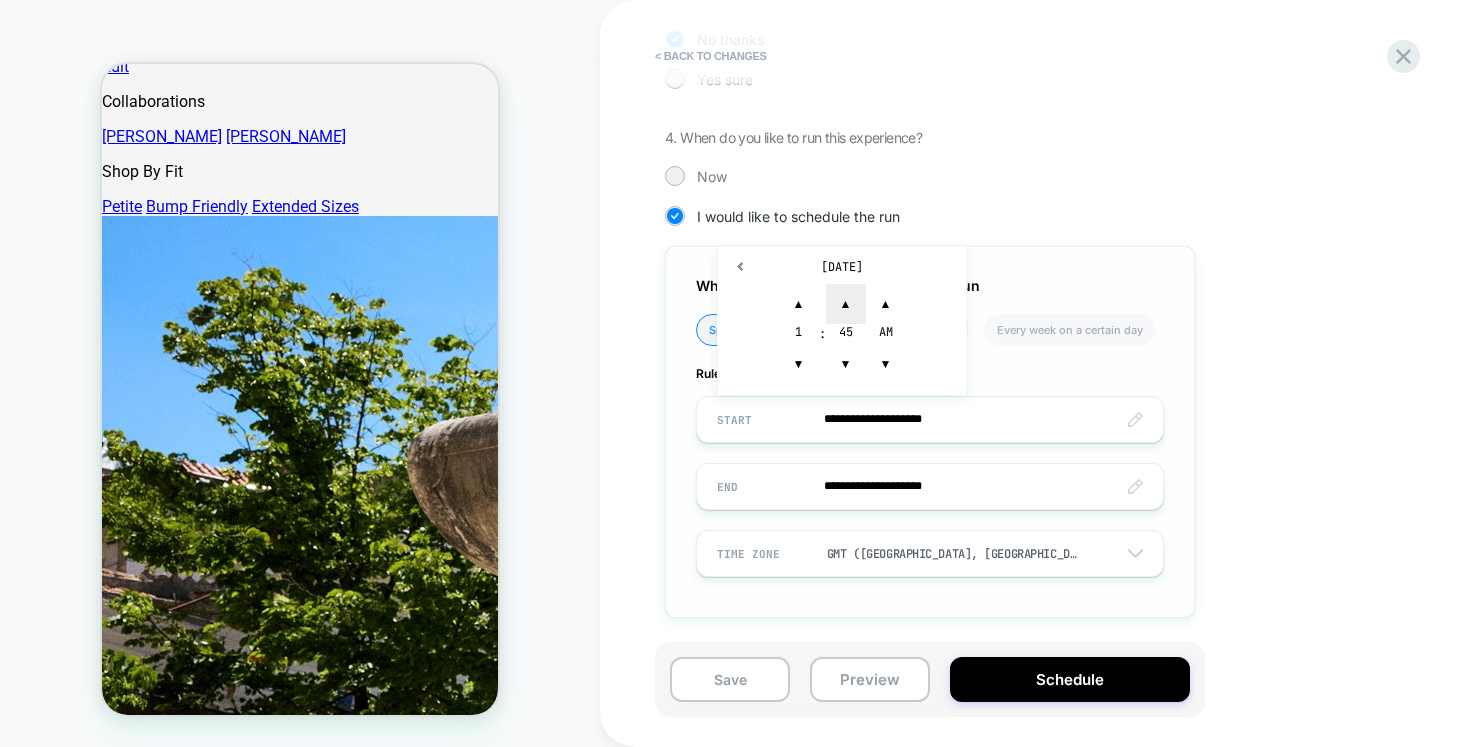 click on "▲" at bounding box center [846, 304] 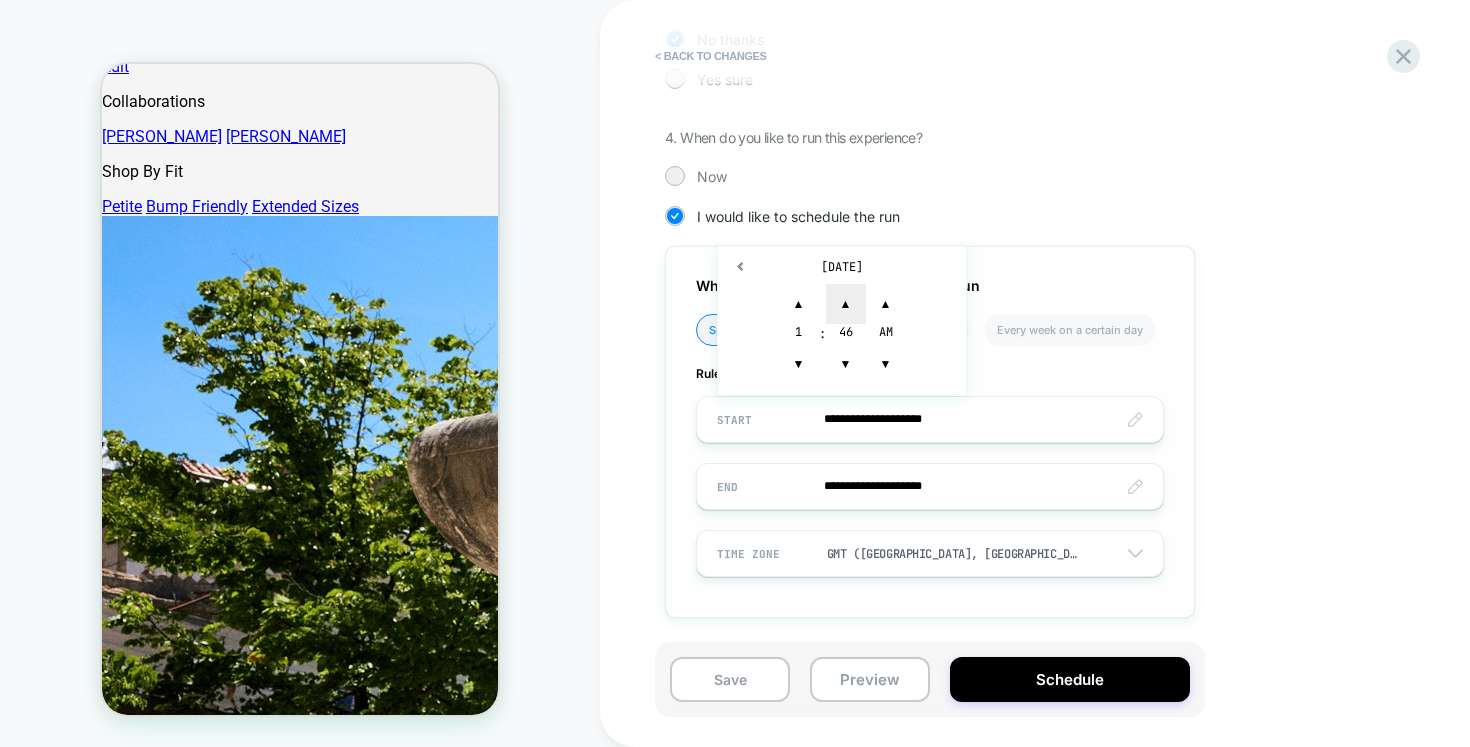 click on "▲" at bounding box center (846, 304) 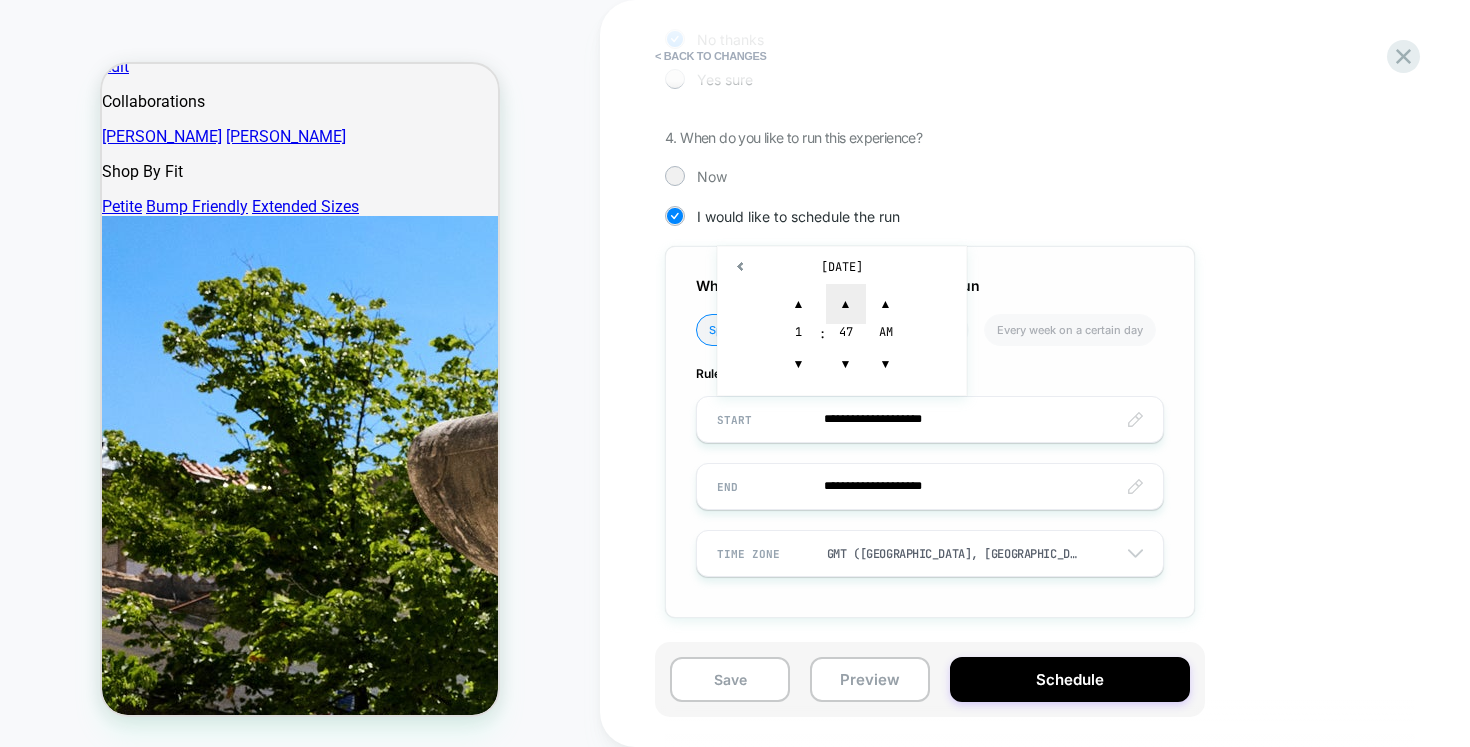 click on "▲" at bounding box center [846, 304] 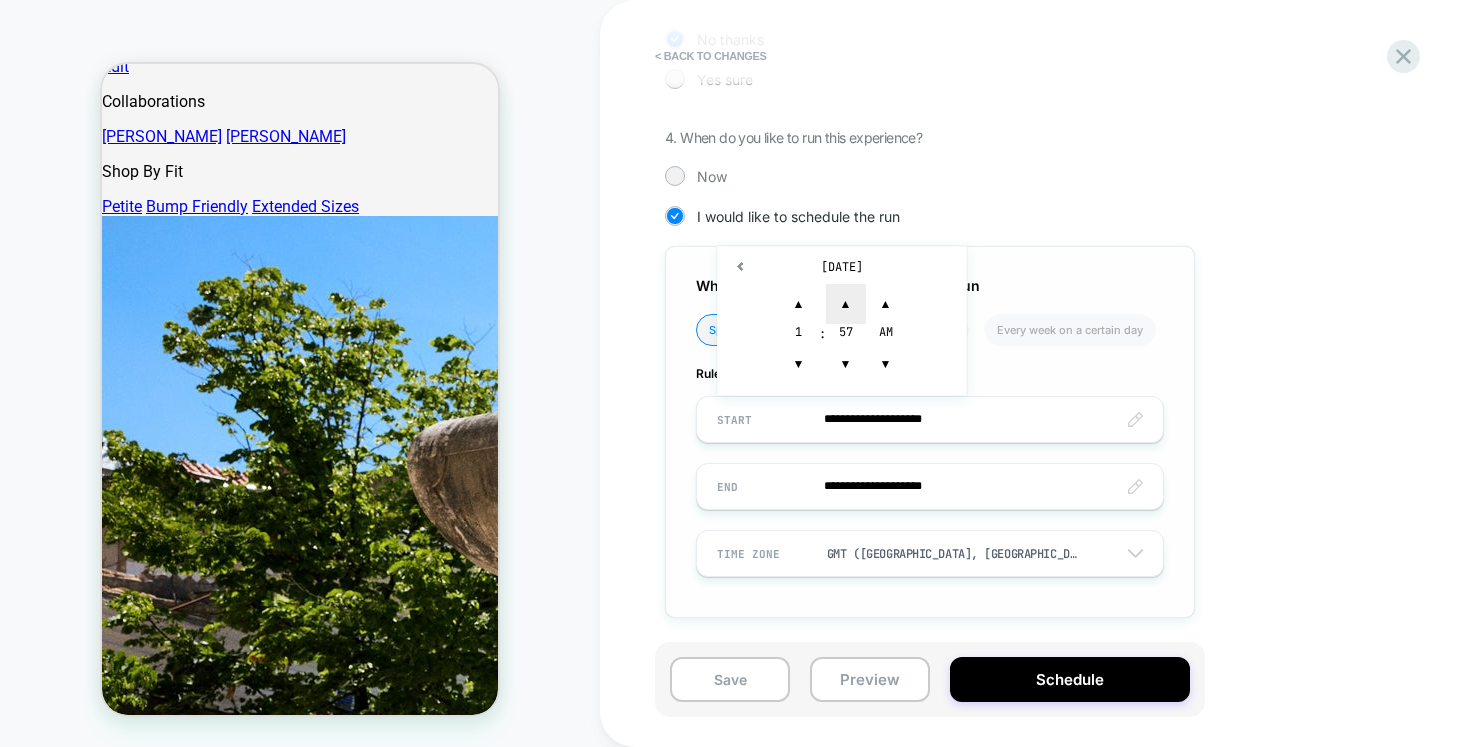 click on "▲" at bounding box center [846, 304] 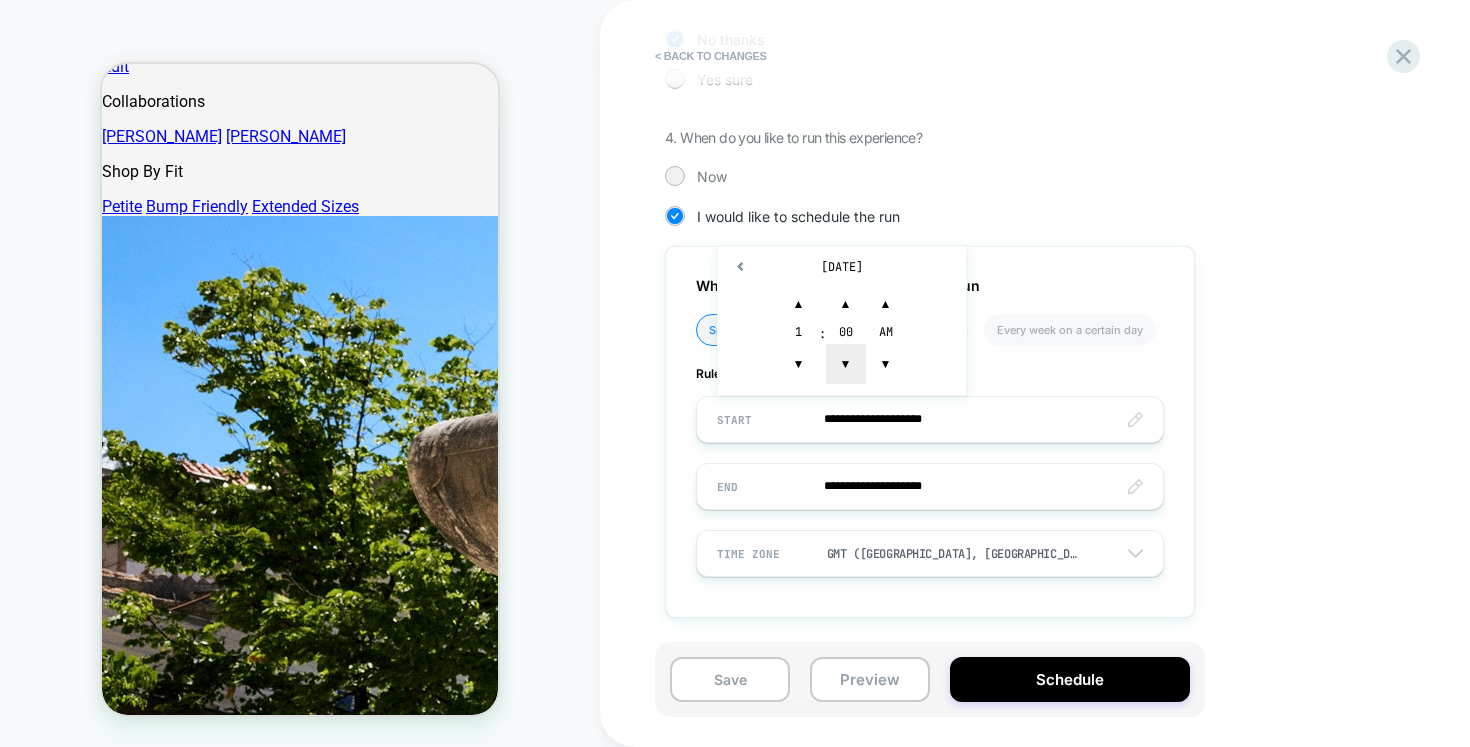 click on "▼" at bounding box center (846, 364) 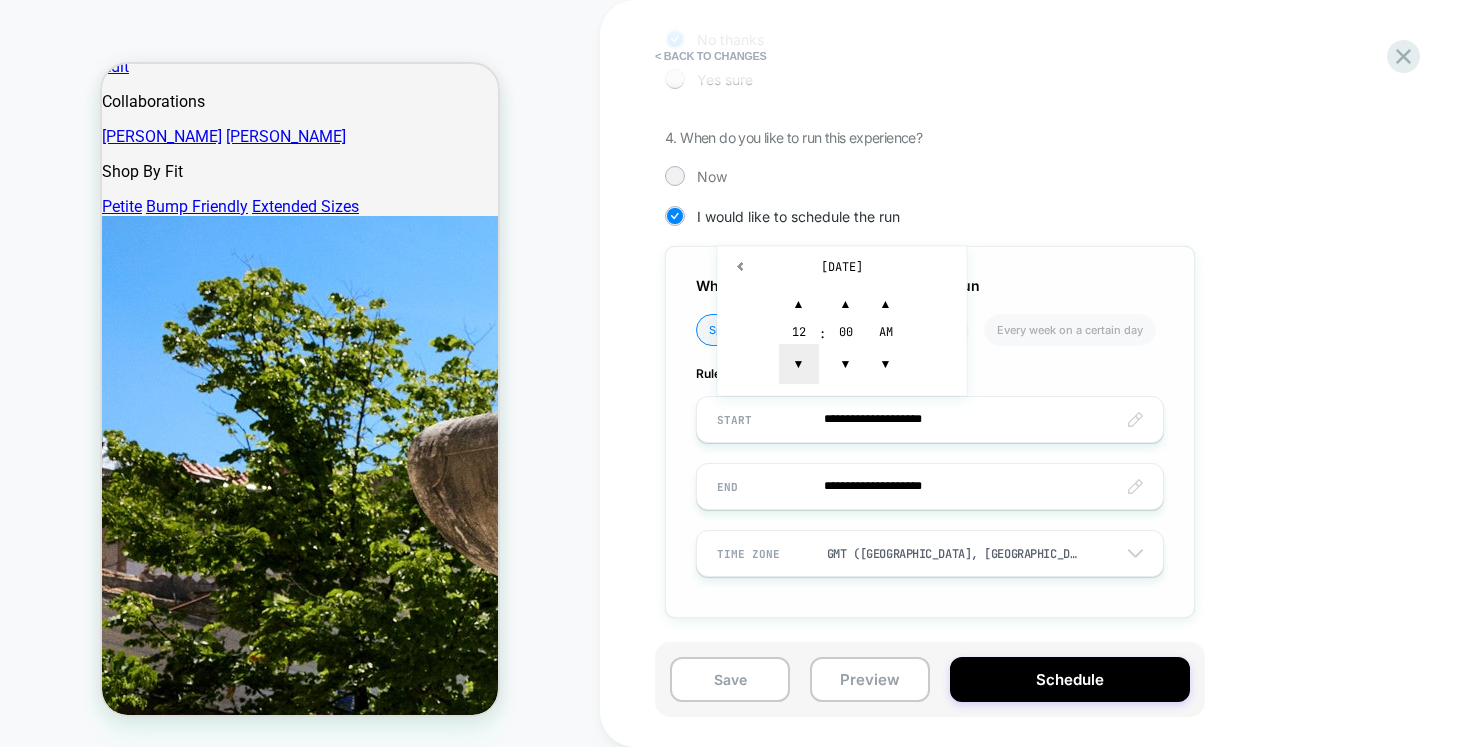 click on "▼" at bounding box center (799, 364) 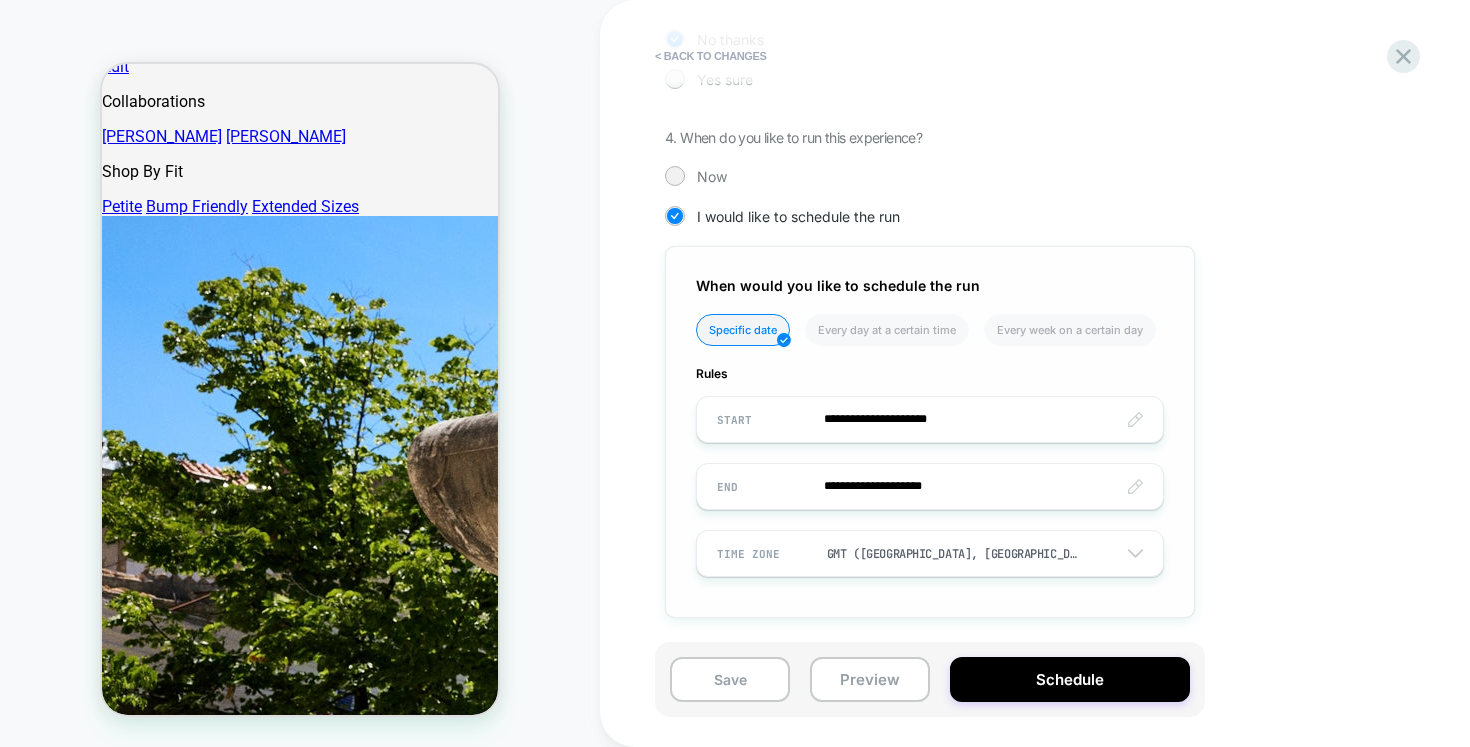 click on "Rules" at bounding box center (930, 373) 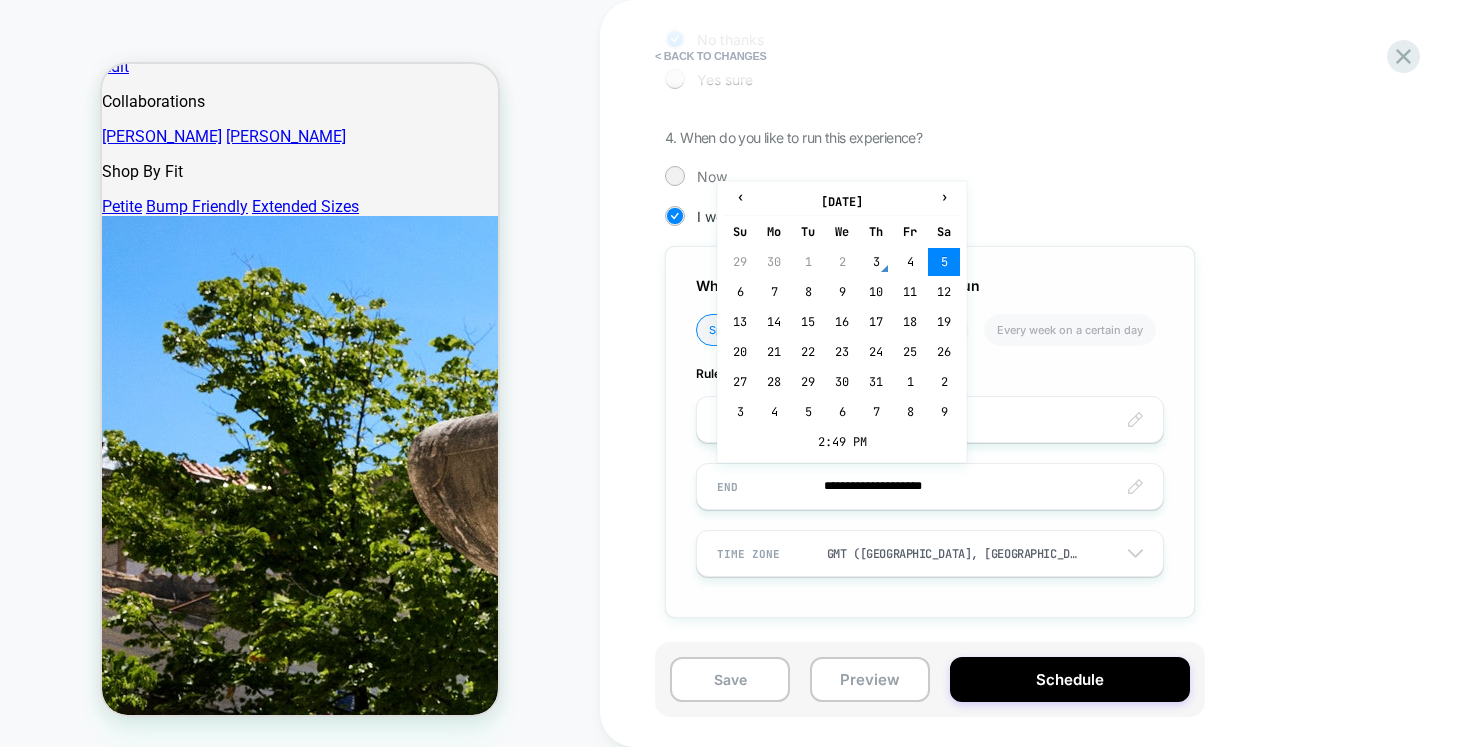 click on "**********" at bounding box center (930, 486) 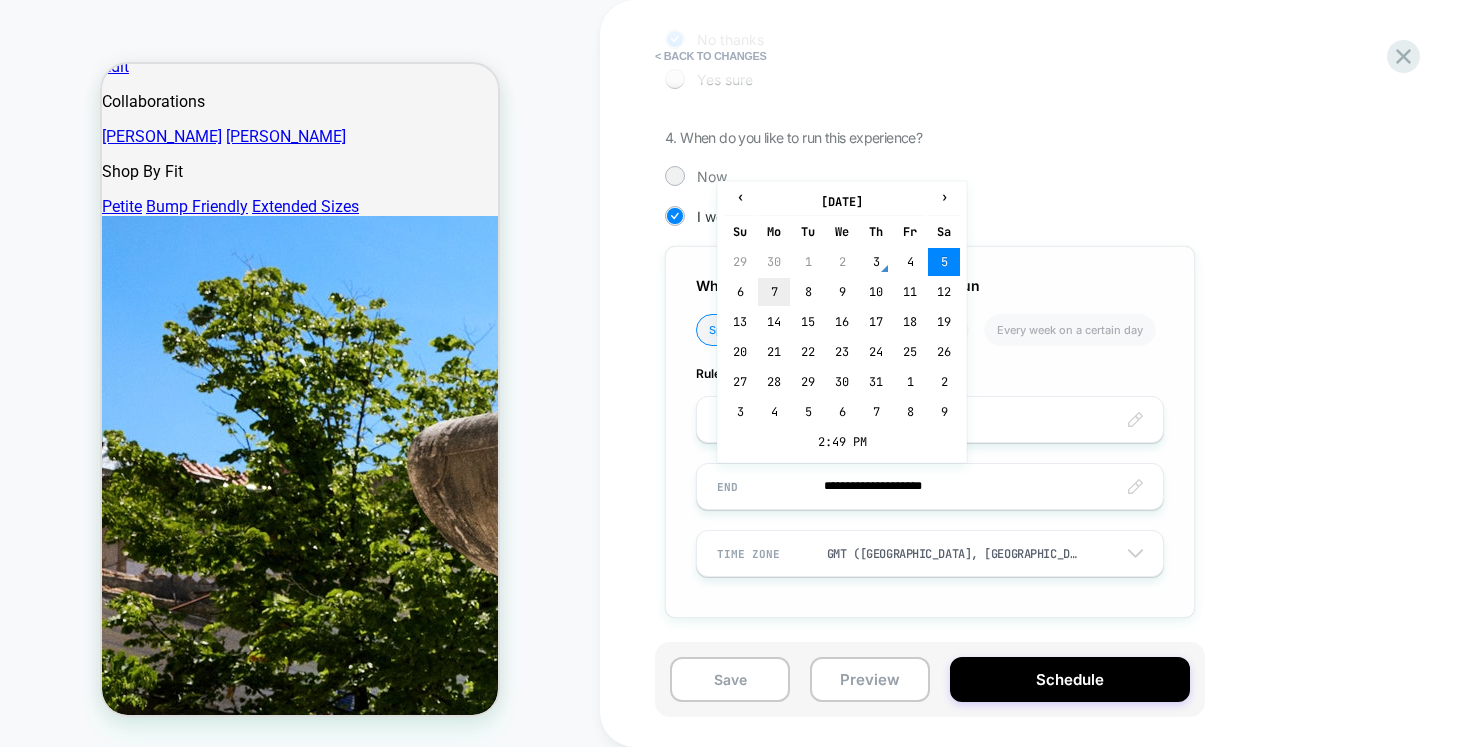 click on "7" at bounding box center (774, 292) 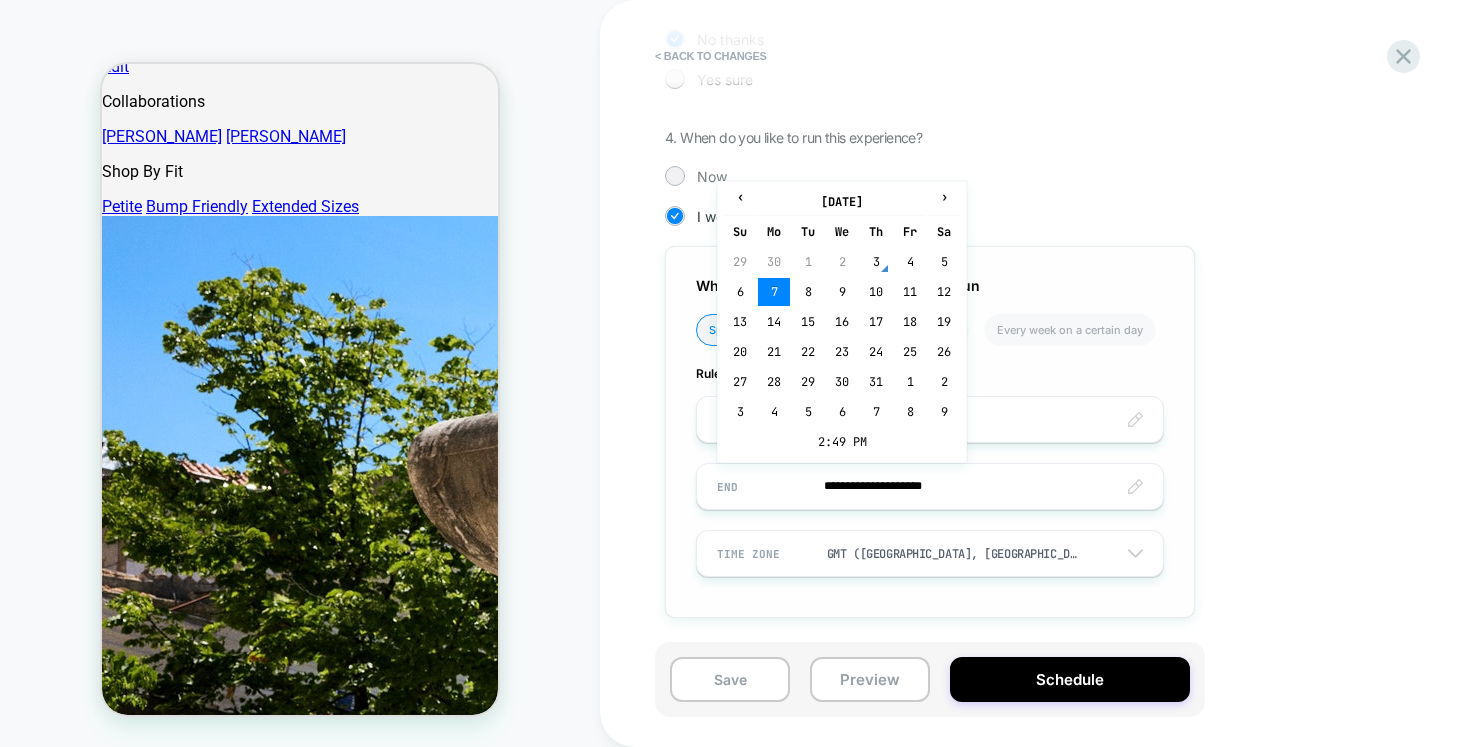 click on "**********" at bounding box center [930, 486] 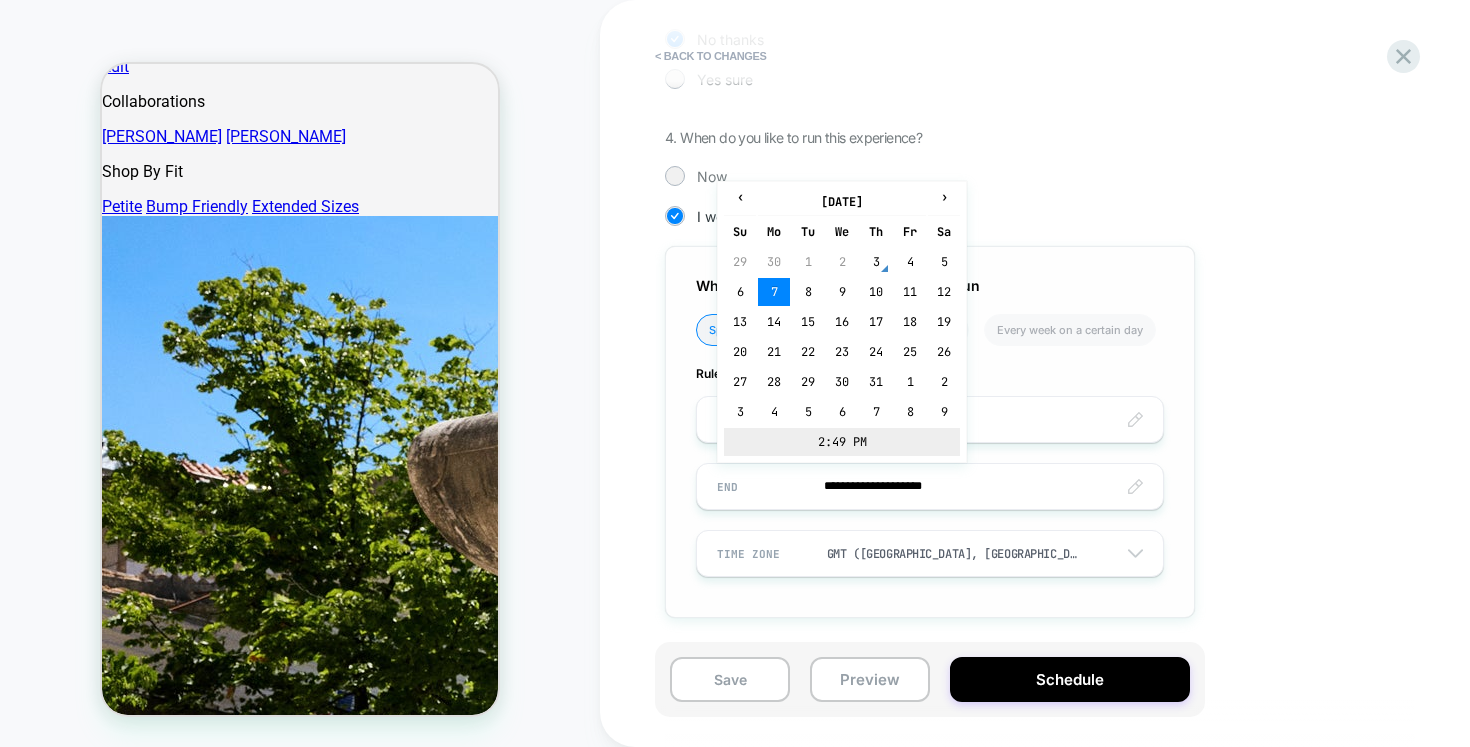click on "2:49 PM" at bounding box center [842, 442] 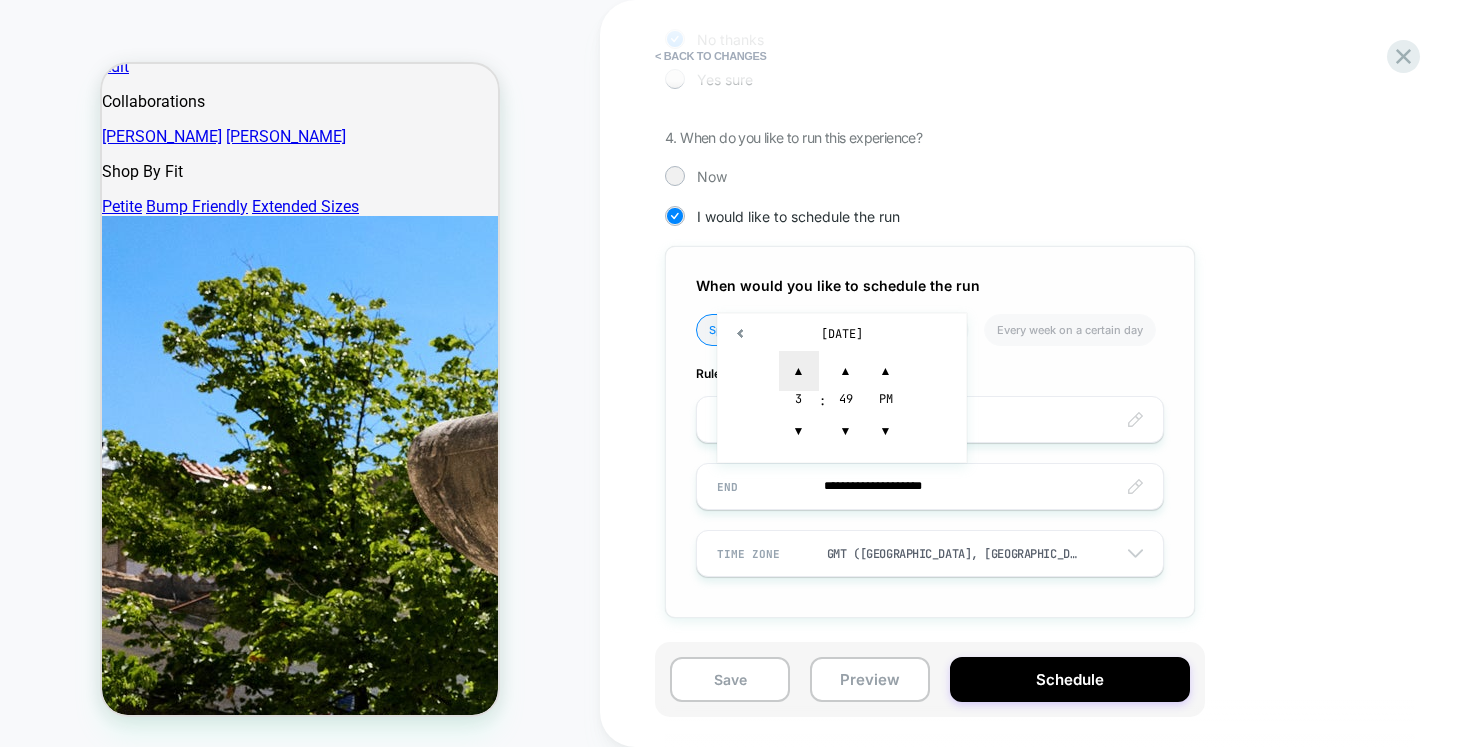 click on "▲" at bounding box center [799, 371] 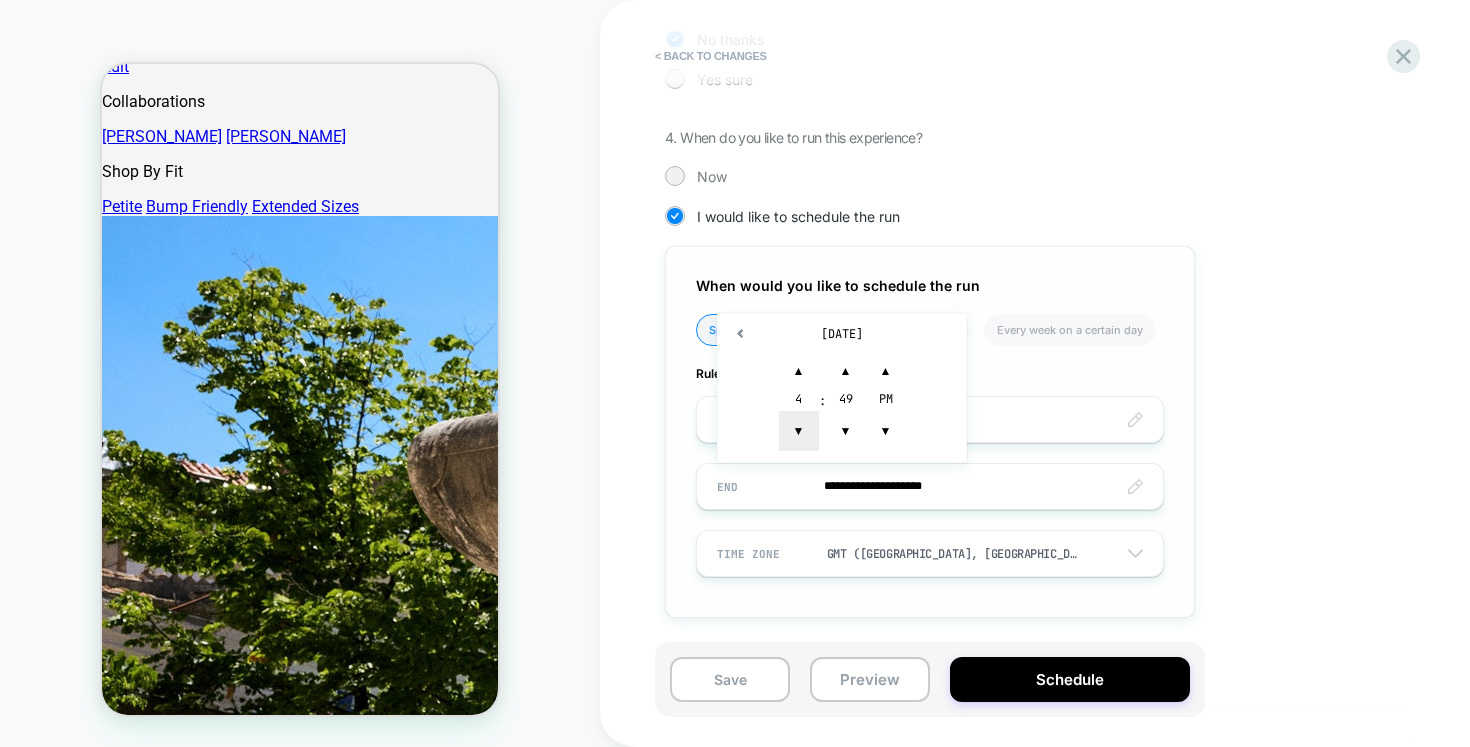 click on "▼" at bounding box center [799, 431] 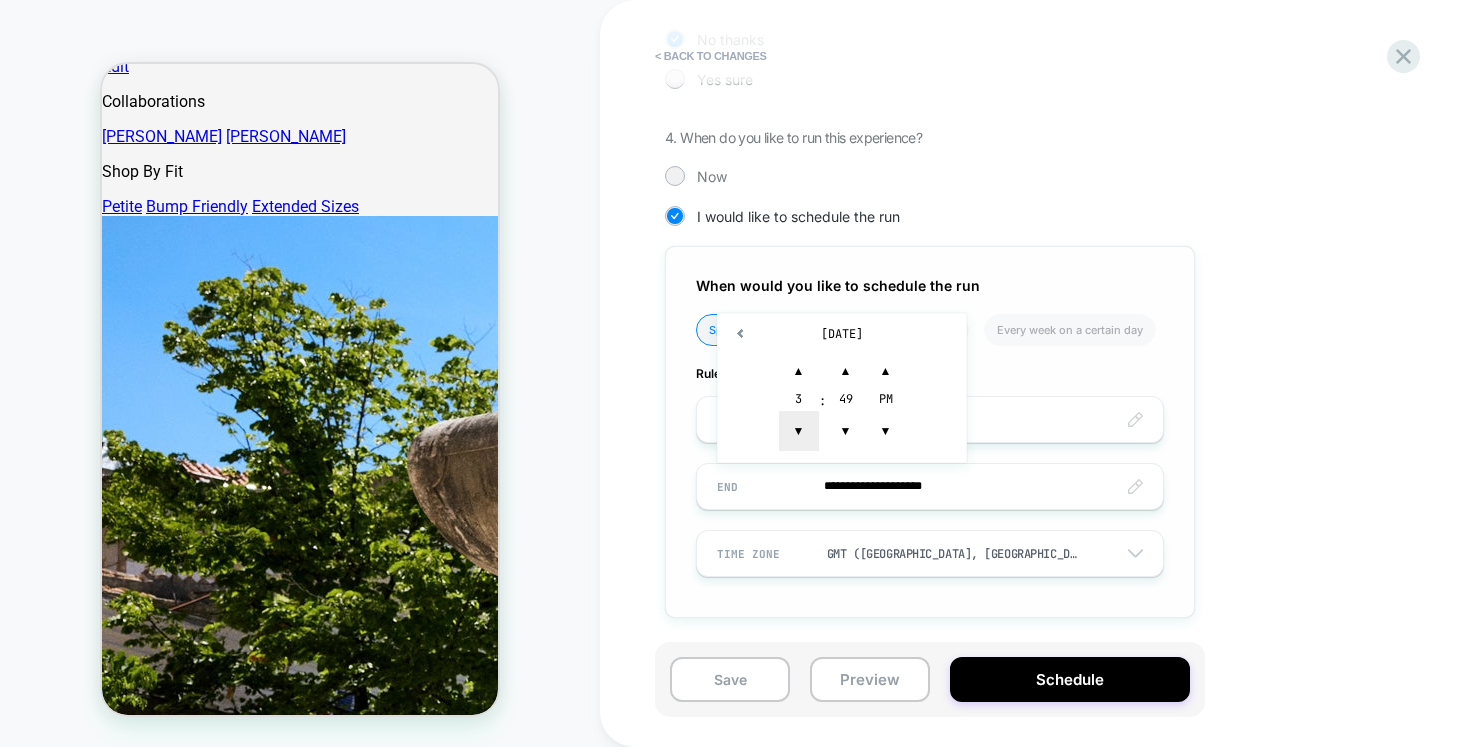 click on "▼" at bounding box center (799, 431) 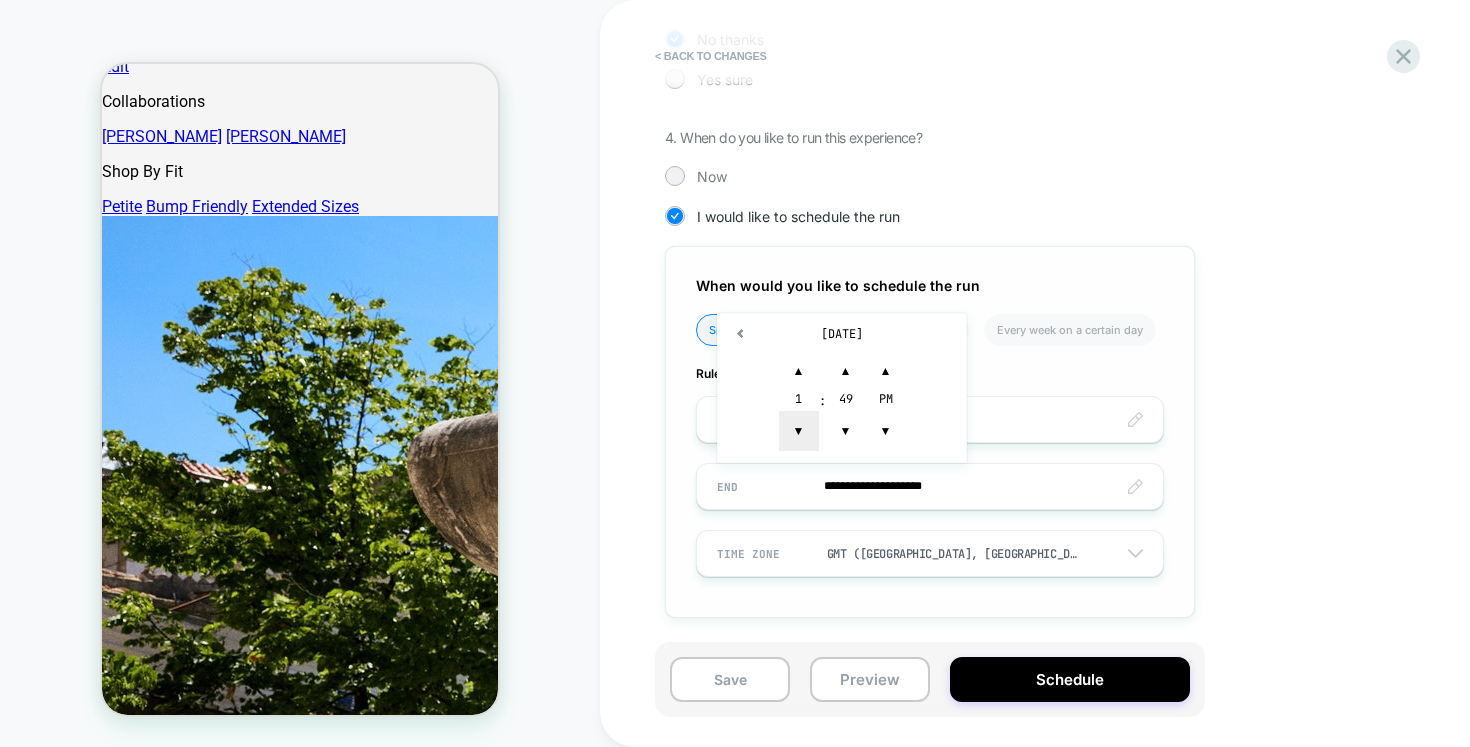 click on "▼" at bounding box center (799, 431) 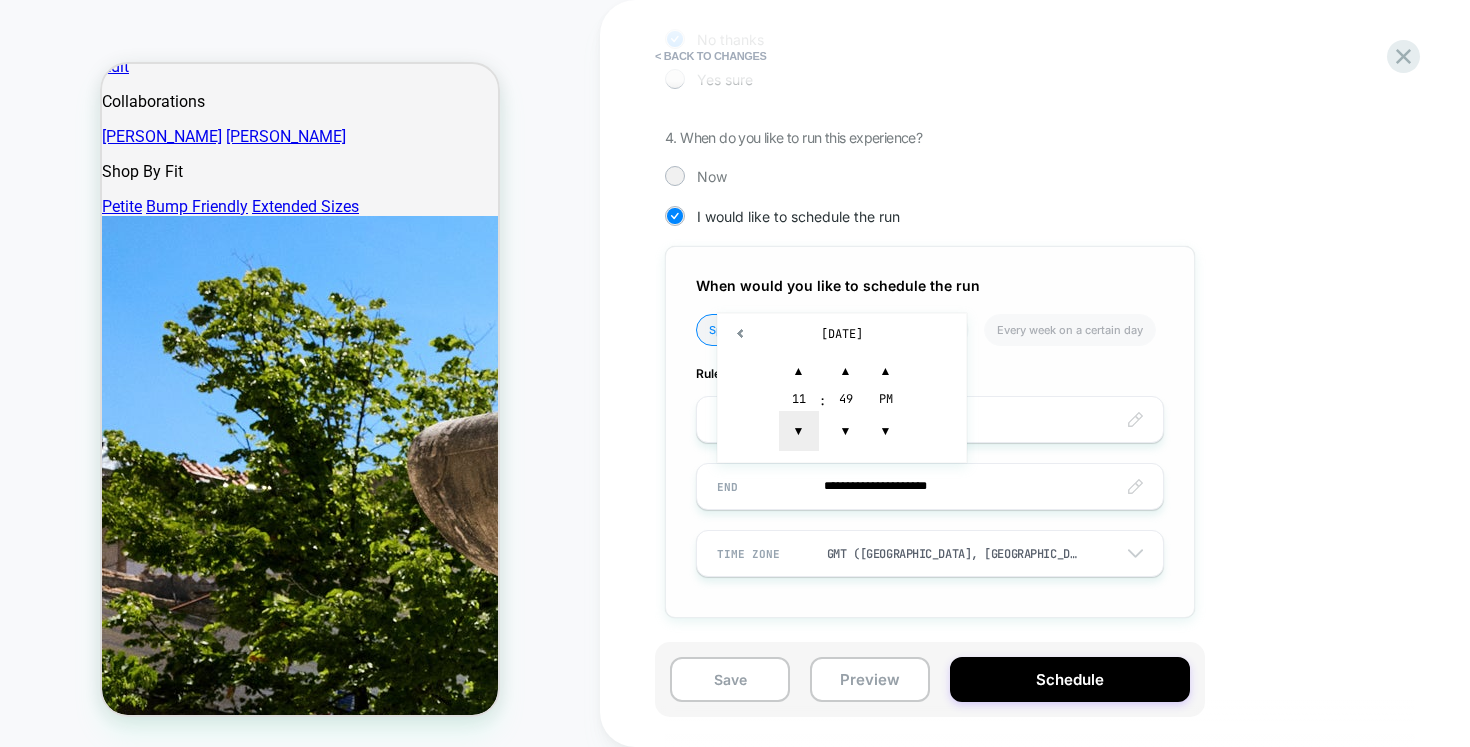 click on "▼" at bounding box center [799, 431] 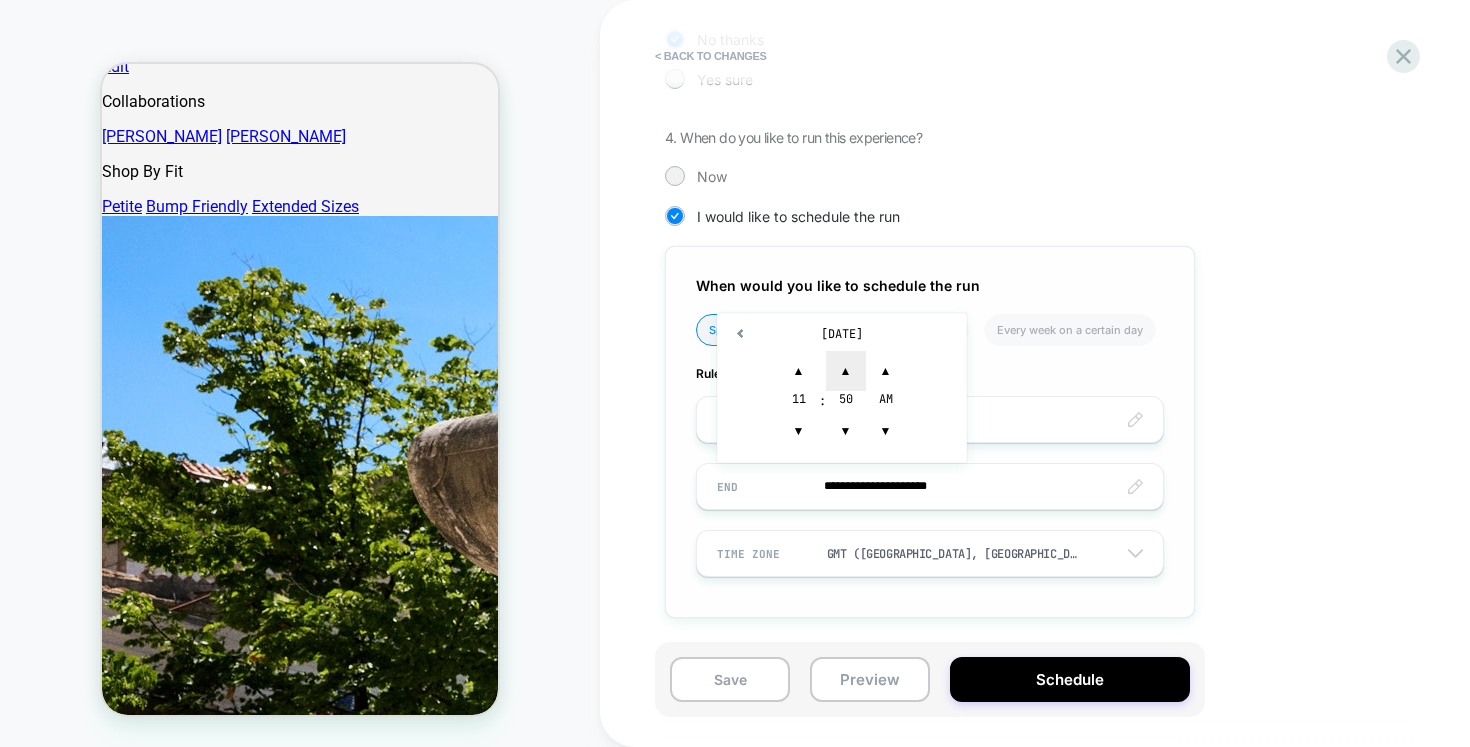 click on "▲" at bounding box center (846, 371) 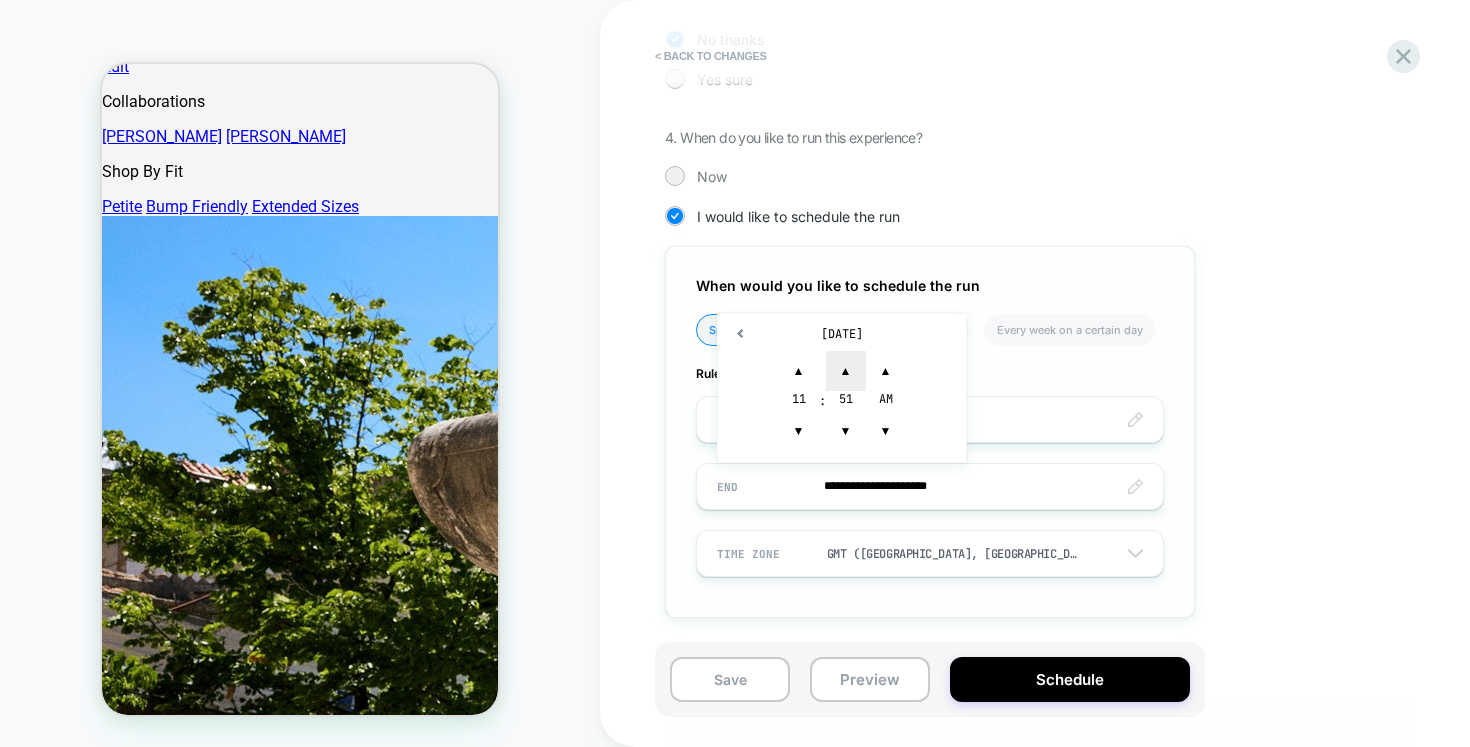 click on "▲" at bounding box center (846, 371) 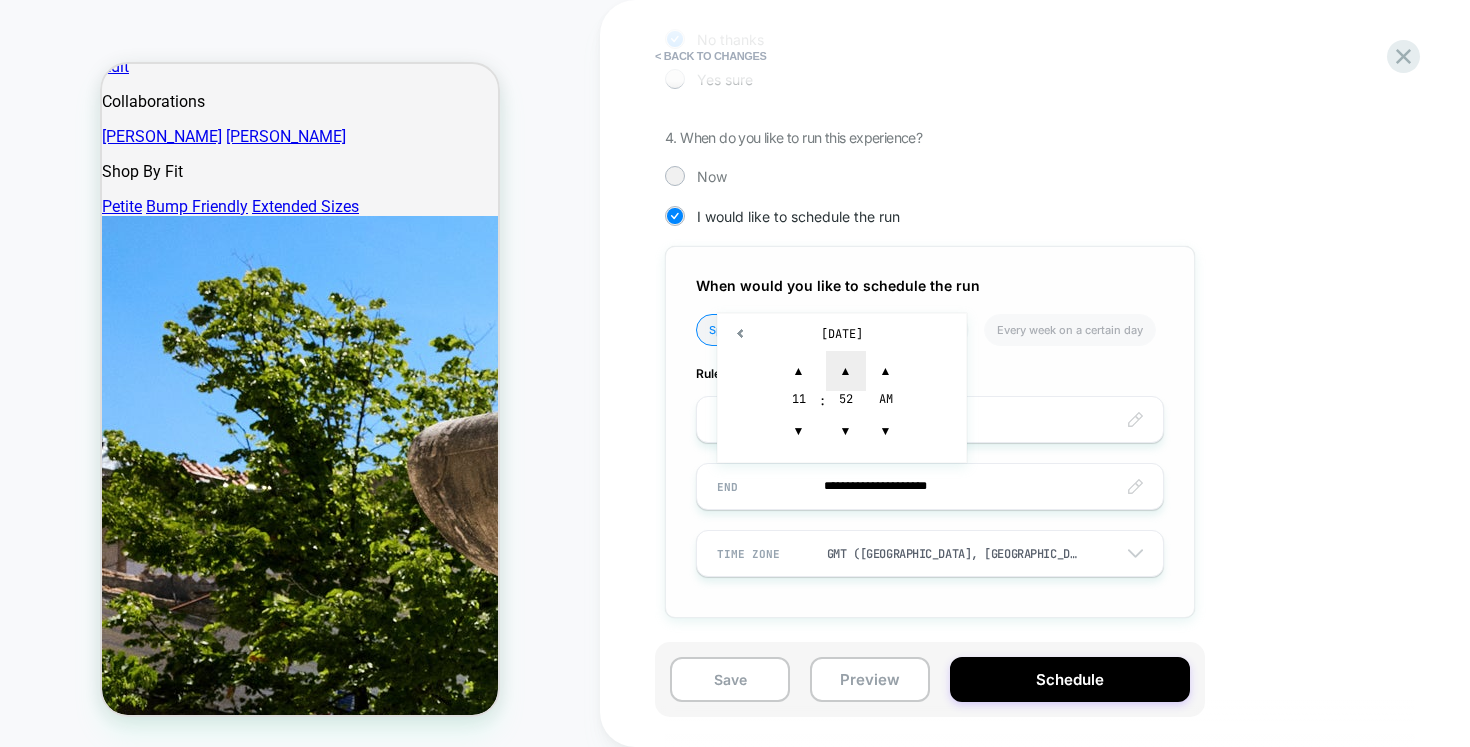 click on "▲" at bounding box center (846, 371) 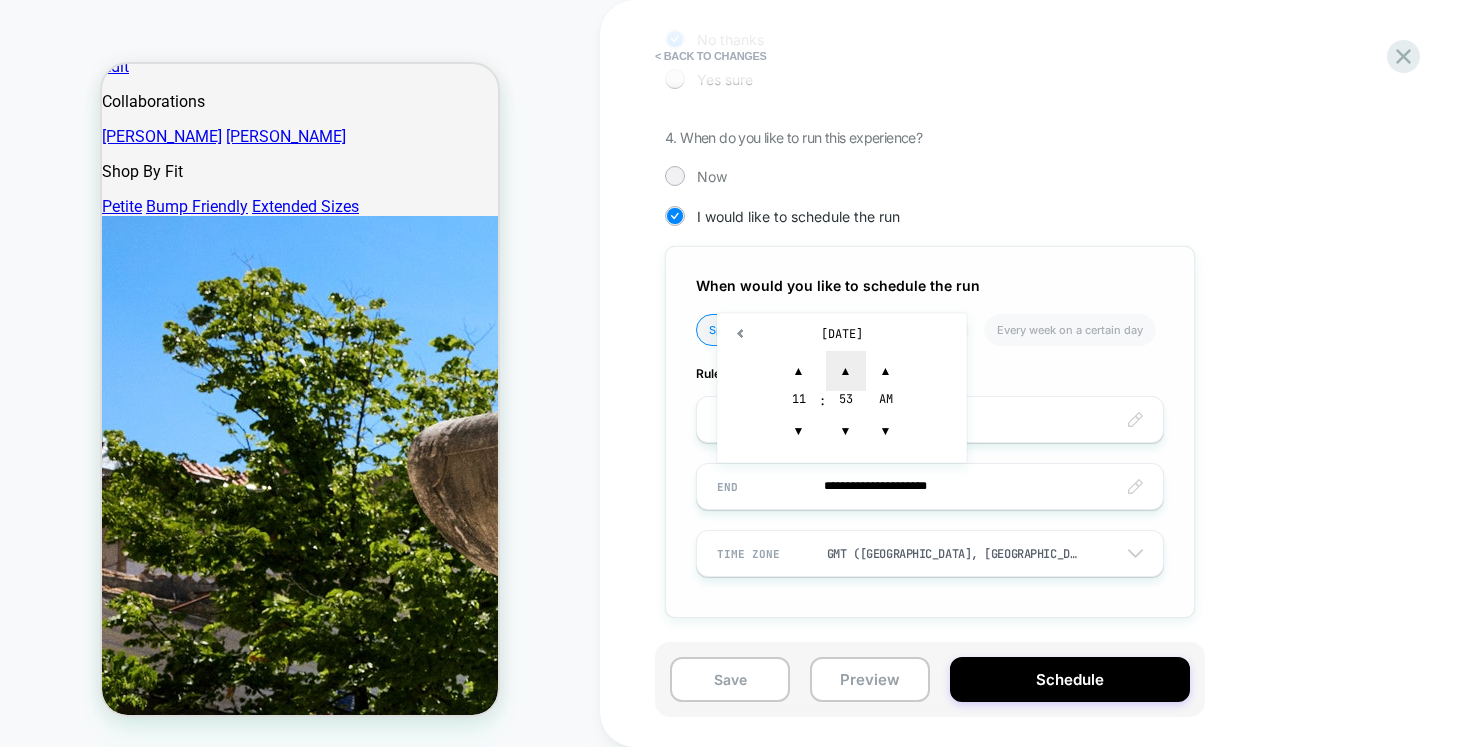 click on "▲" at bounding box center (846, 371) 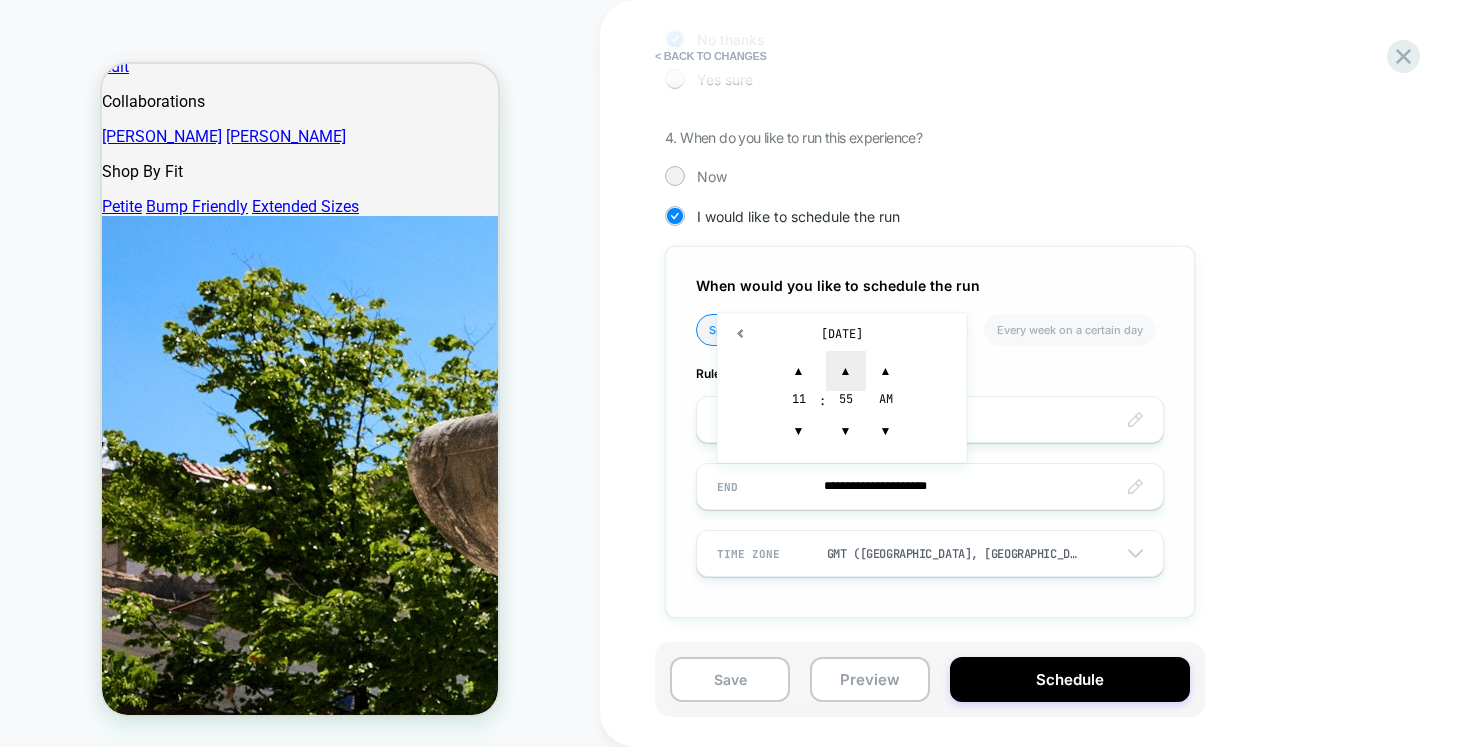 click on "▲" at bounding box center (846, 371) 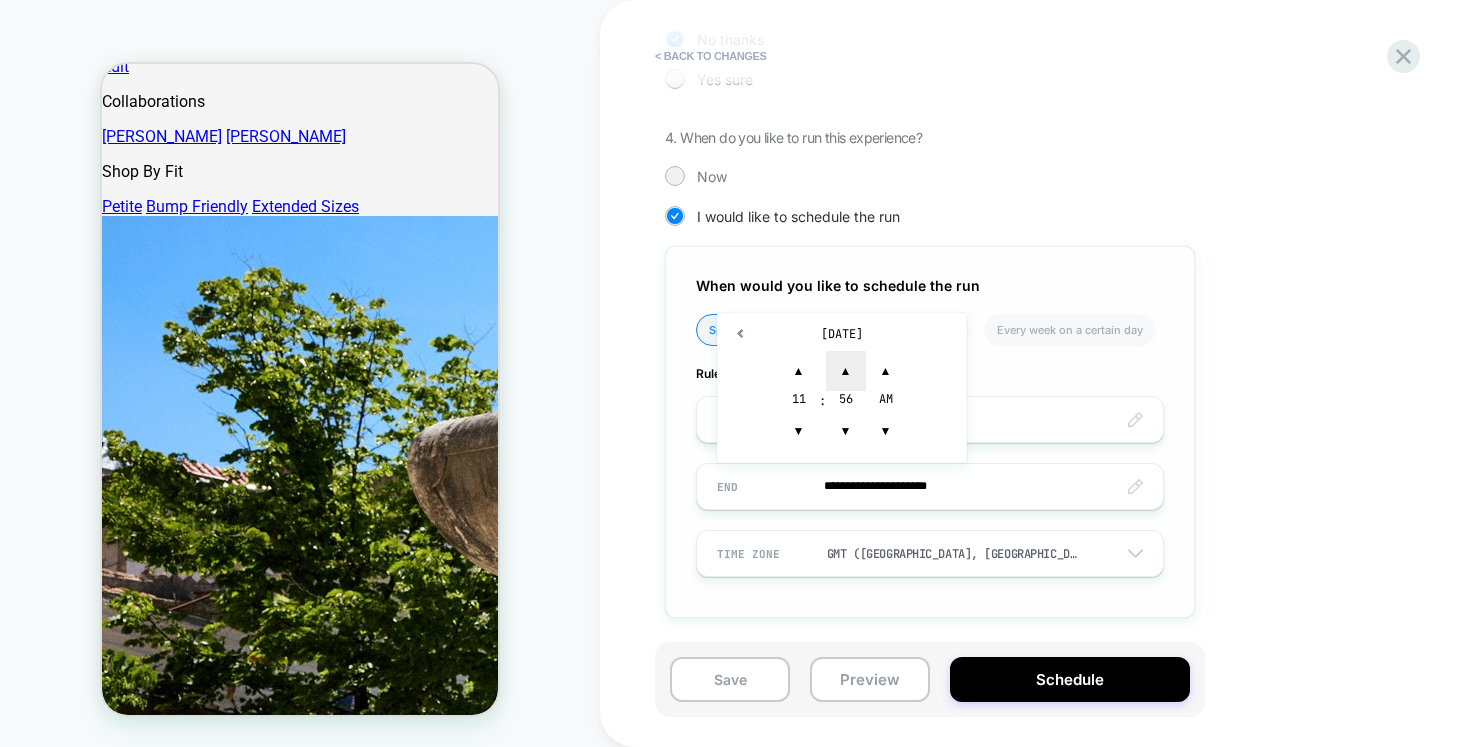click on "▲" at bounding box center (846, 371) 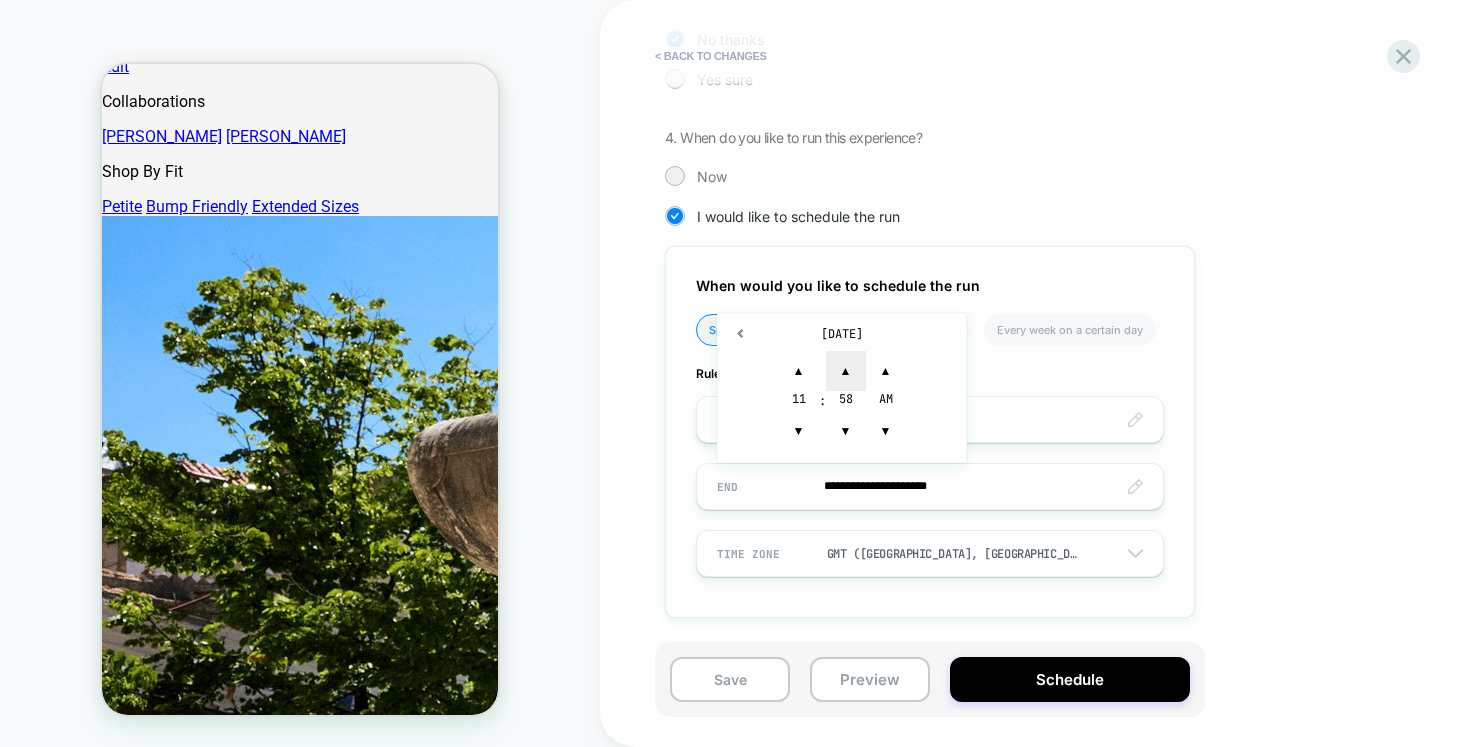 click on "▲" at bounding box center [846, 371] 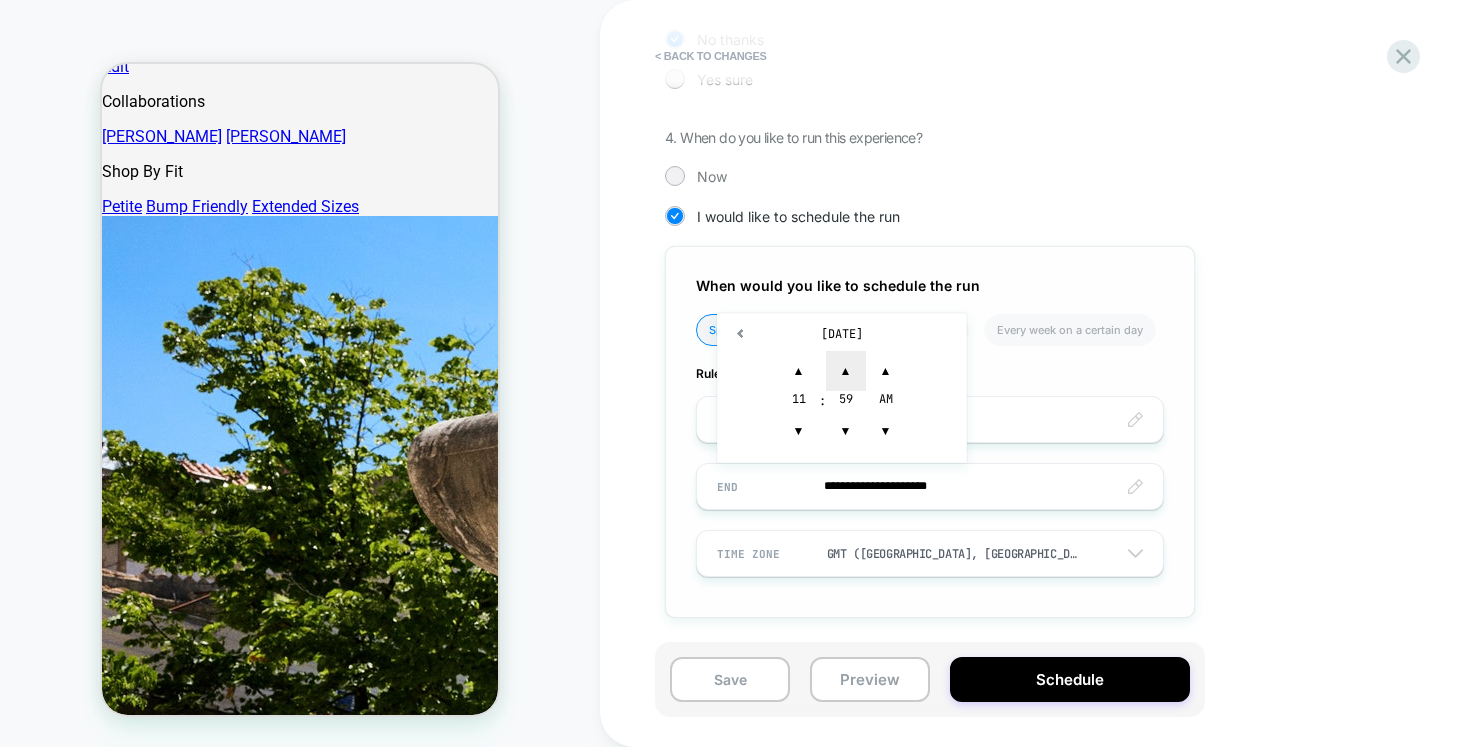 click on "▲" at bounding box center (846, 371) 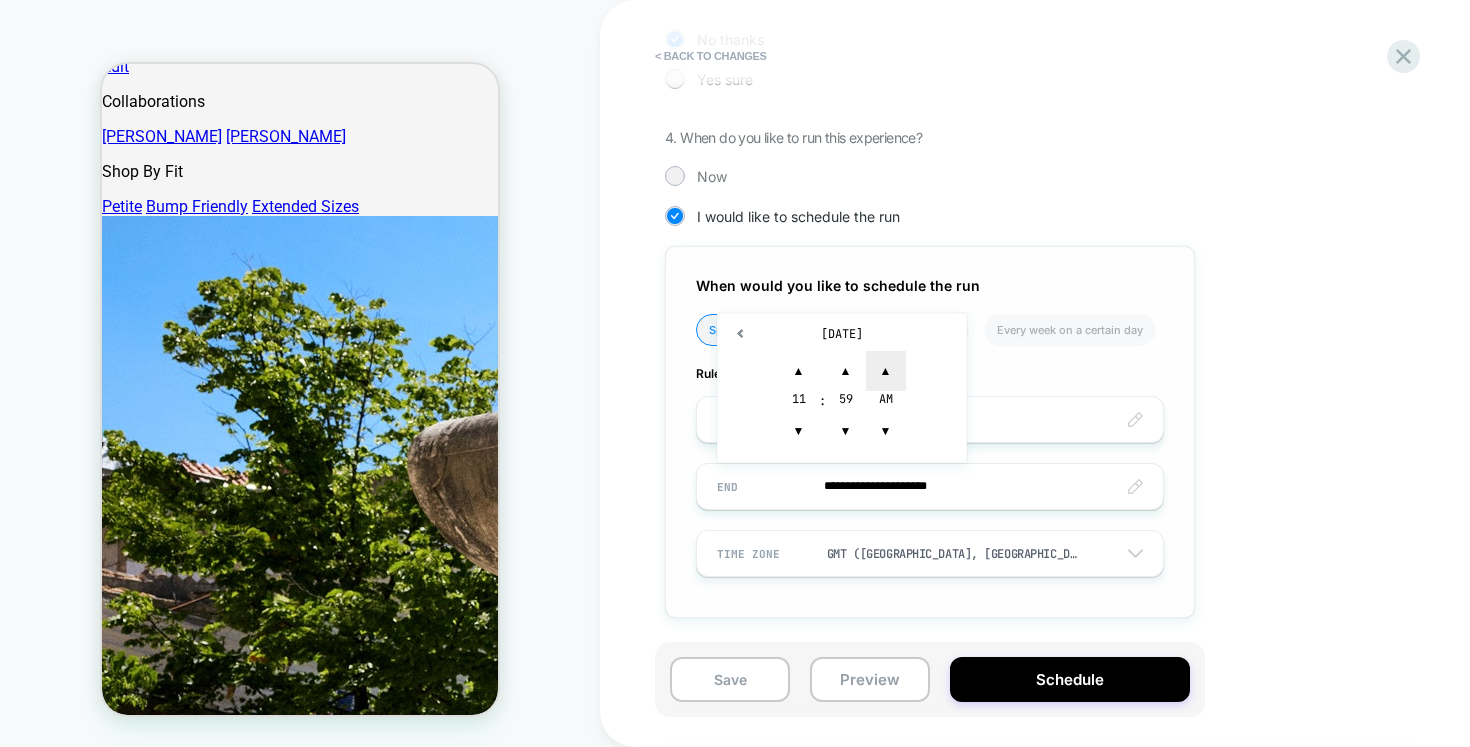 click on "▲" at bounding box center [886, 371] 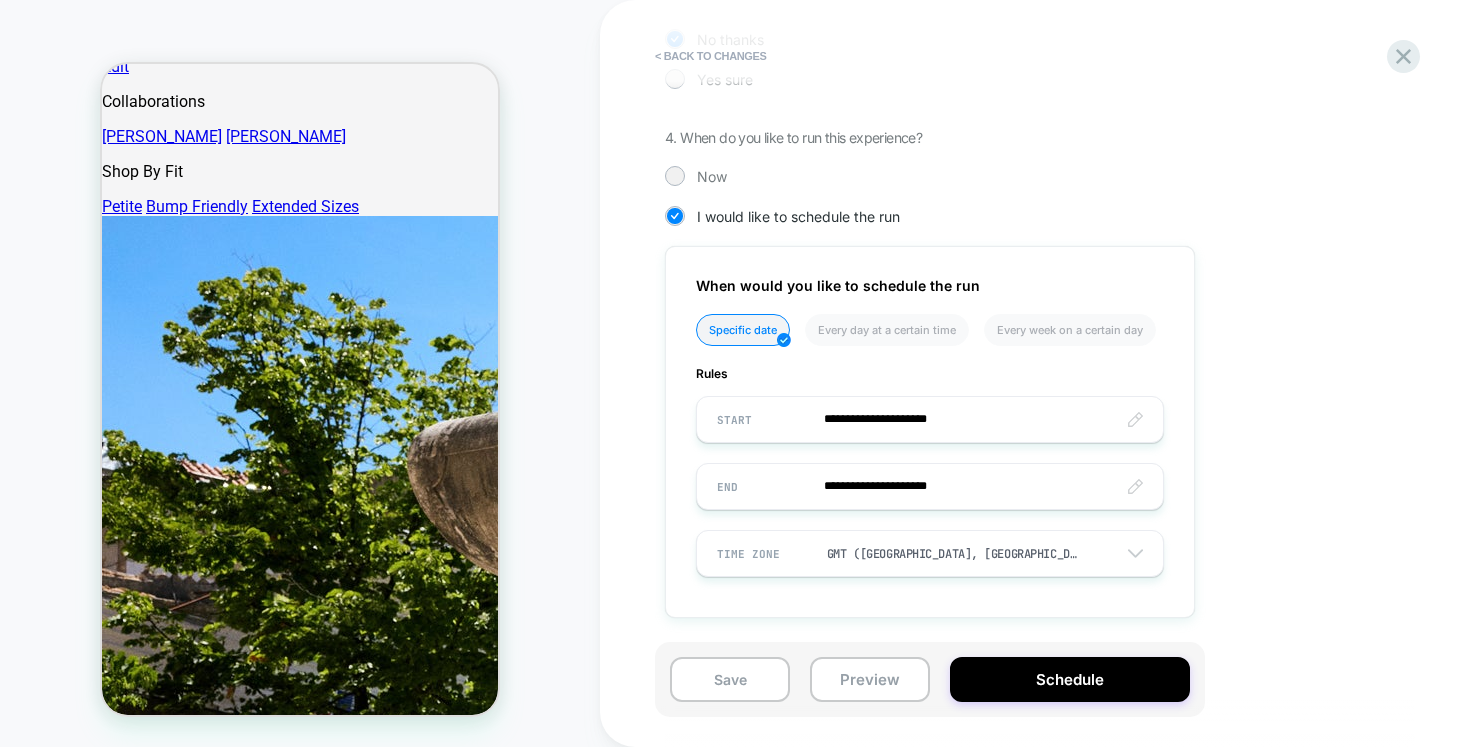 click on "**********" at bounding box center [1030, 162] 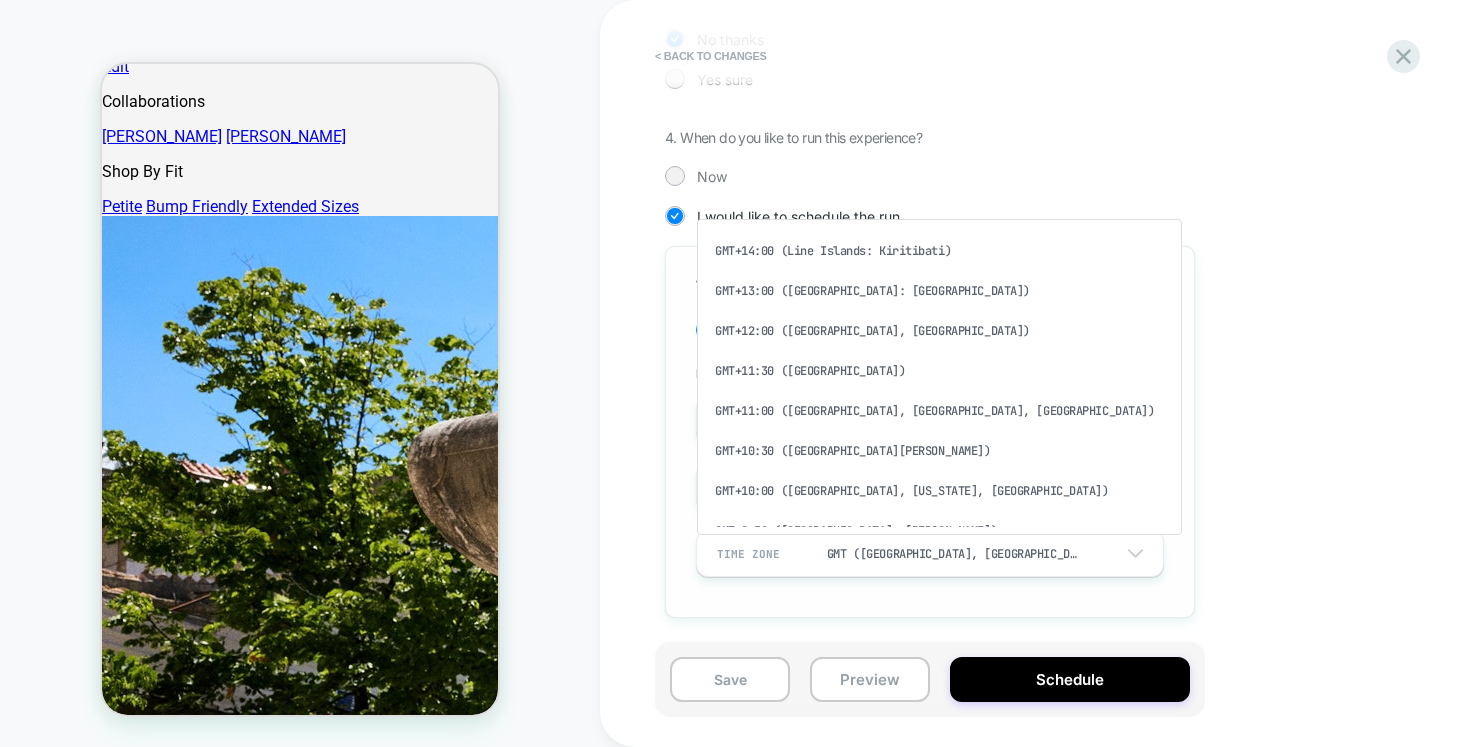 click on "GMT (London, Dublin, Lisbon)" at bounding box center [953, 554] 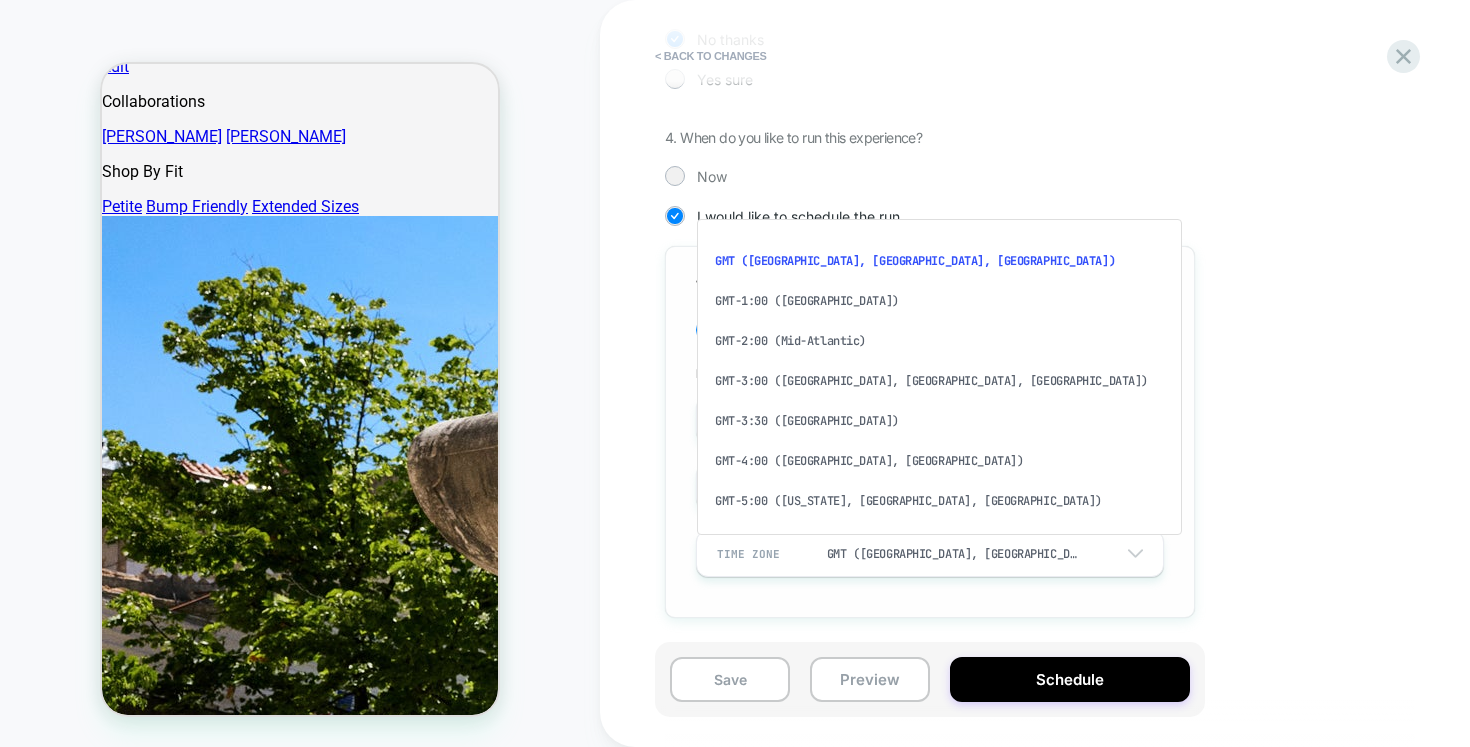 scroll, scrollTop: 951, scrollLeft: 0, axis: vertical 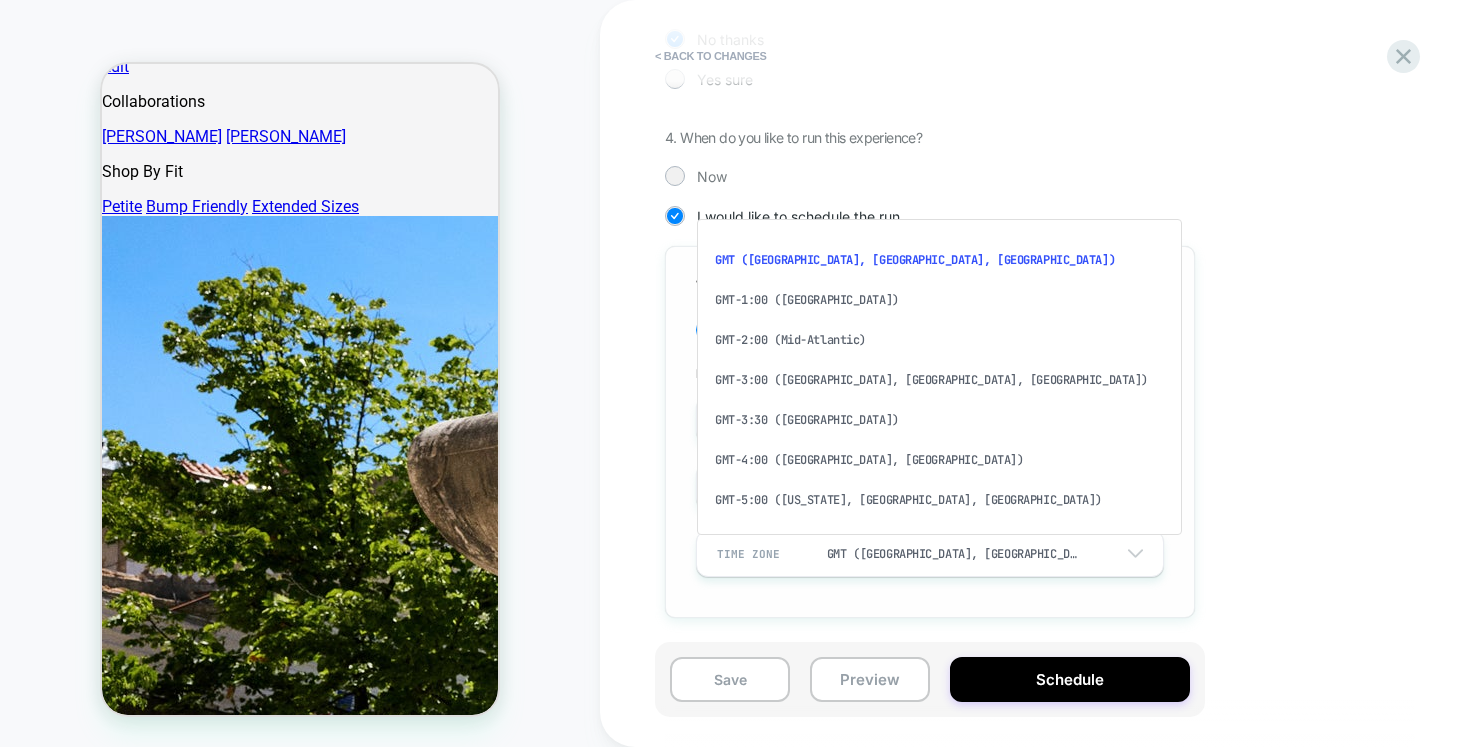 click on "GMT-5:00 (New York, Bogota, Lima)" at bounding box center [939, 500] 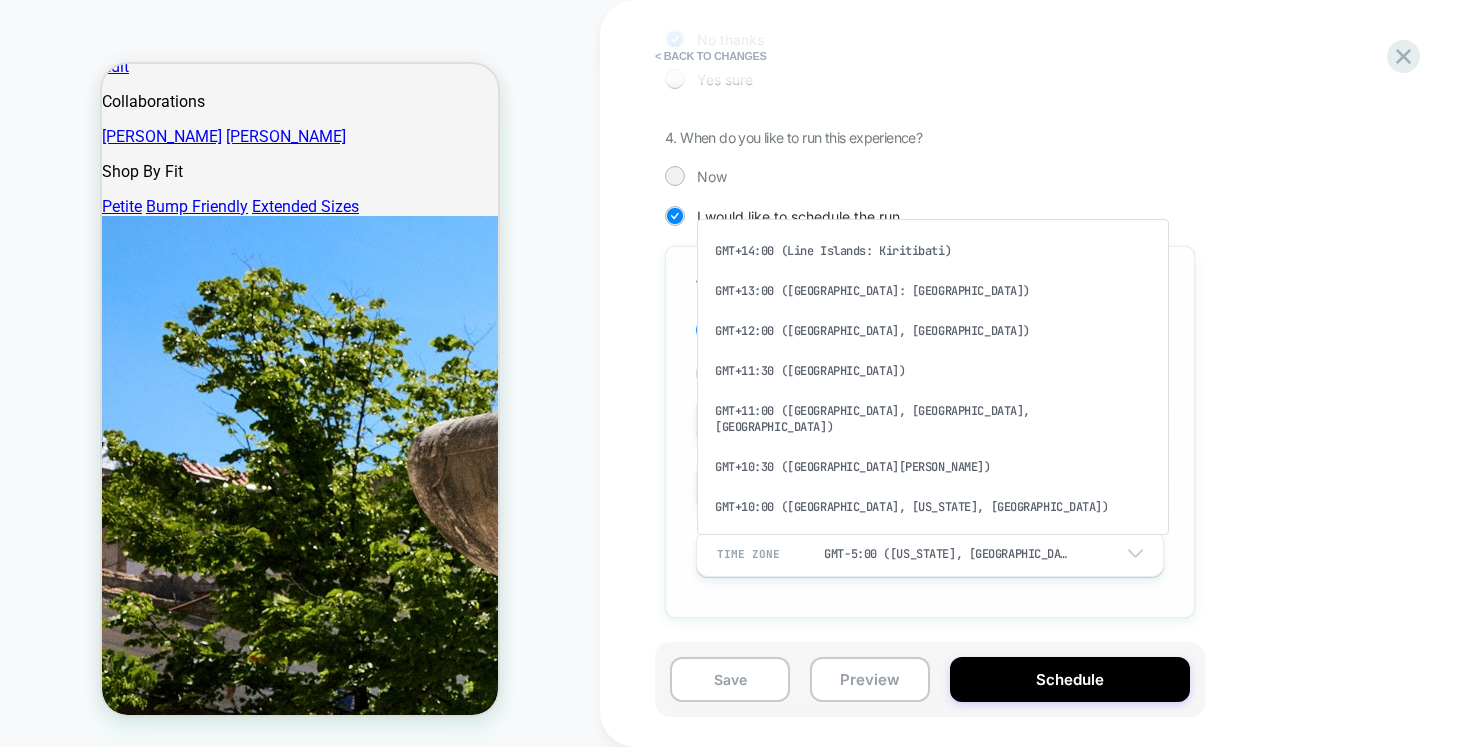 click on "GMT-5:00 (New York, Bogota, Lima)" at bounding box center (946, 554) 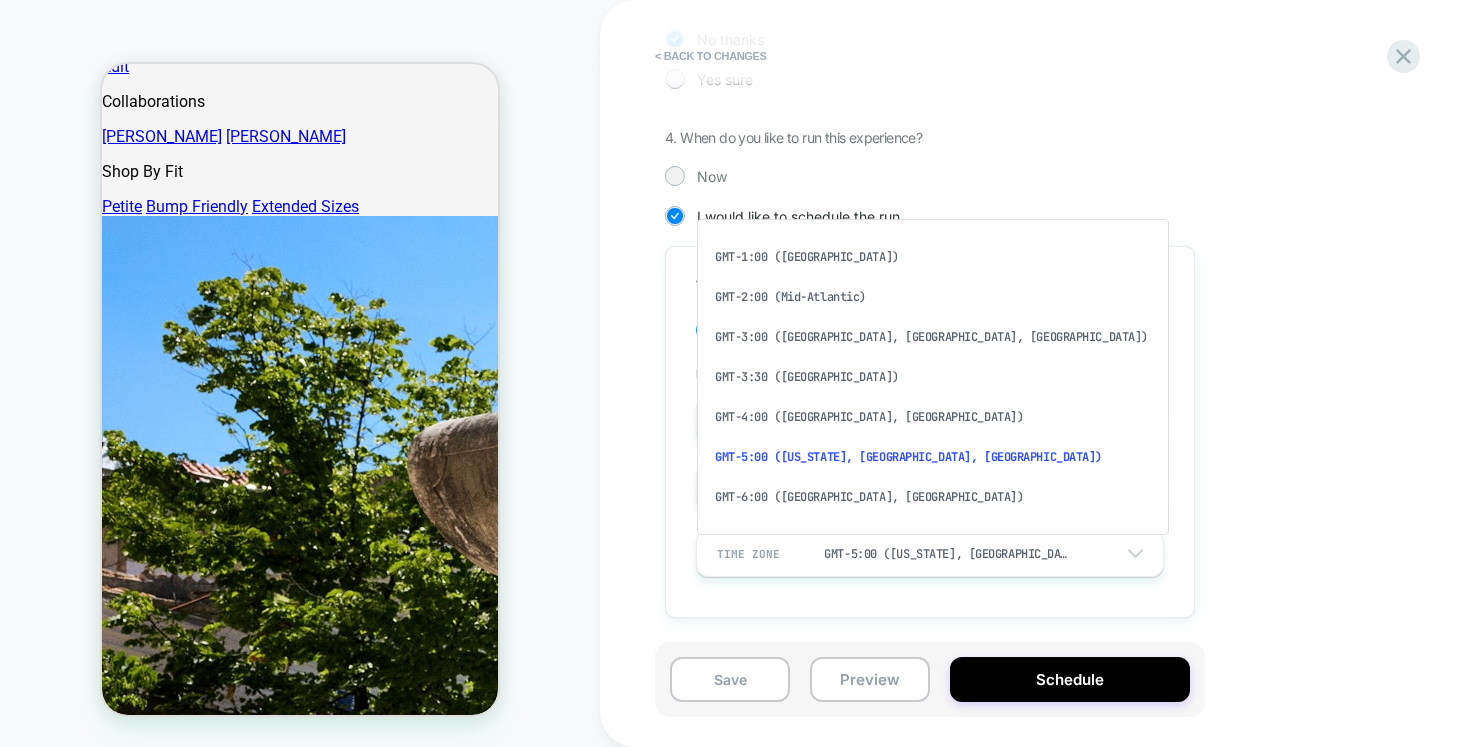 scroll, scrollTop: 1015, scrollLeft: 0, axis: vertical 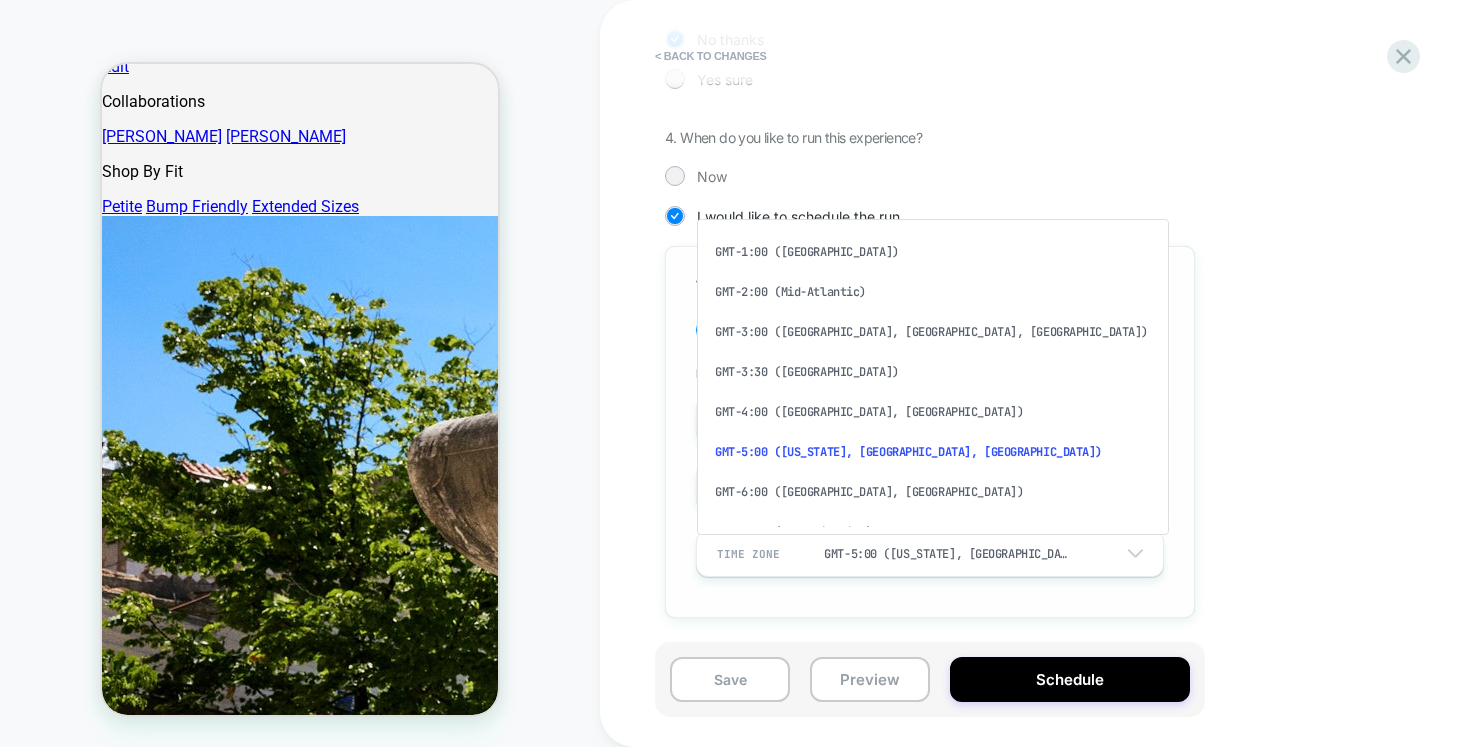 click on "**********" at bounding box center (930, 432) 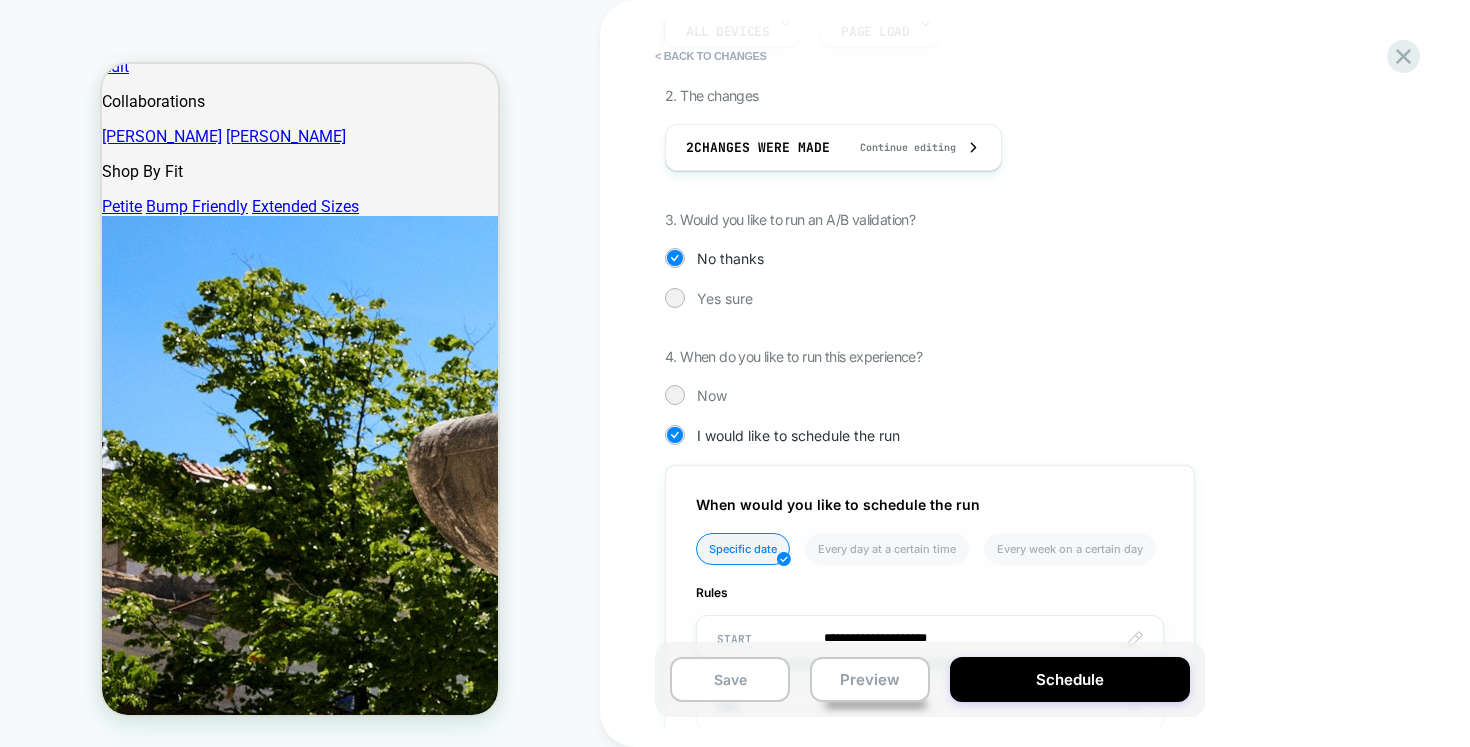 scroll, scrollTop: 374, scrollLeft: 0, axis: vertical 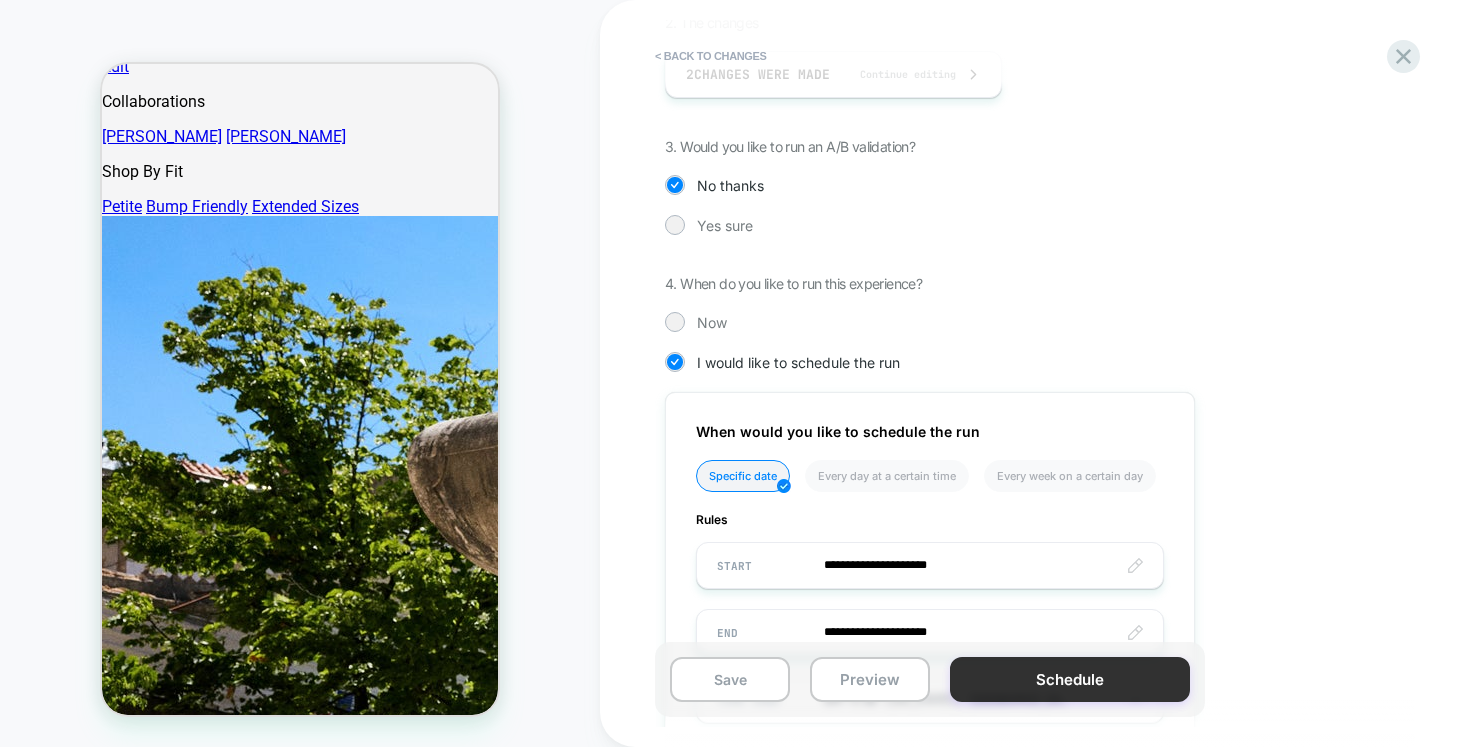 click on "Schedule" at bounding box center [1070, 679] 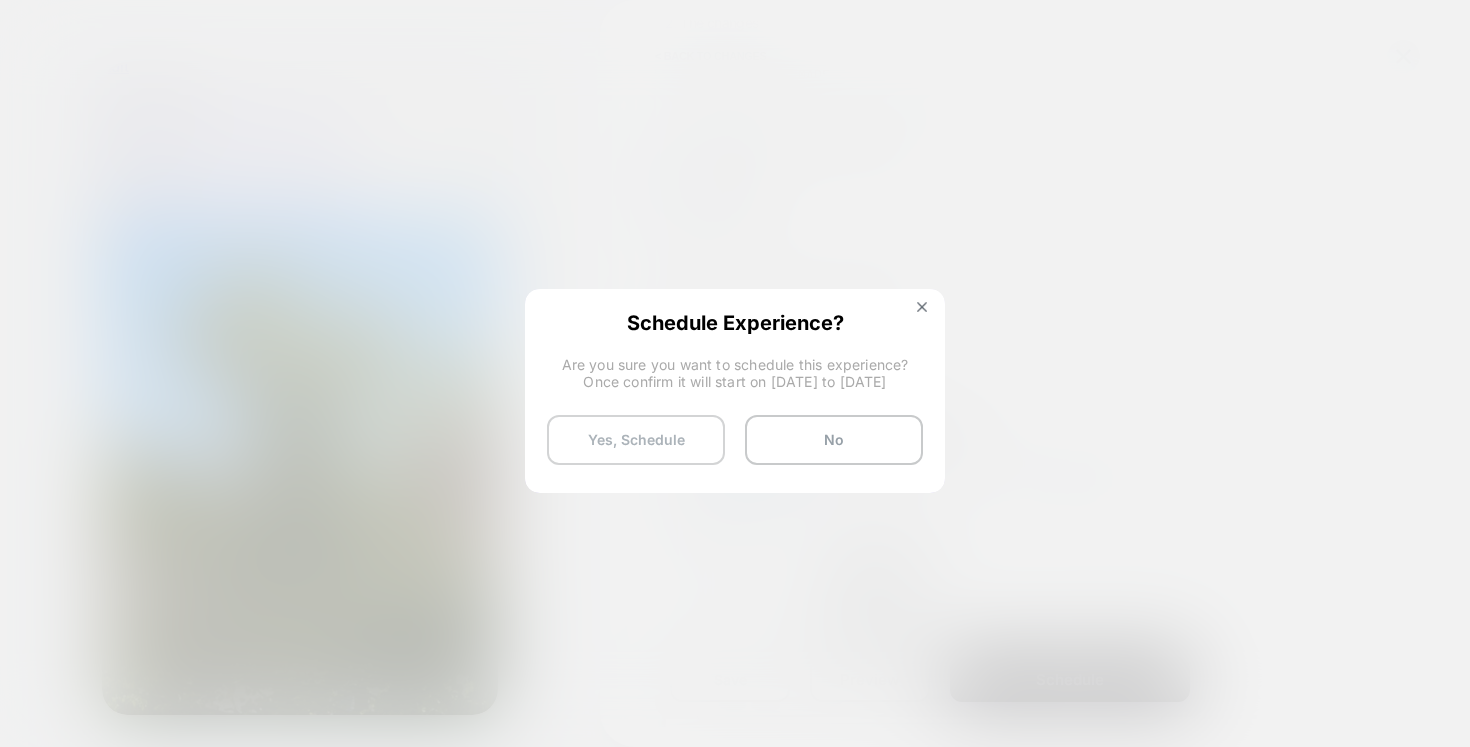click on "Yes, Schedule" at bounding box center (636, 440) 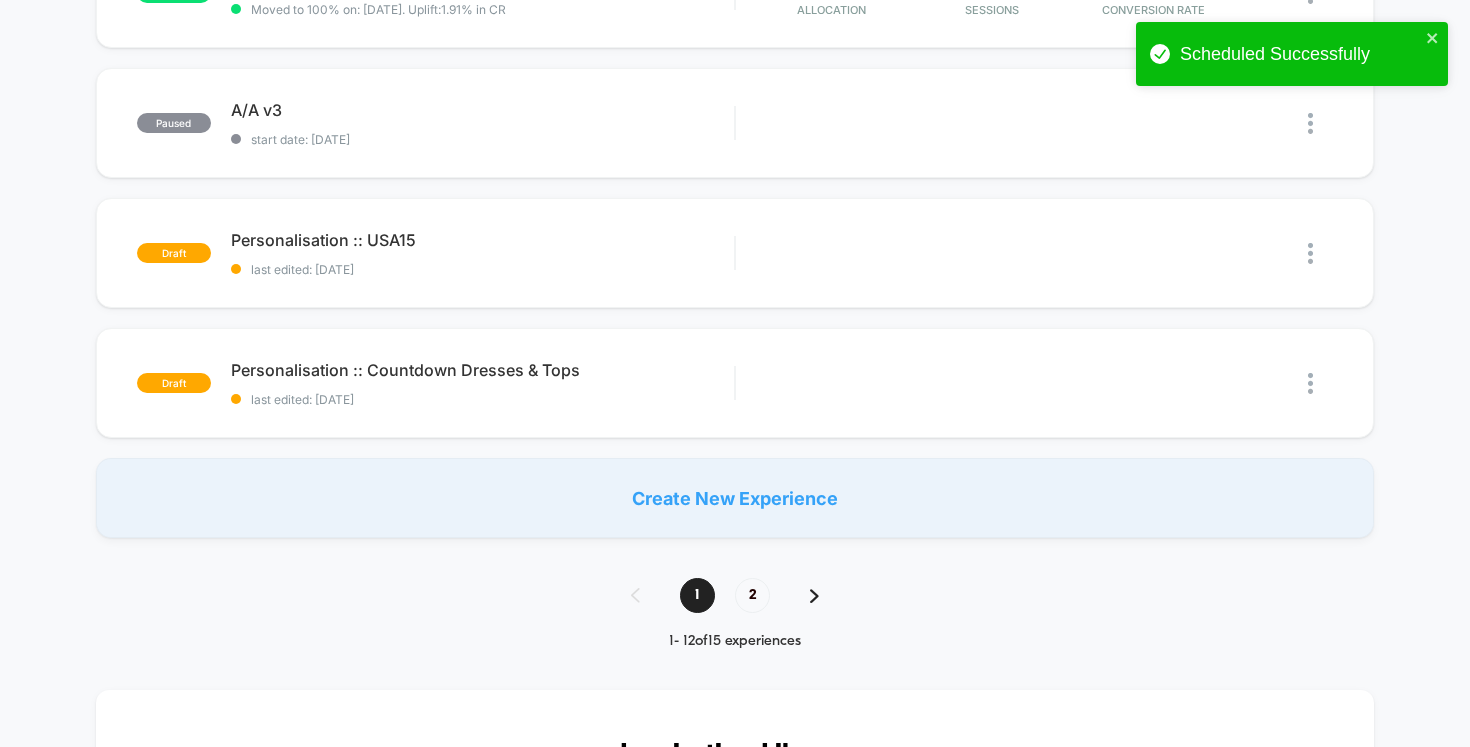 scroll, scrollTop: 1060, scrollLeft: 0, axis: vertical 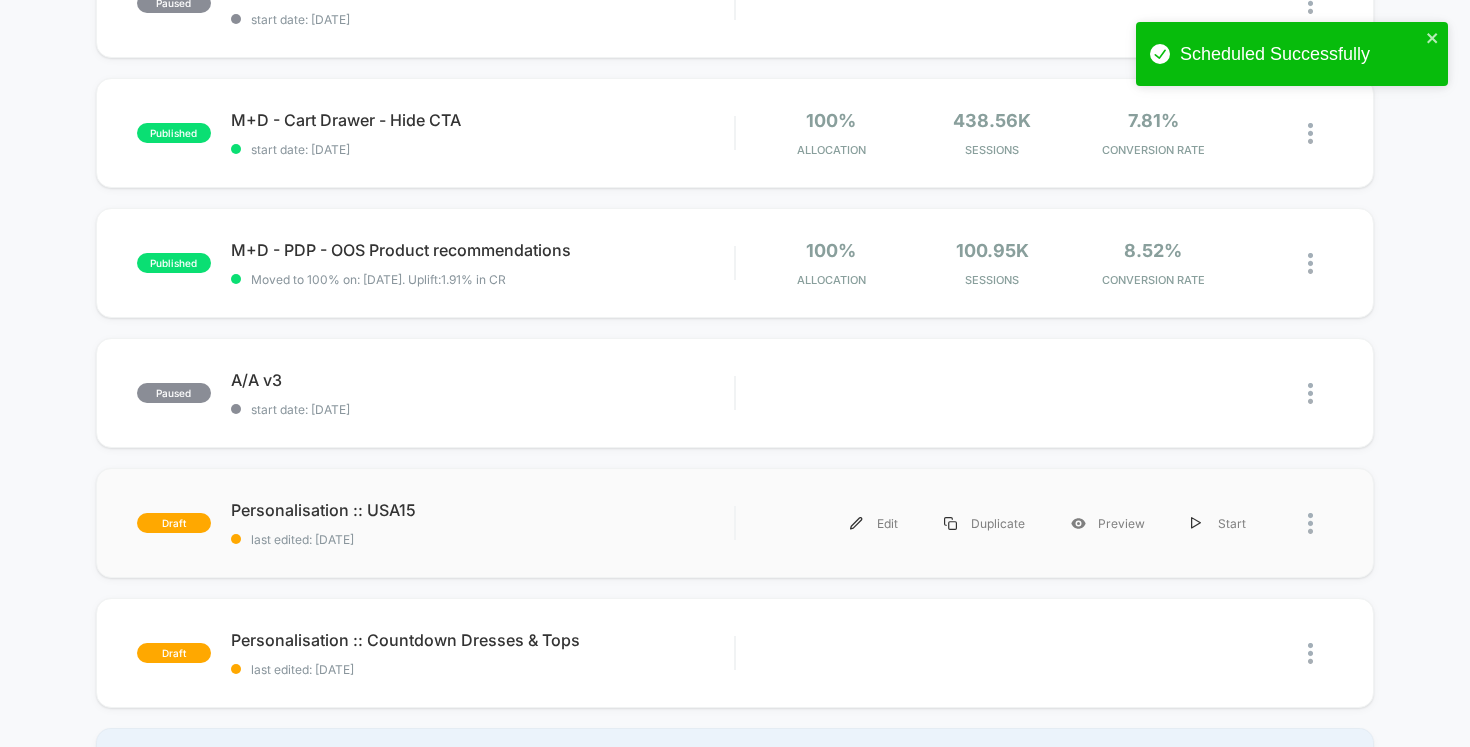 click on "draft Personalisation :: USA15 last edited: 02/07/2025 Edit Duplicate Preview Start" at bounding box center (735, 523) 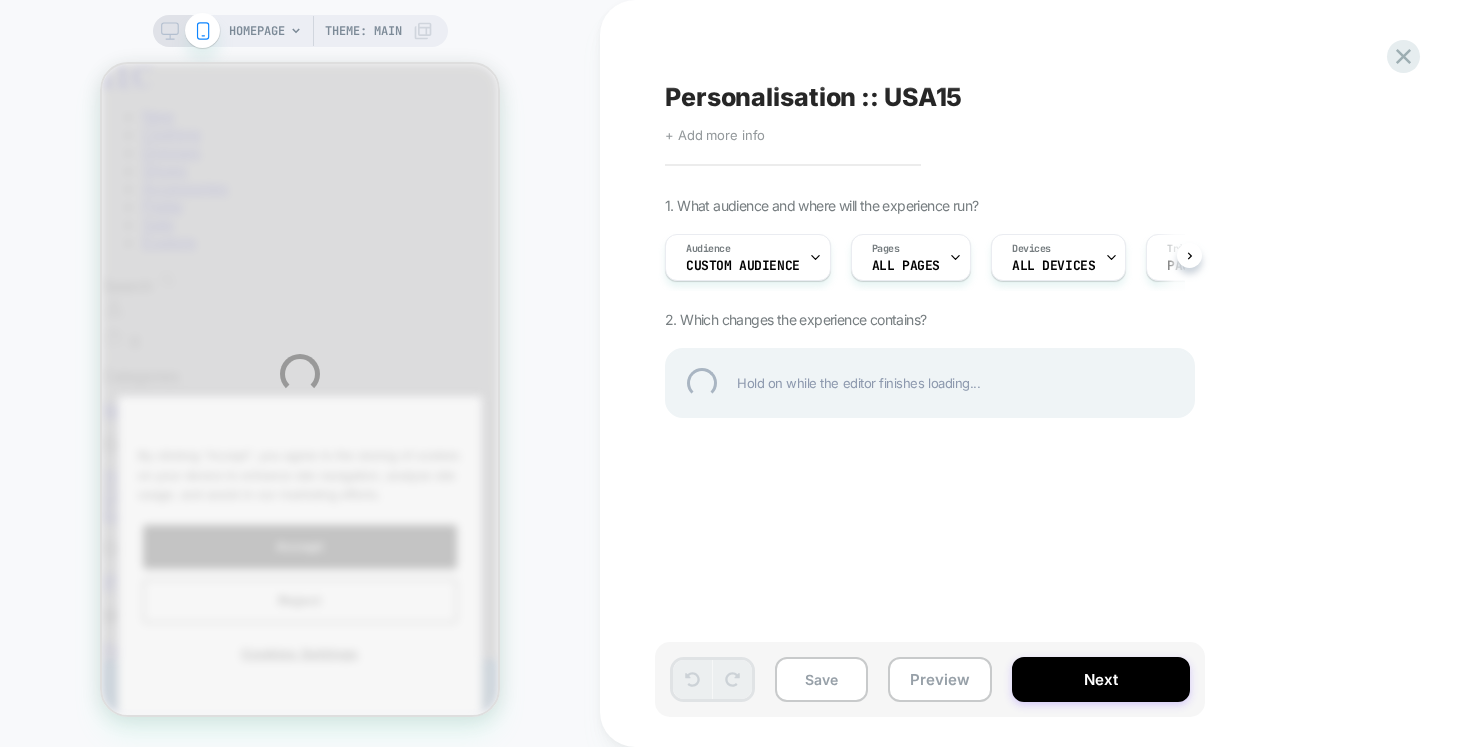 scroll, scrollTop: 0, scrollLeft: 0, axis: both 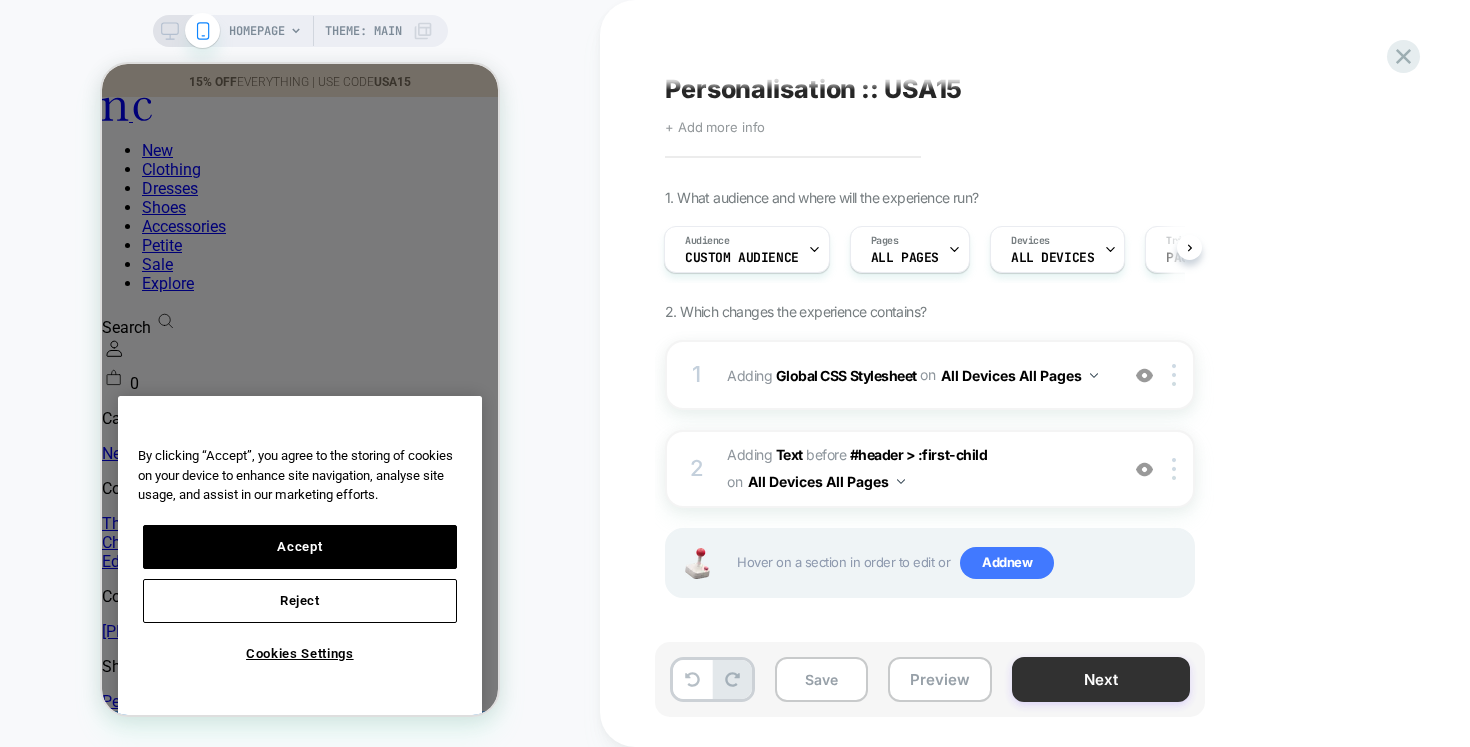 click on "Next" at bounding box center [1101, 679] 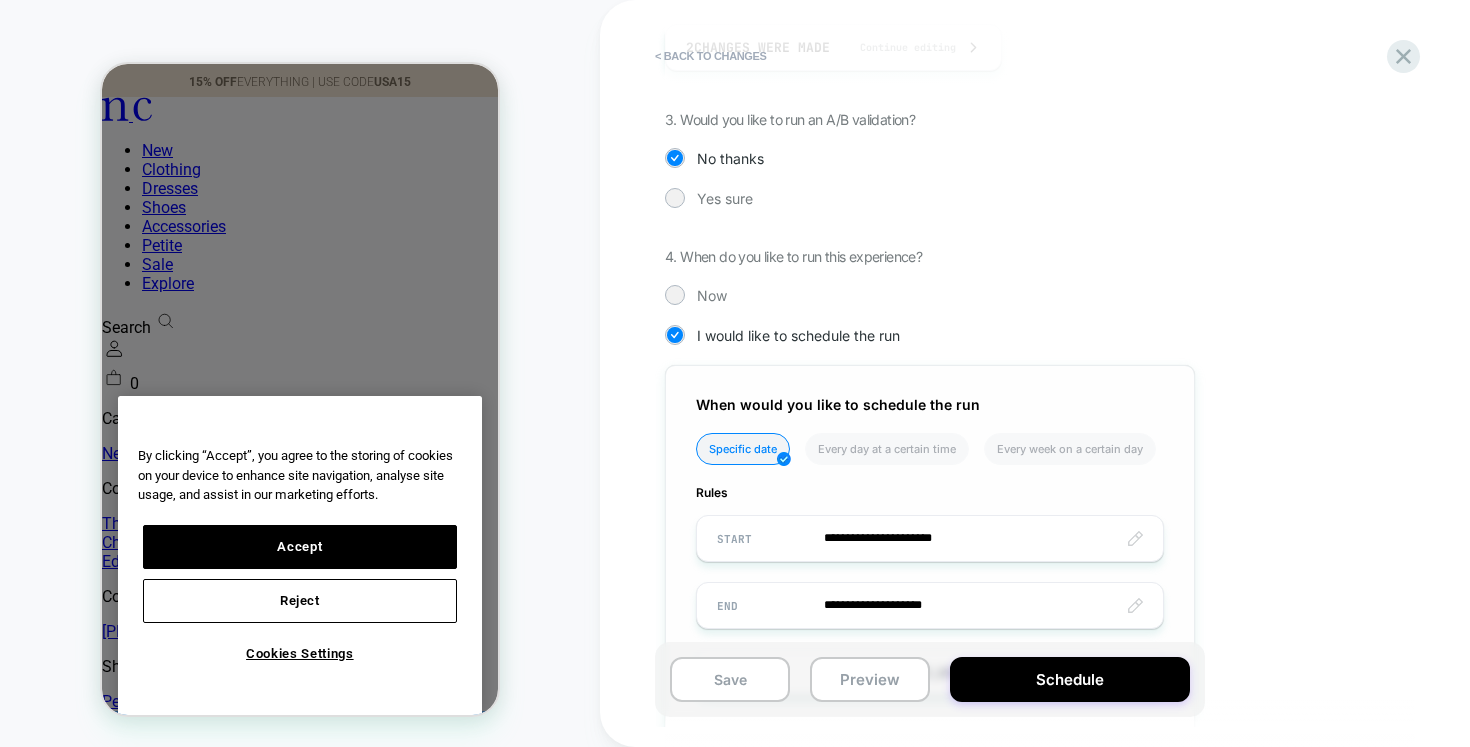 scroll, scrollTop: 520, scrollLeft: 0, axis: vertical 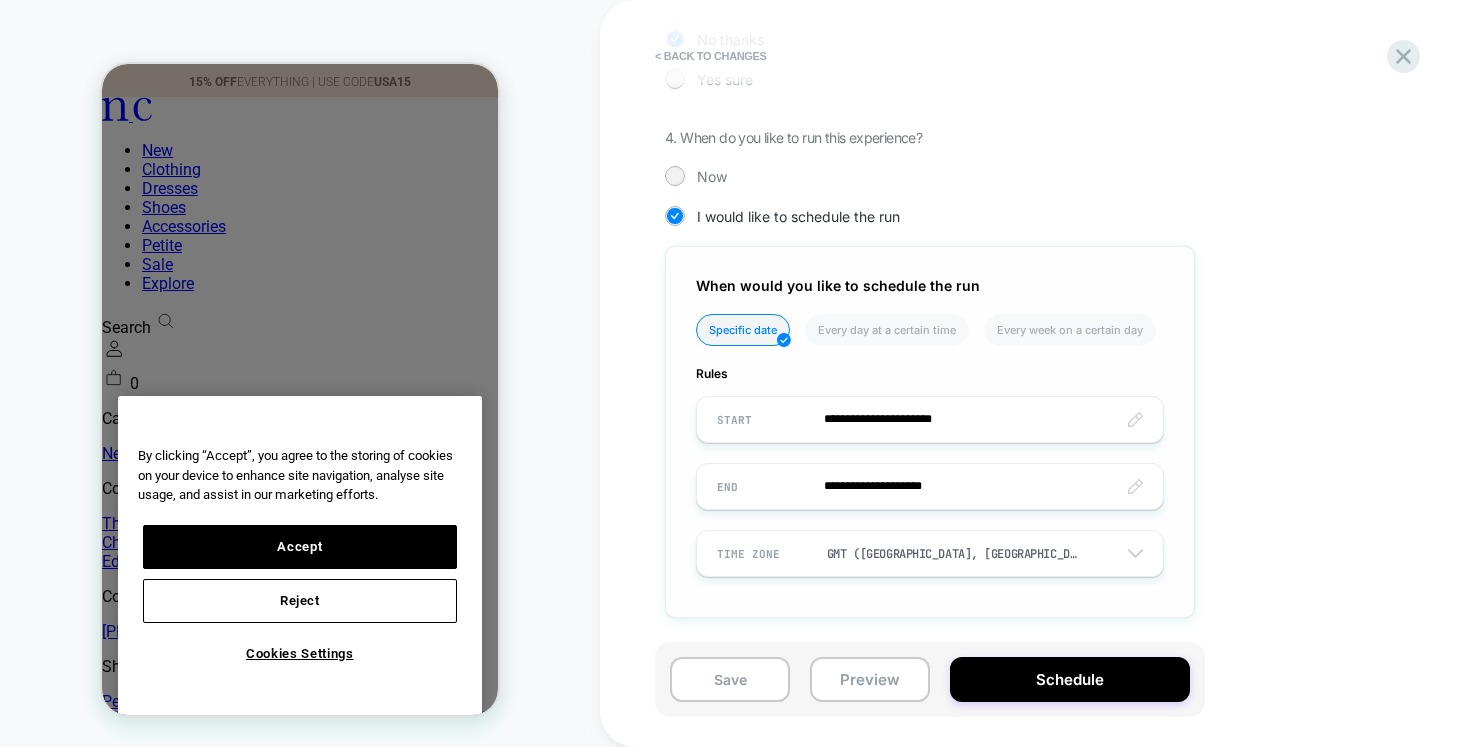 click on "**********" at bounding box center (930, 419) 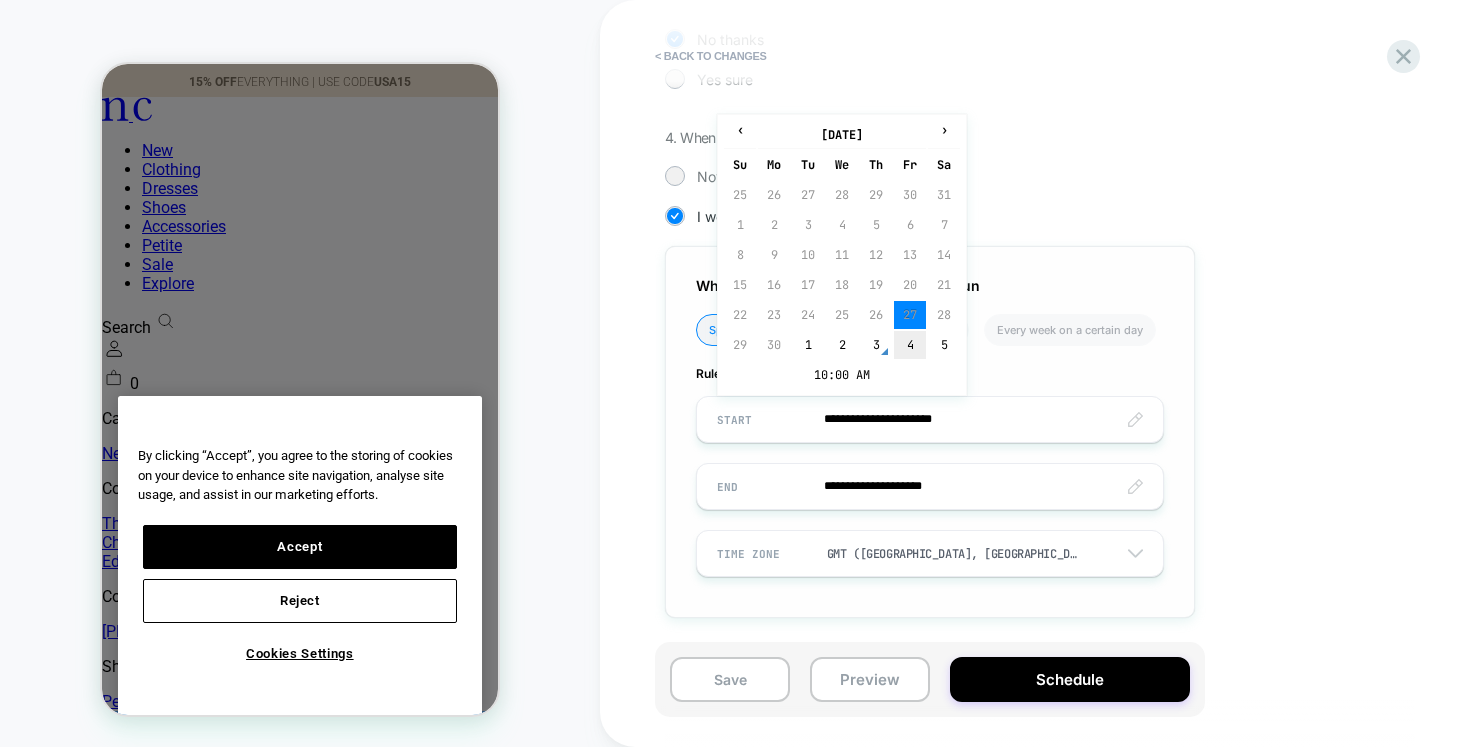 click on "4" at bounding box center [910, 345] 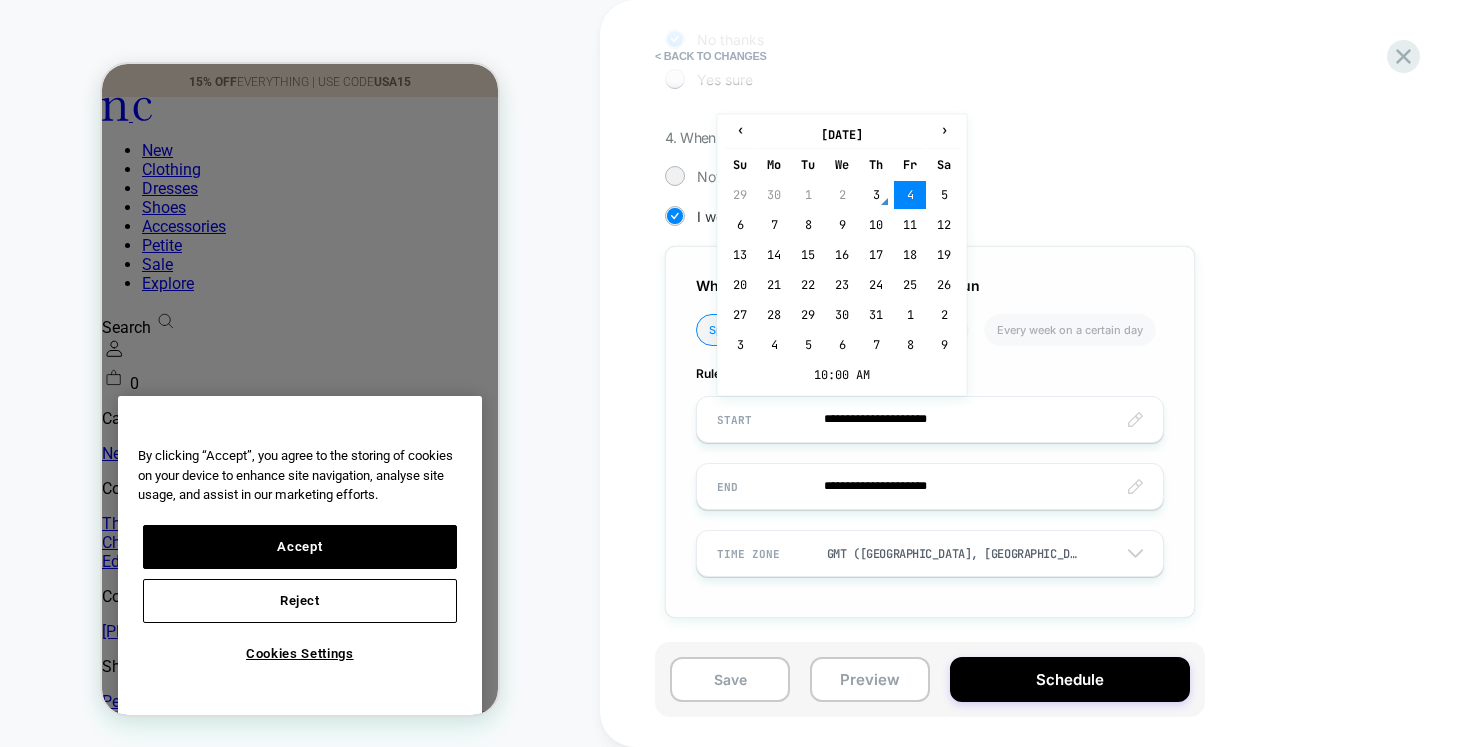 click on "**********" at bounding box center (930, 419) 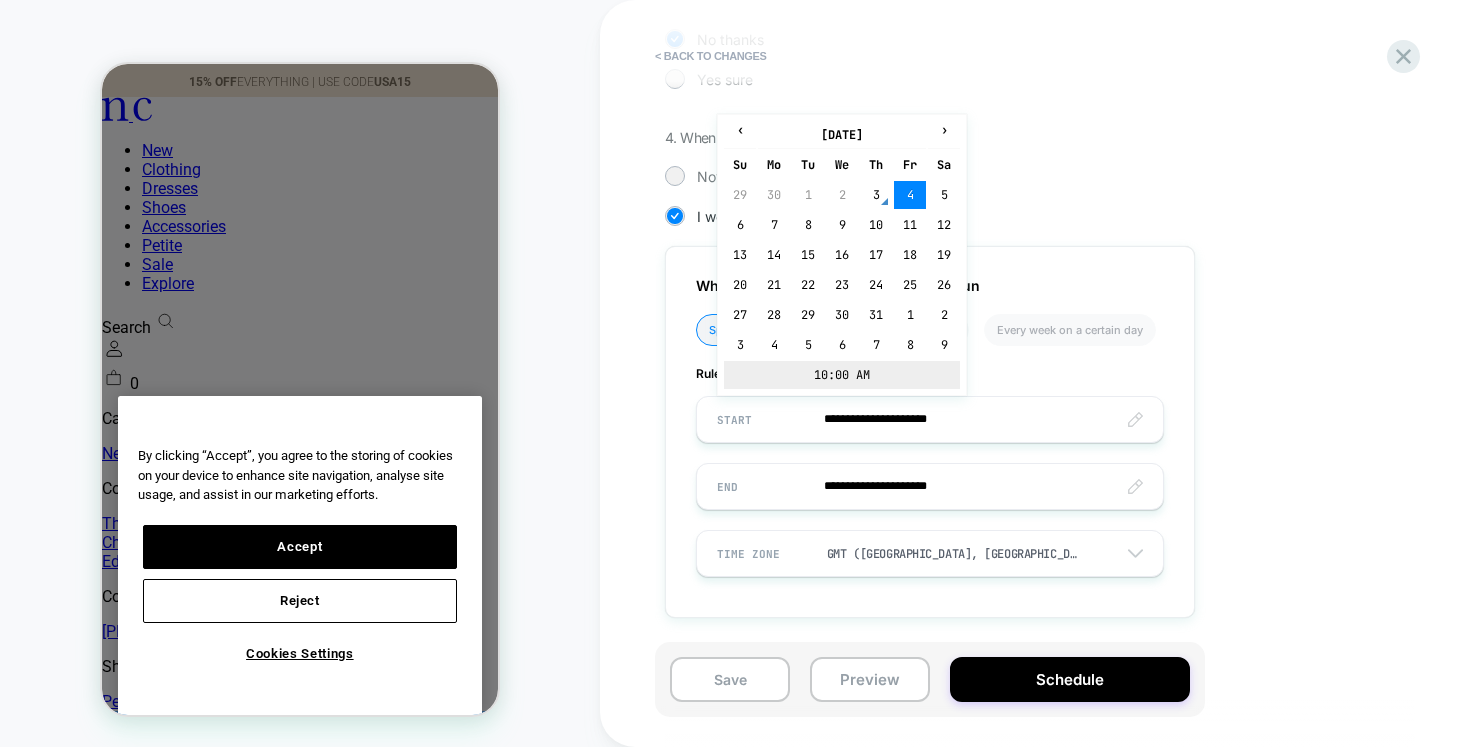 click on "10:00 AM" at bounding box center [842, 375] 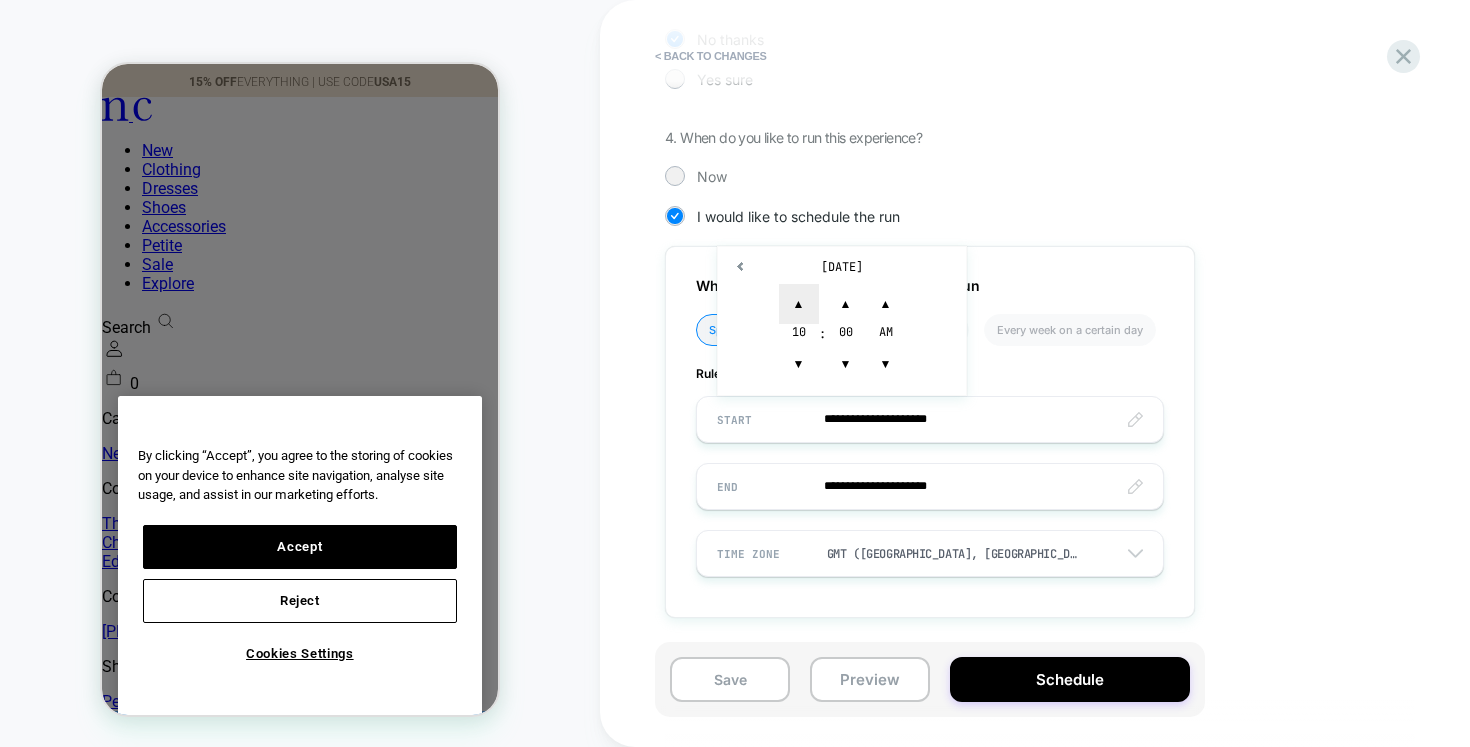 click on "▲" at bounding box center [799, 304] 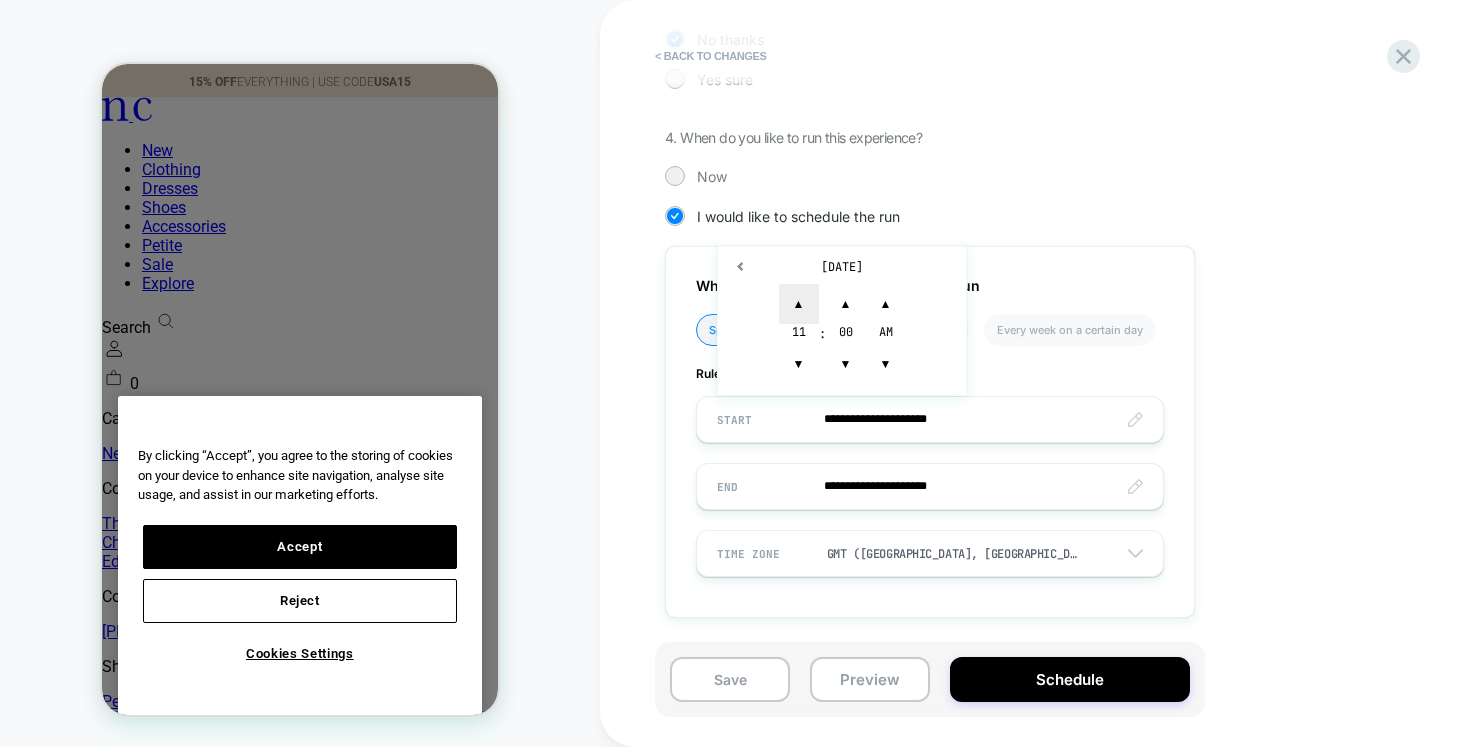 click on "▲" at bounding box center [799, 304] 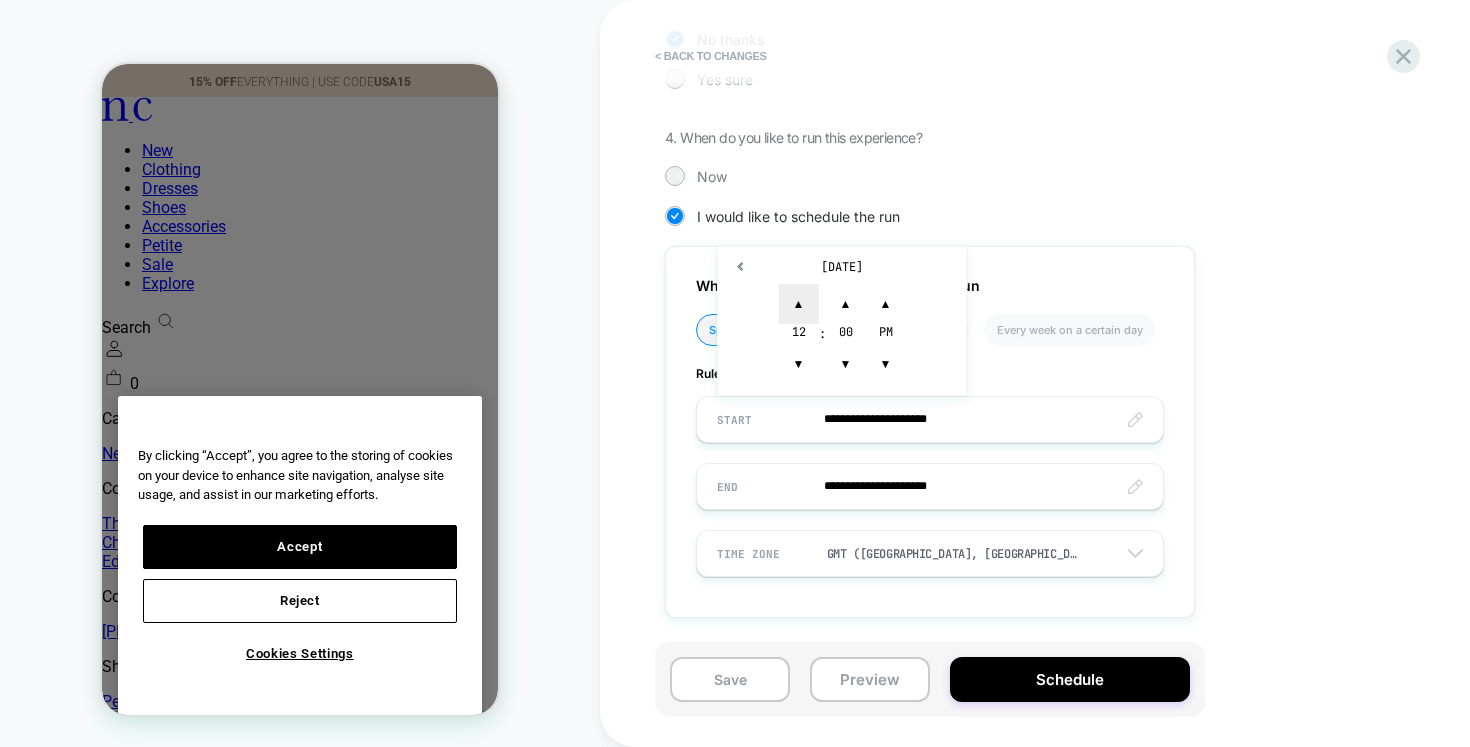 click on "▲" at bounding box center (799, 304) 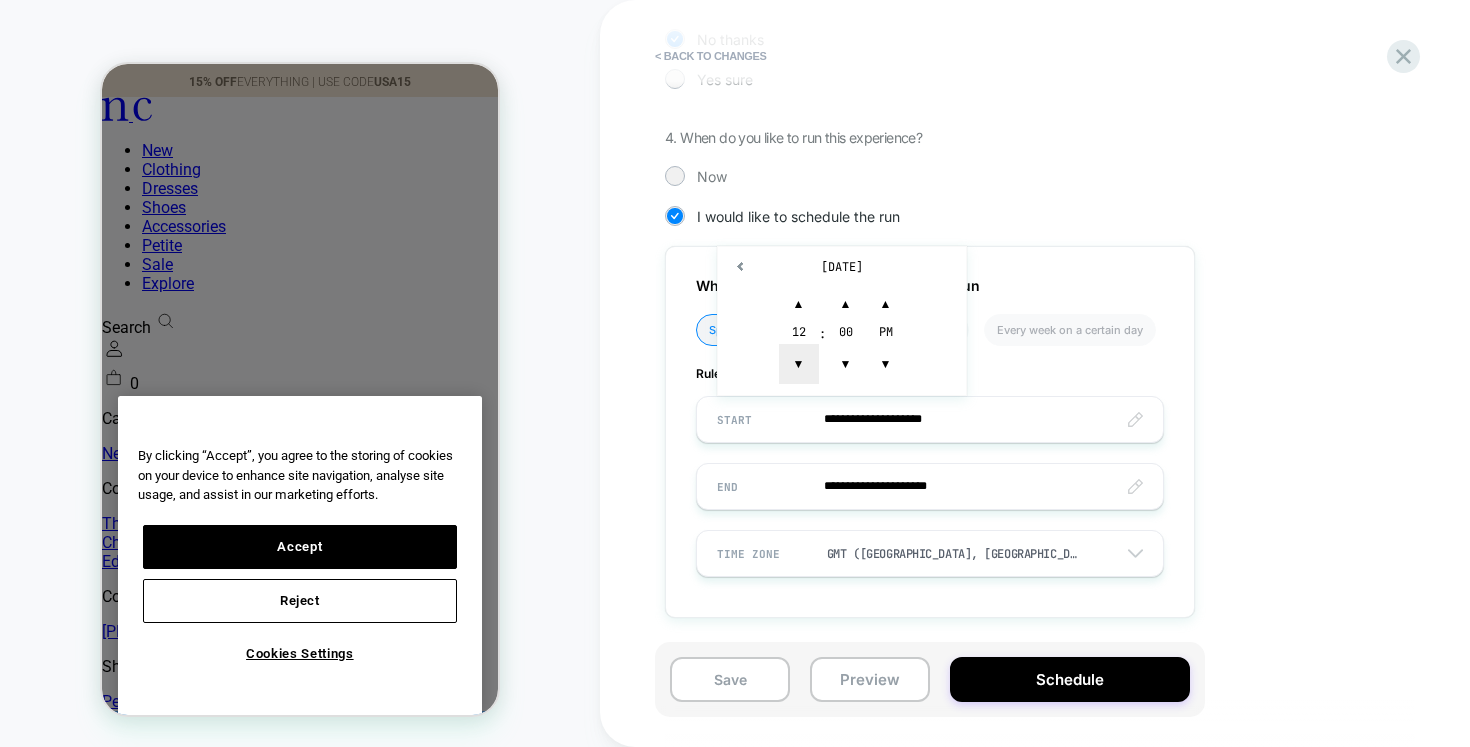 click on "▼" at bounding box center [799, 364] 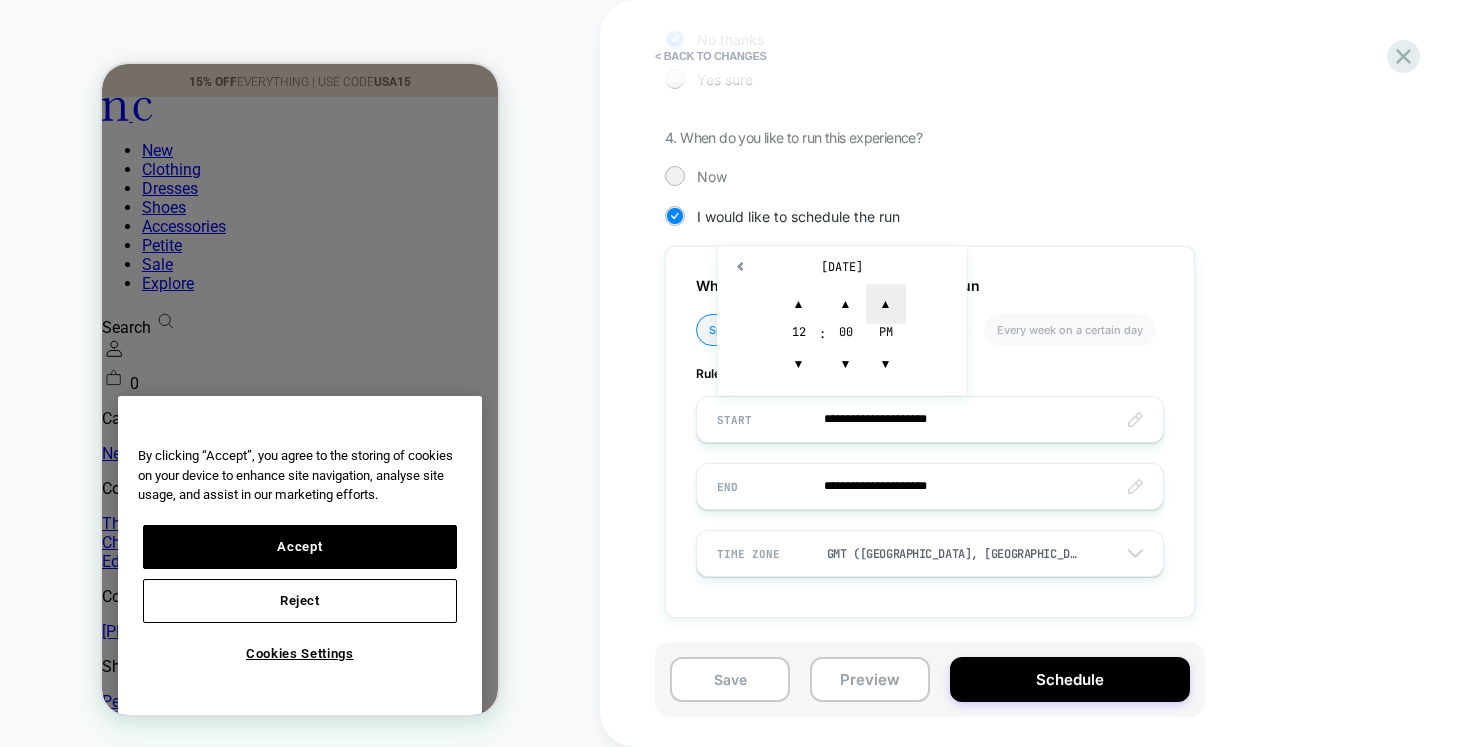 type on "**********" 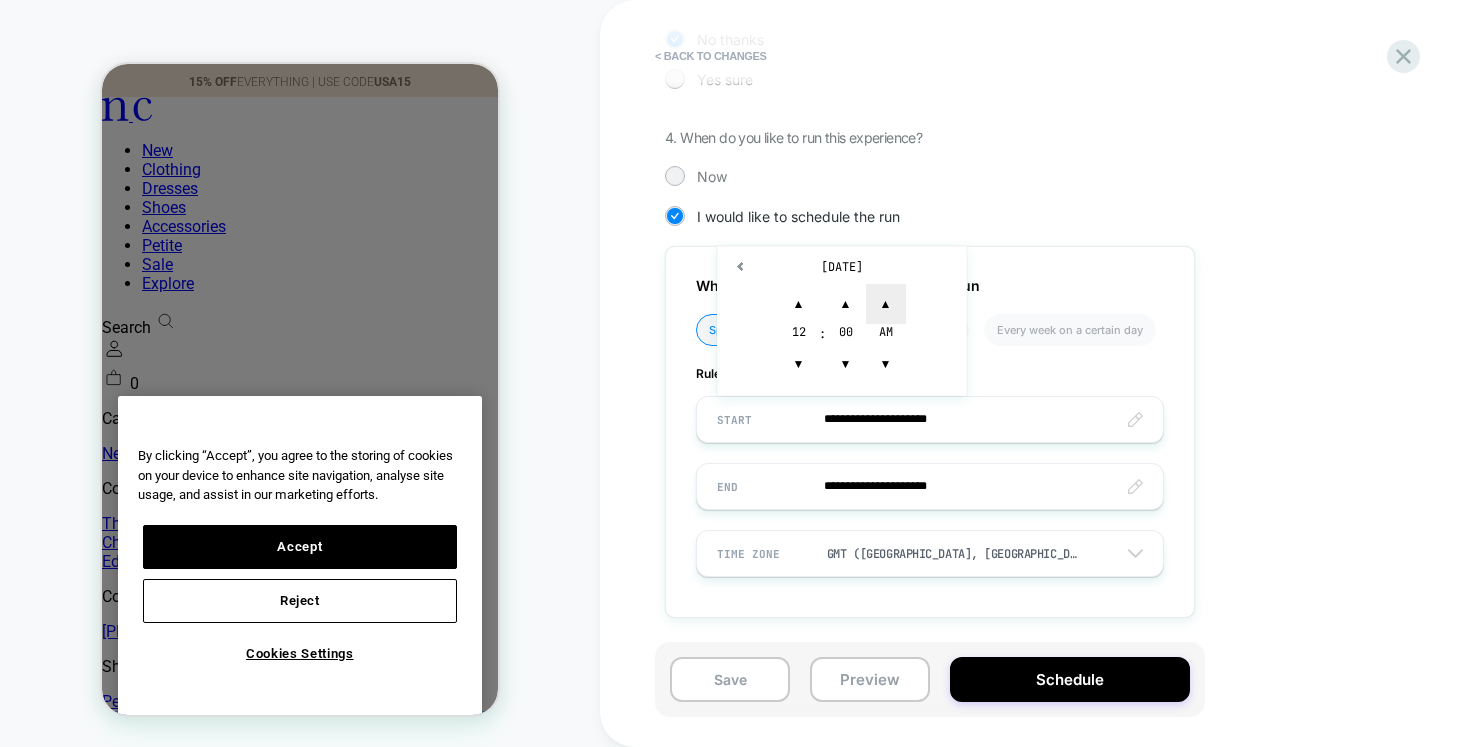 click on "▲" at bounding box center (886, 304) 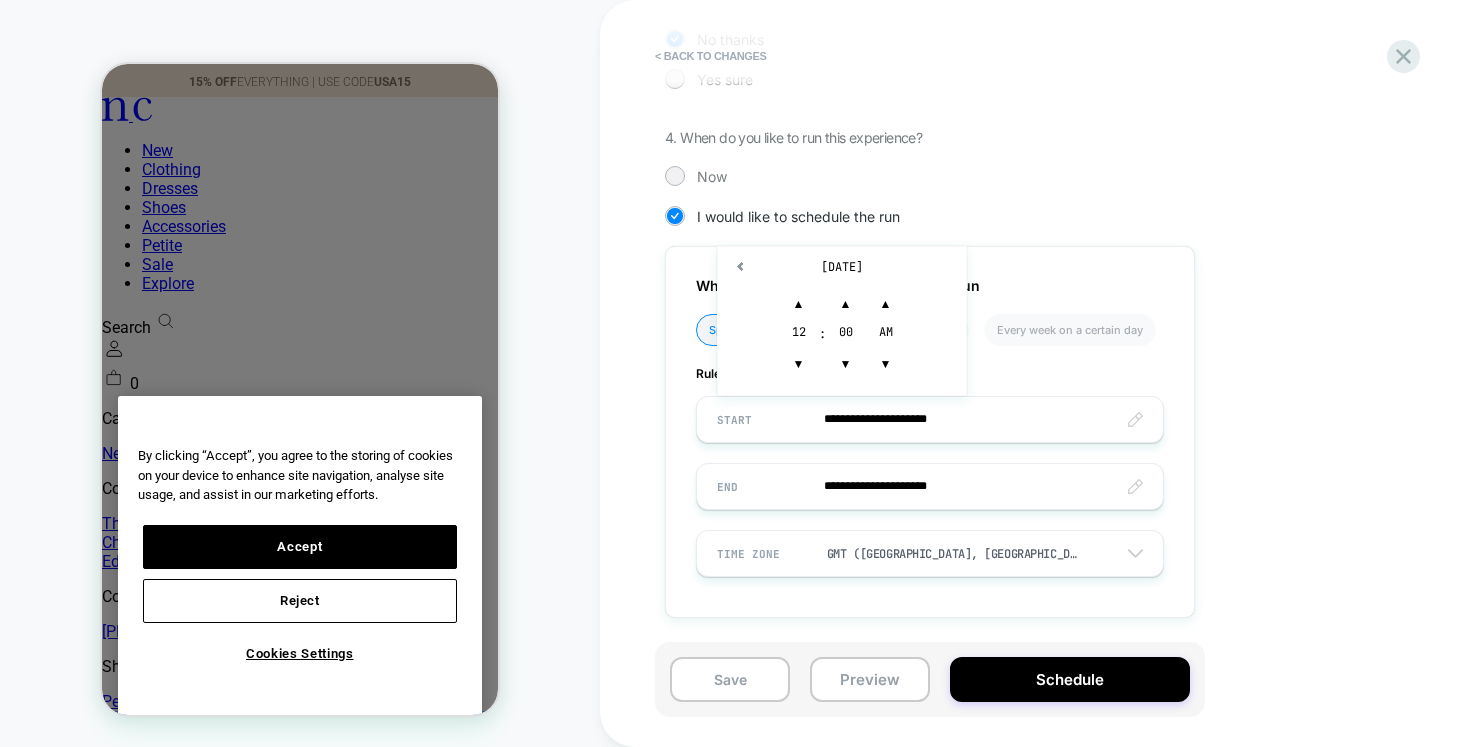 click on "**********" at bounding box center (930, 419) 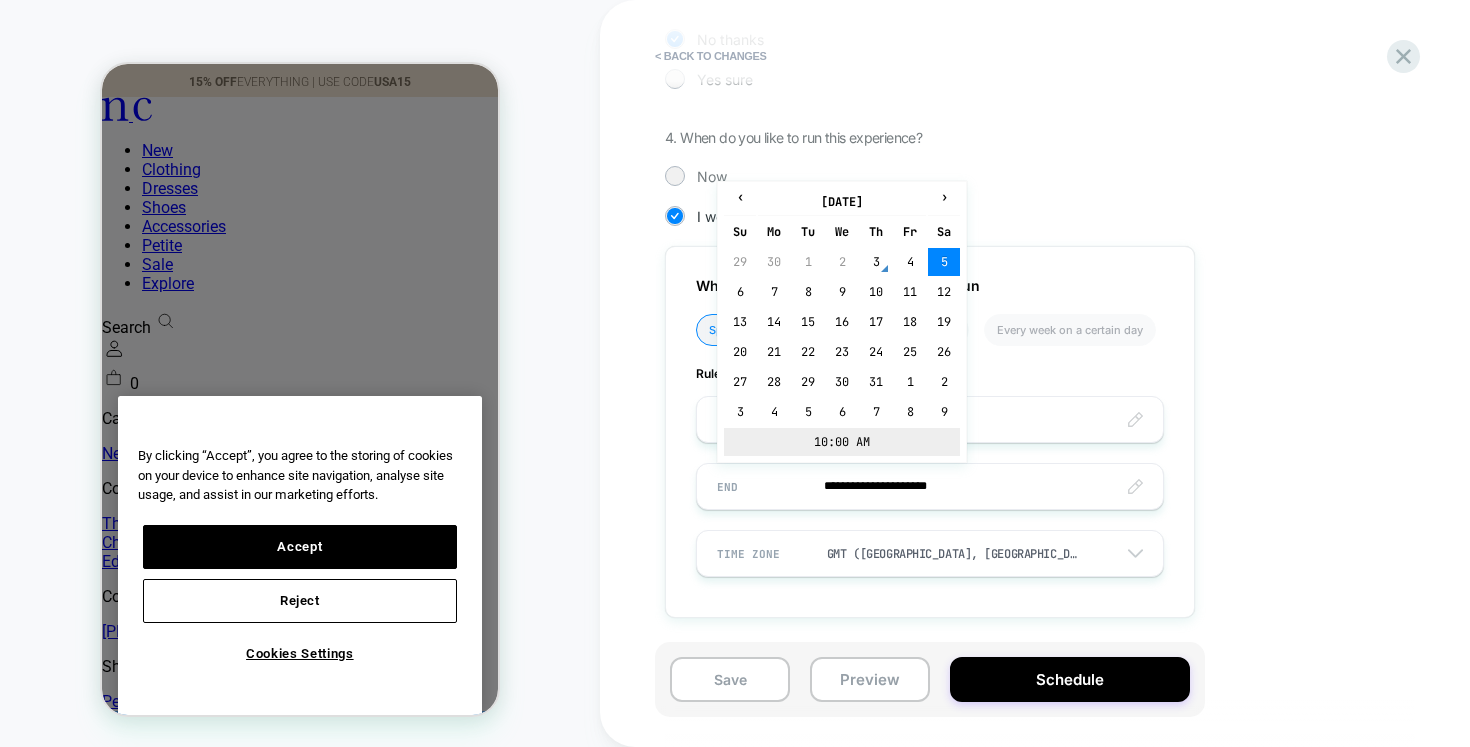 click on "10:00 AM" at bounding box center [842, 442] 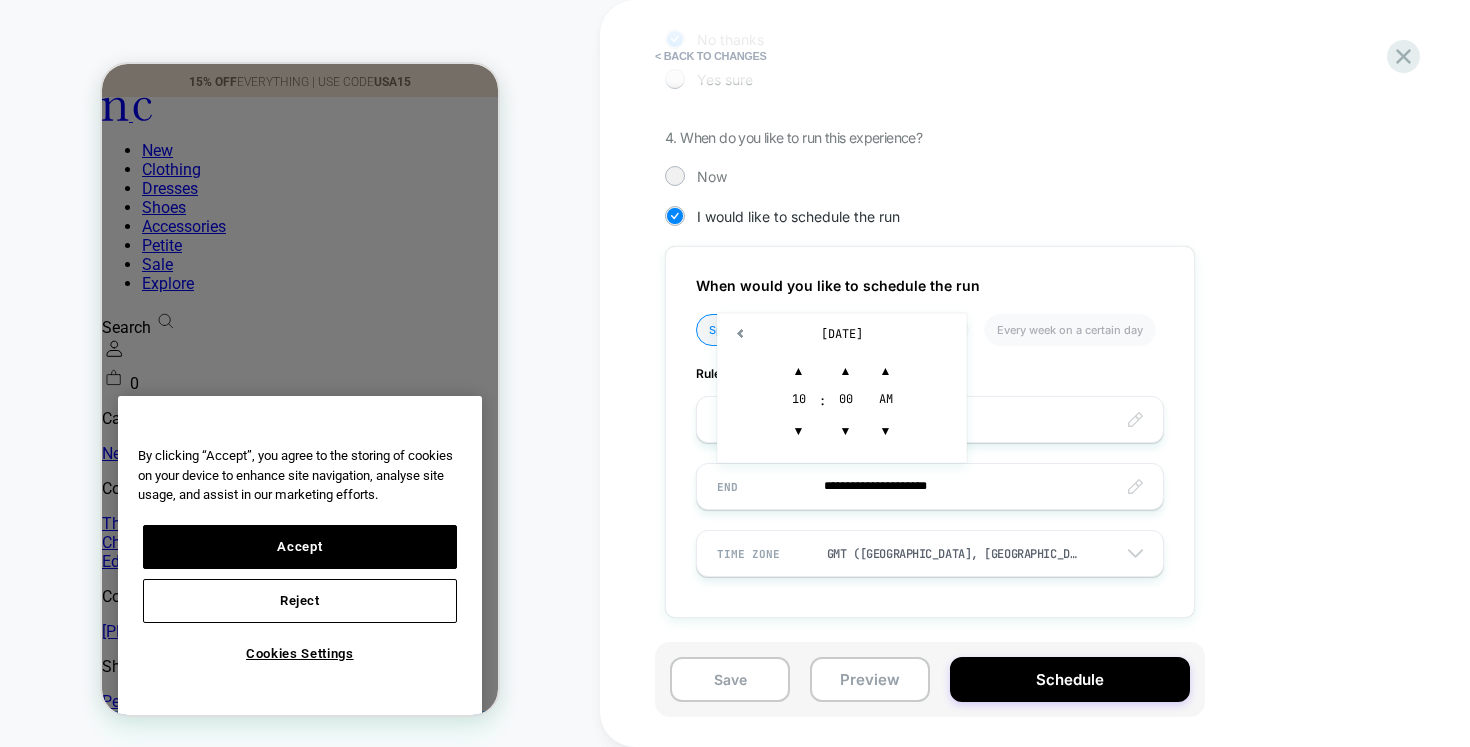 click on "**********" at bounding box center [930, 486] 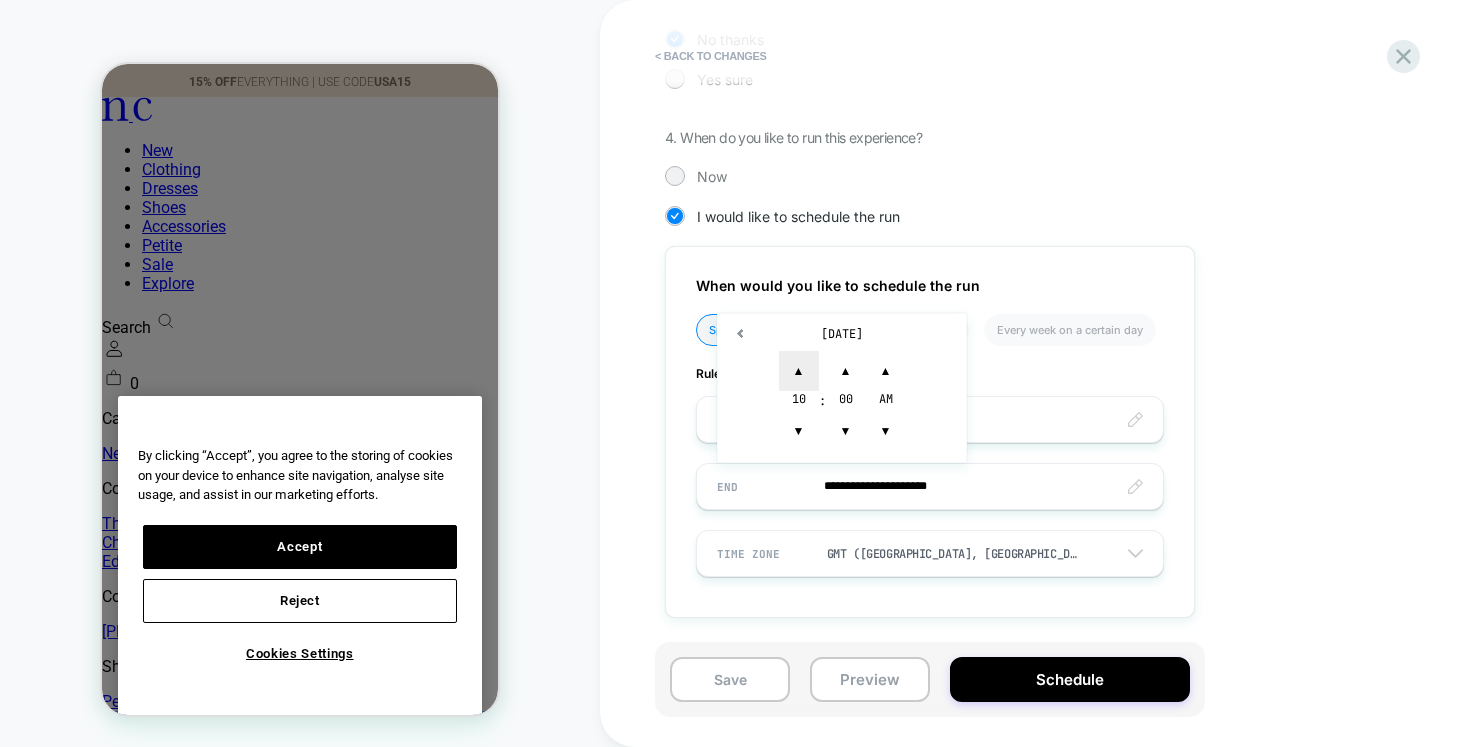 click on "▲" at bounding box center [799, 371] 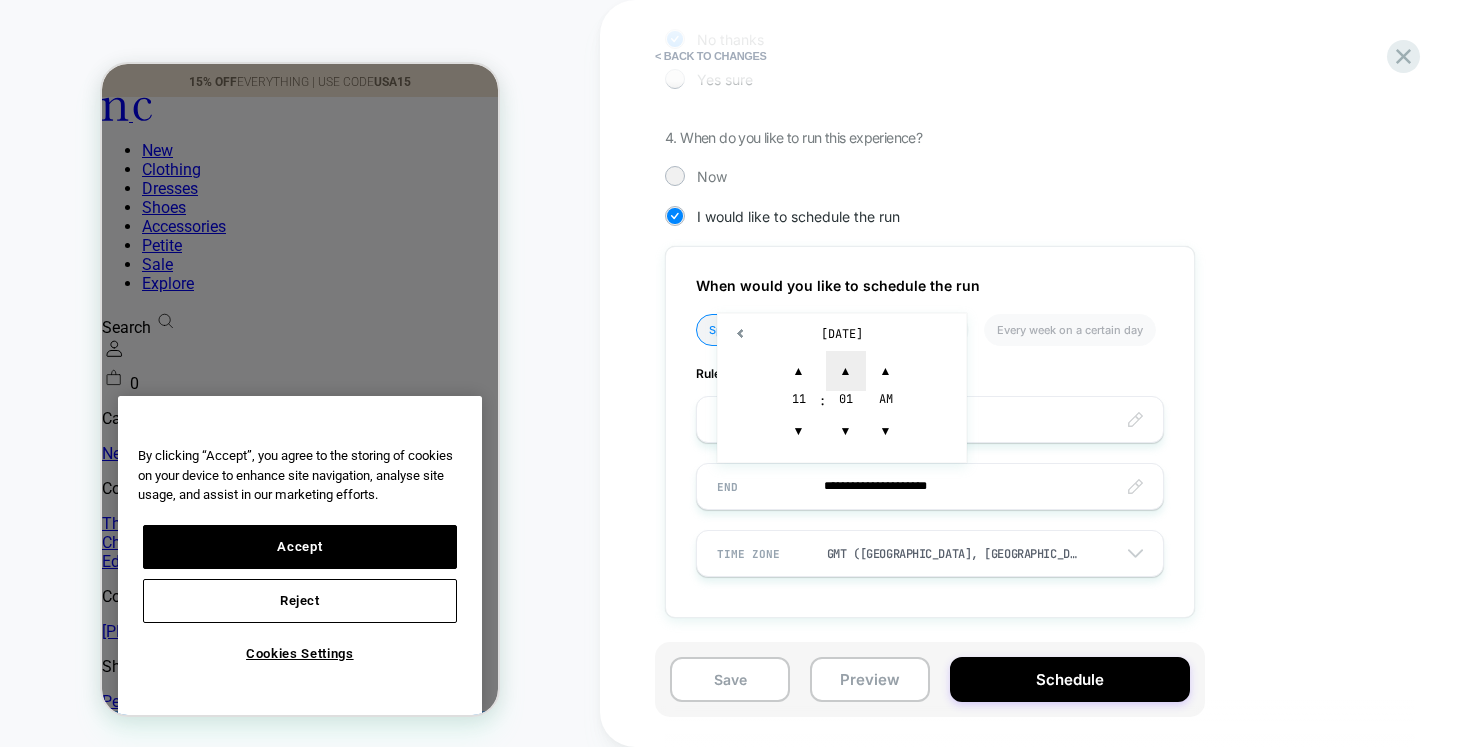 click on "▲" at bounding box center [846, 371] 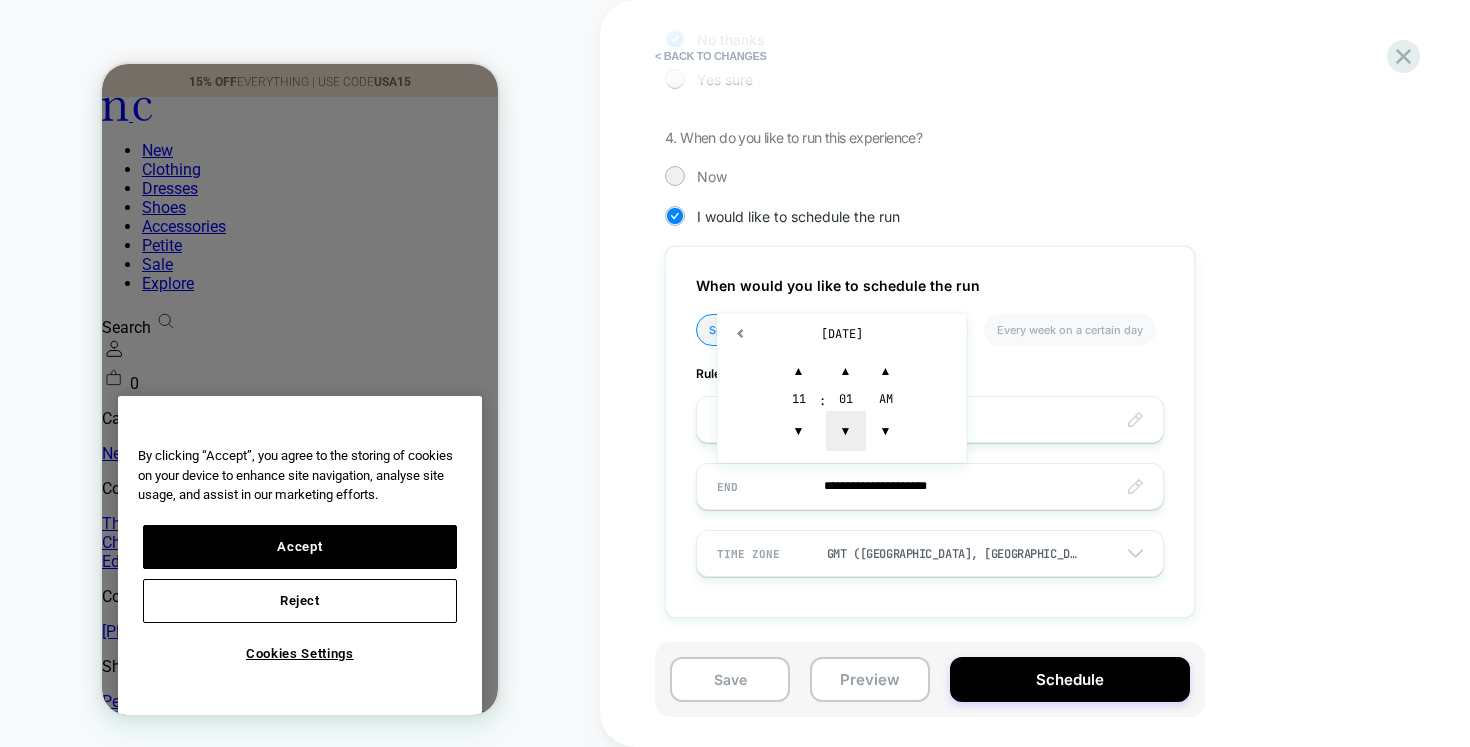 click on "▼" at bounding box center (846, 431) 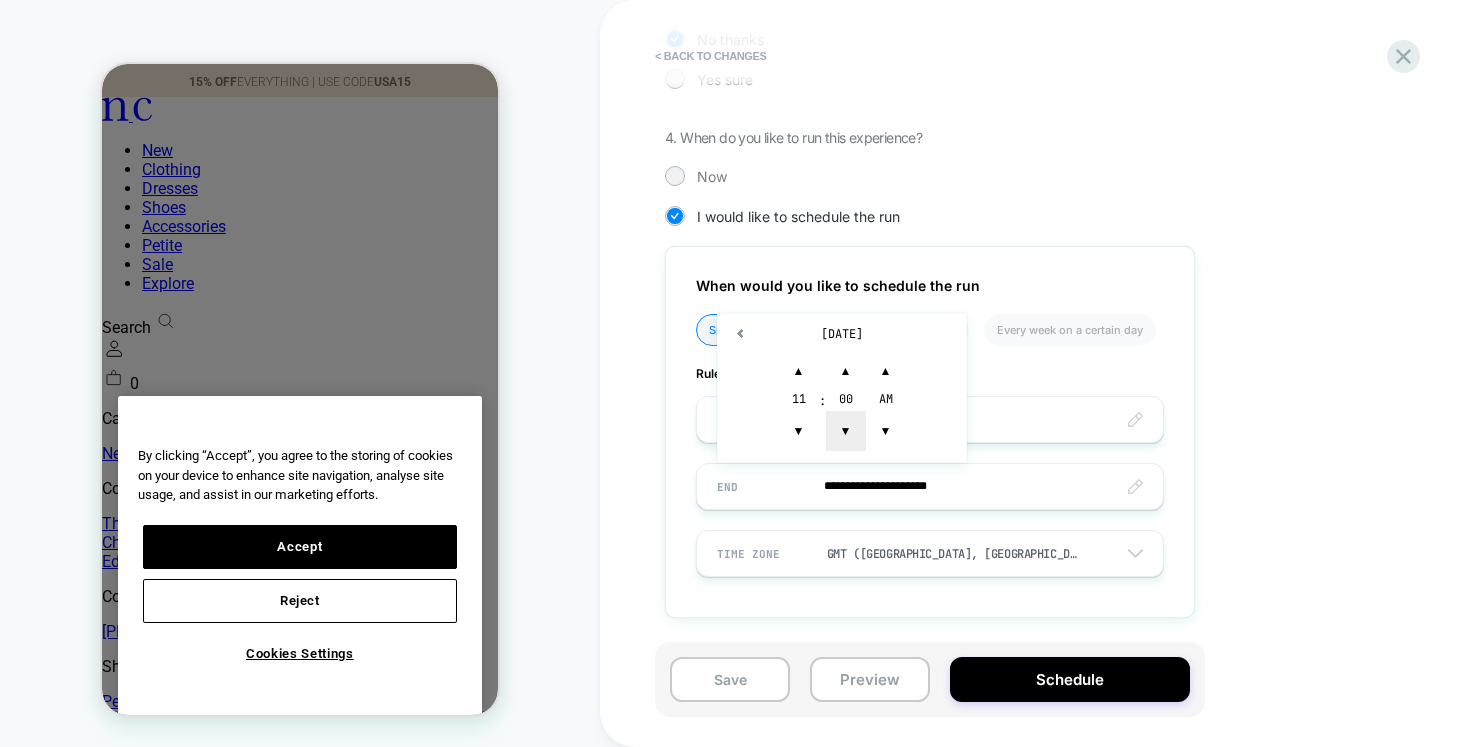 click on "▼" at bounding box center (846, 431) 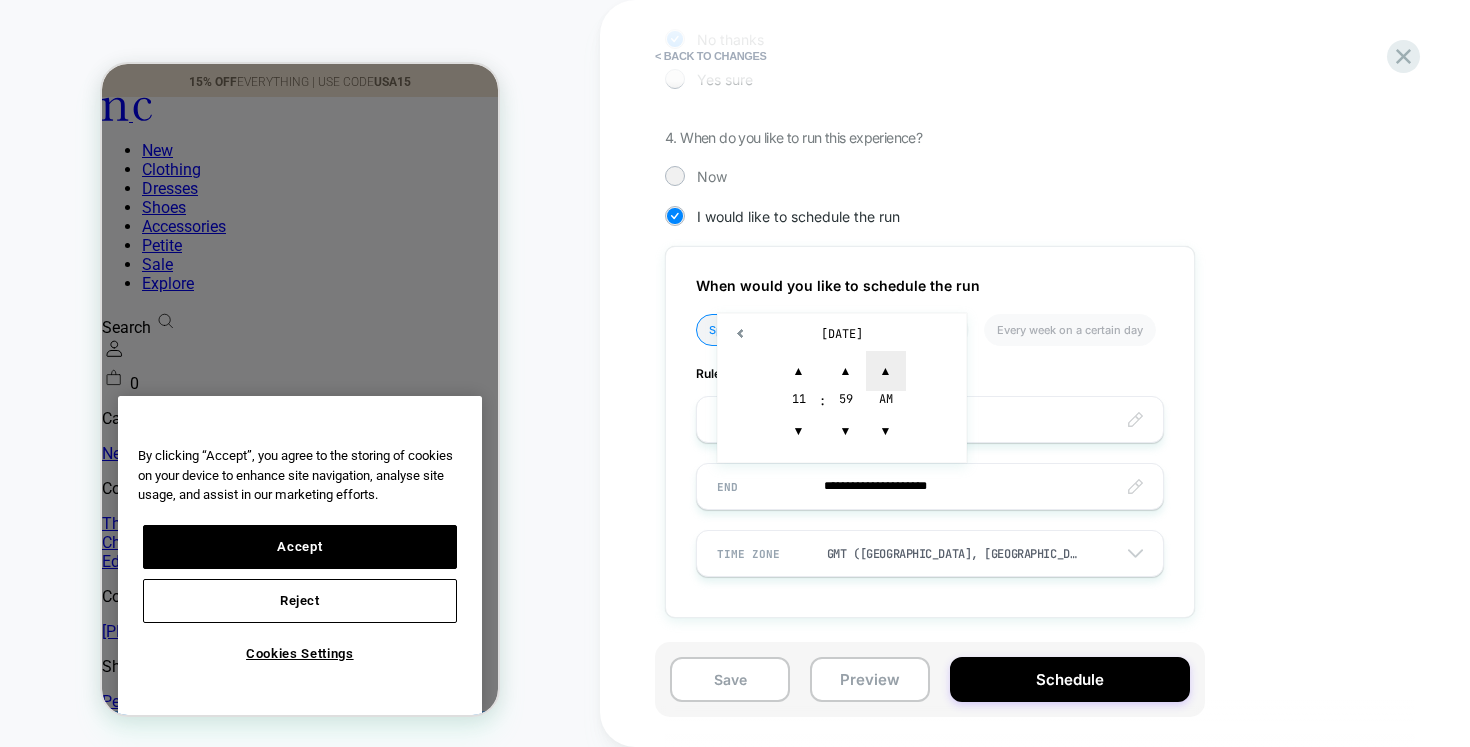 click on "▲" at bounding box center [886, 371] 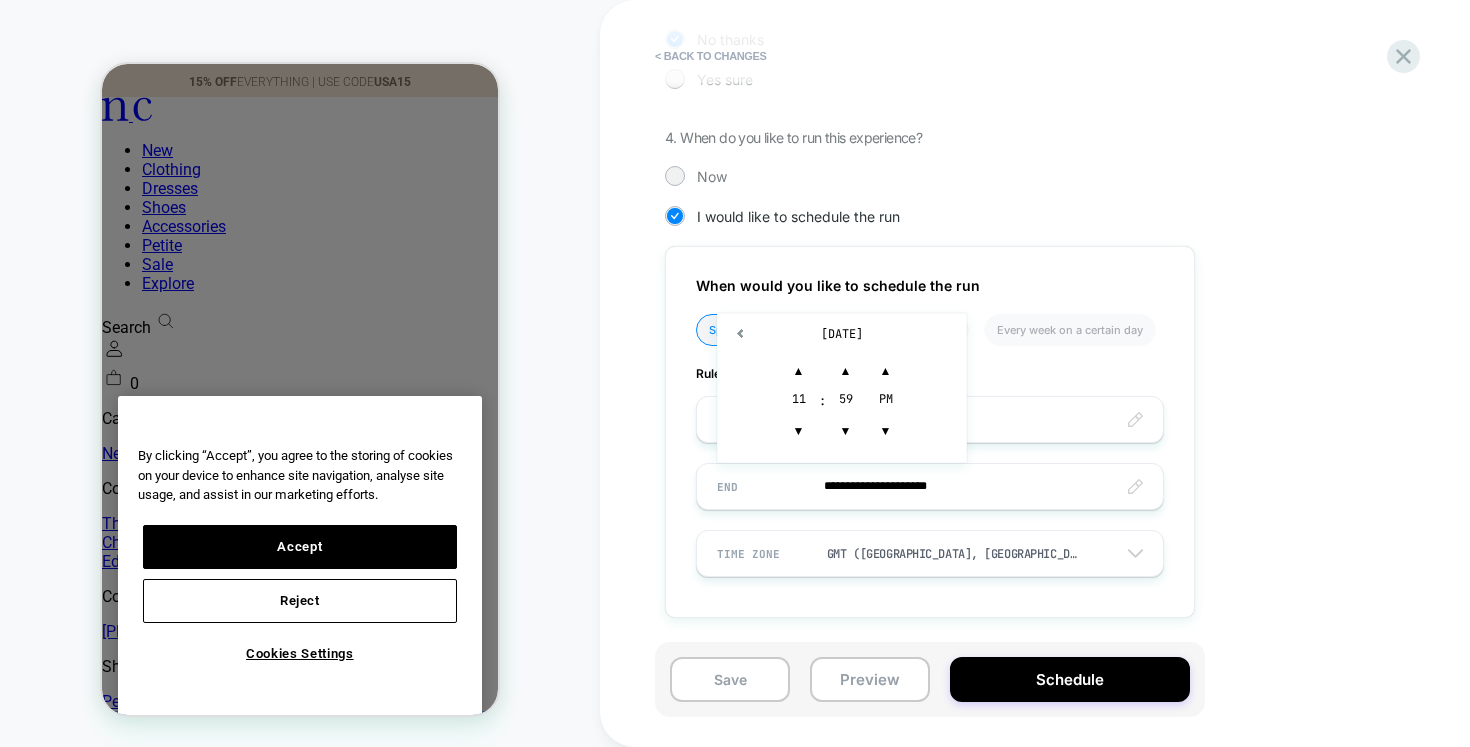click on "Specific date Every day at a certain time Every week on a certain day" at bounding box center (930, 337) 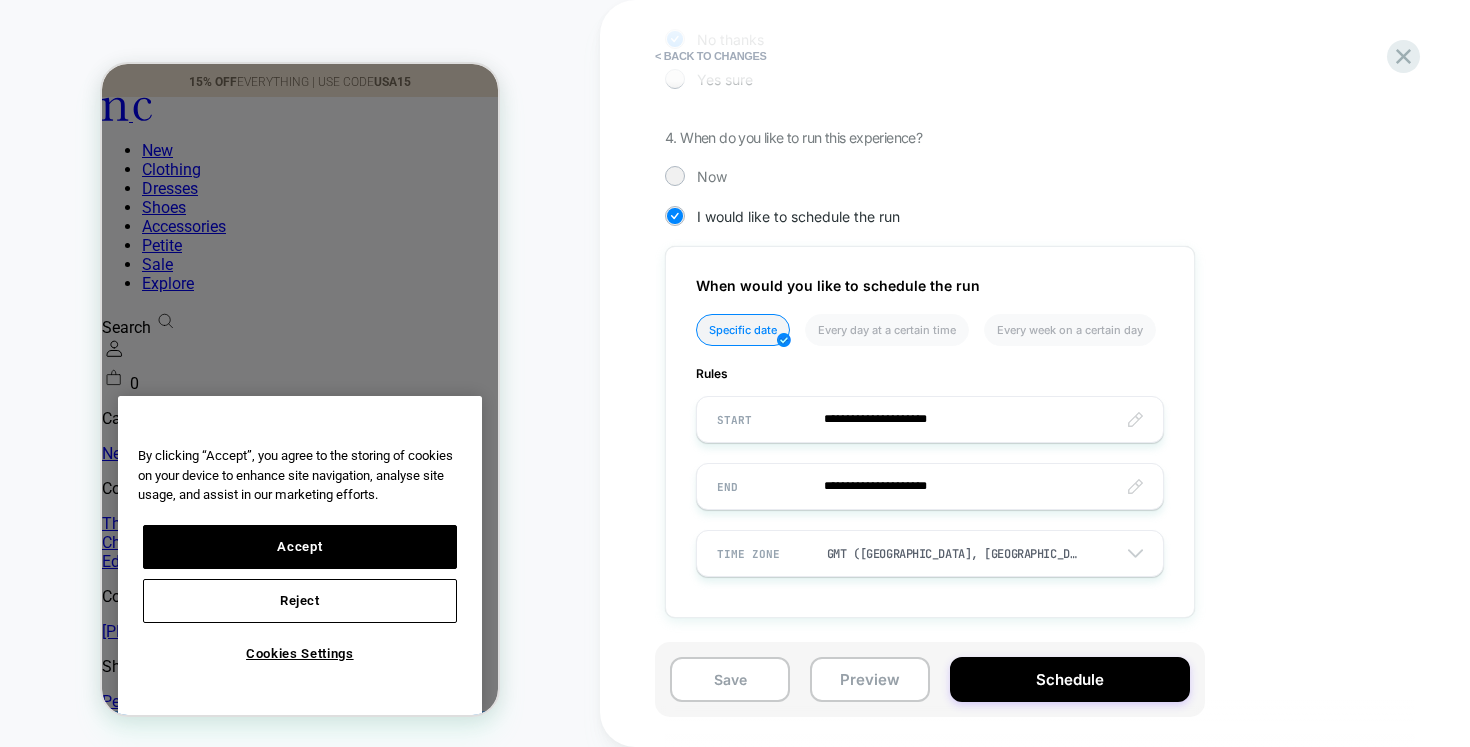 click on "**********" at bounding box center (930, 486) 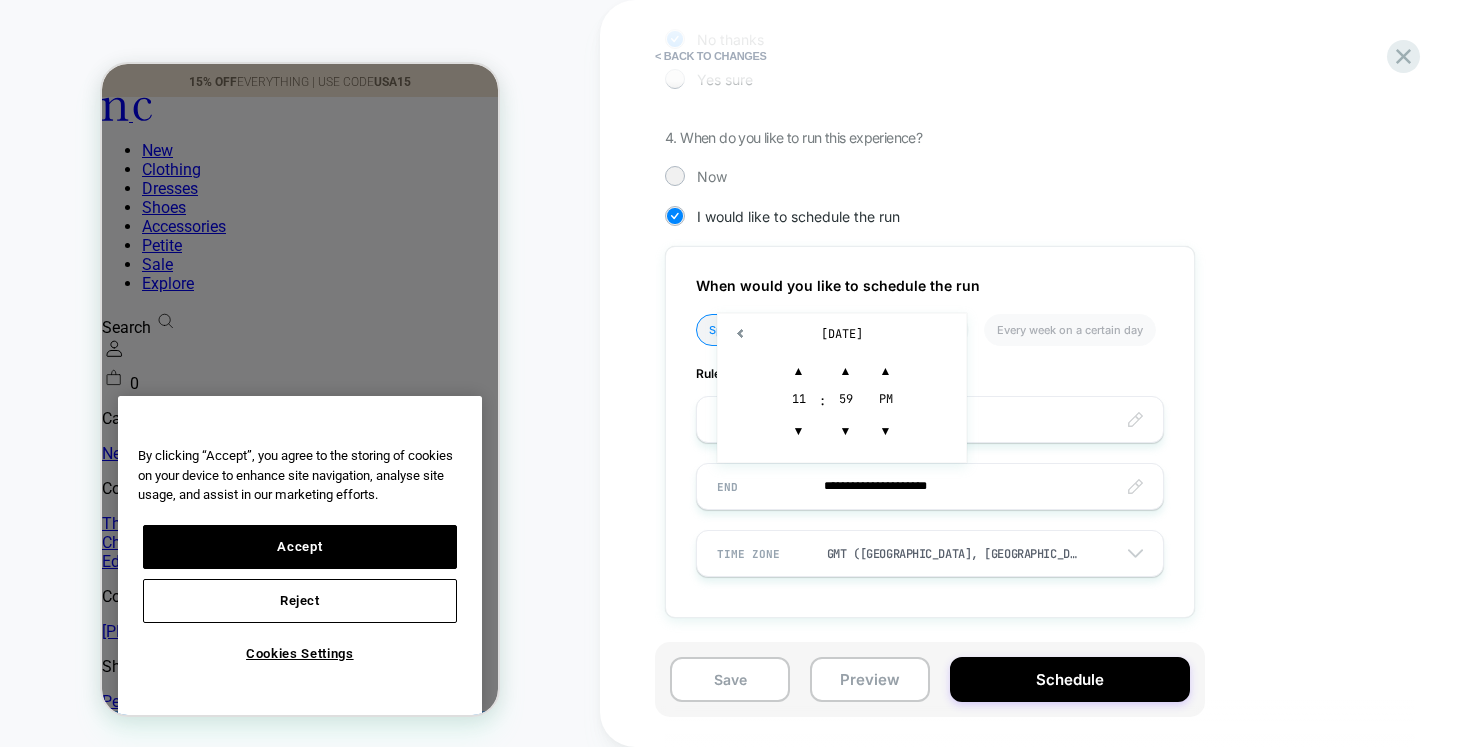 click on "**********" at bounding box center (930, 486) 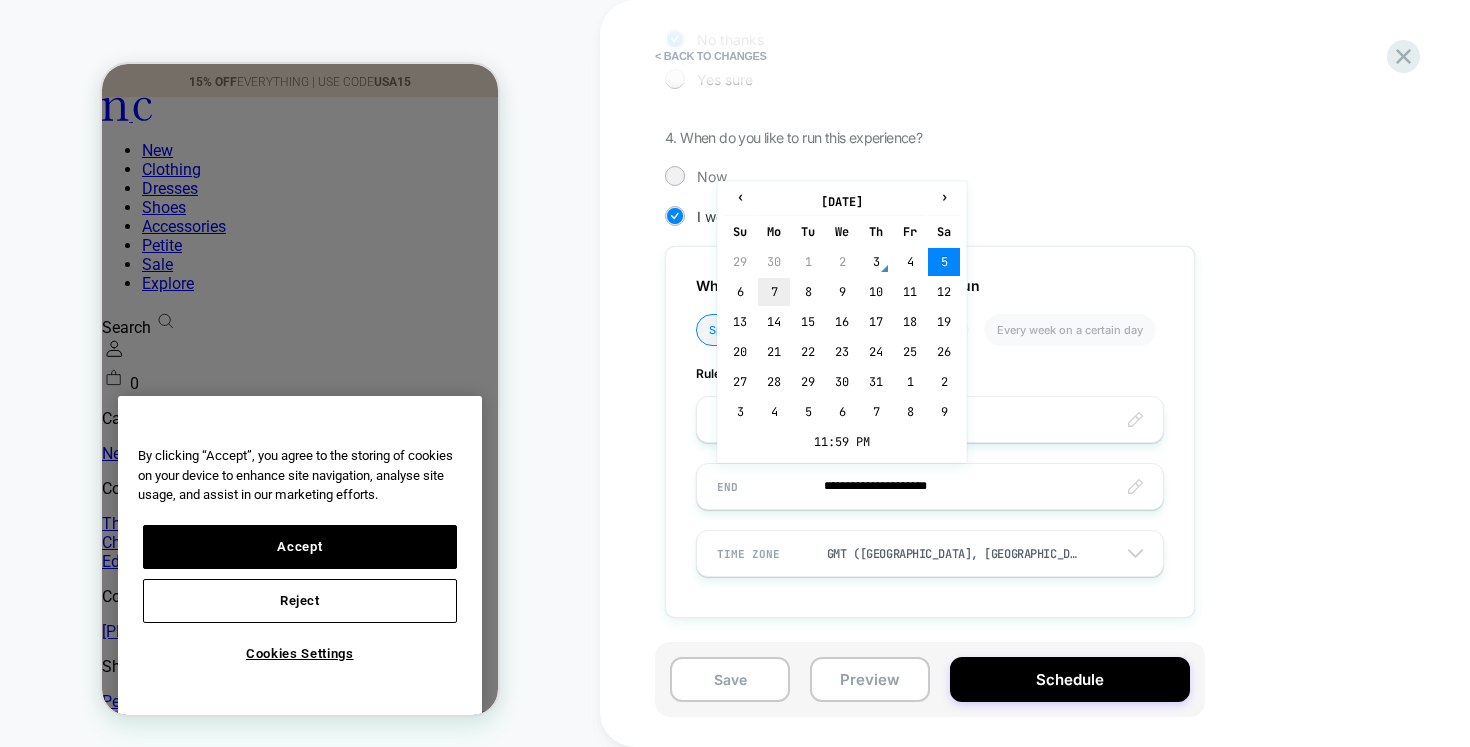 click on "7" at bounding box center [774, 292] 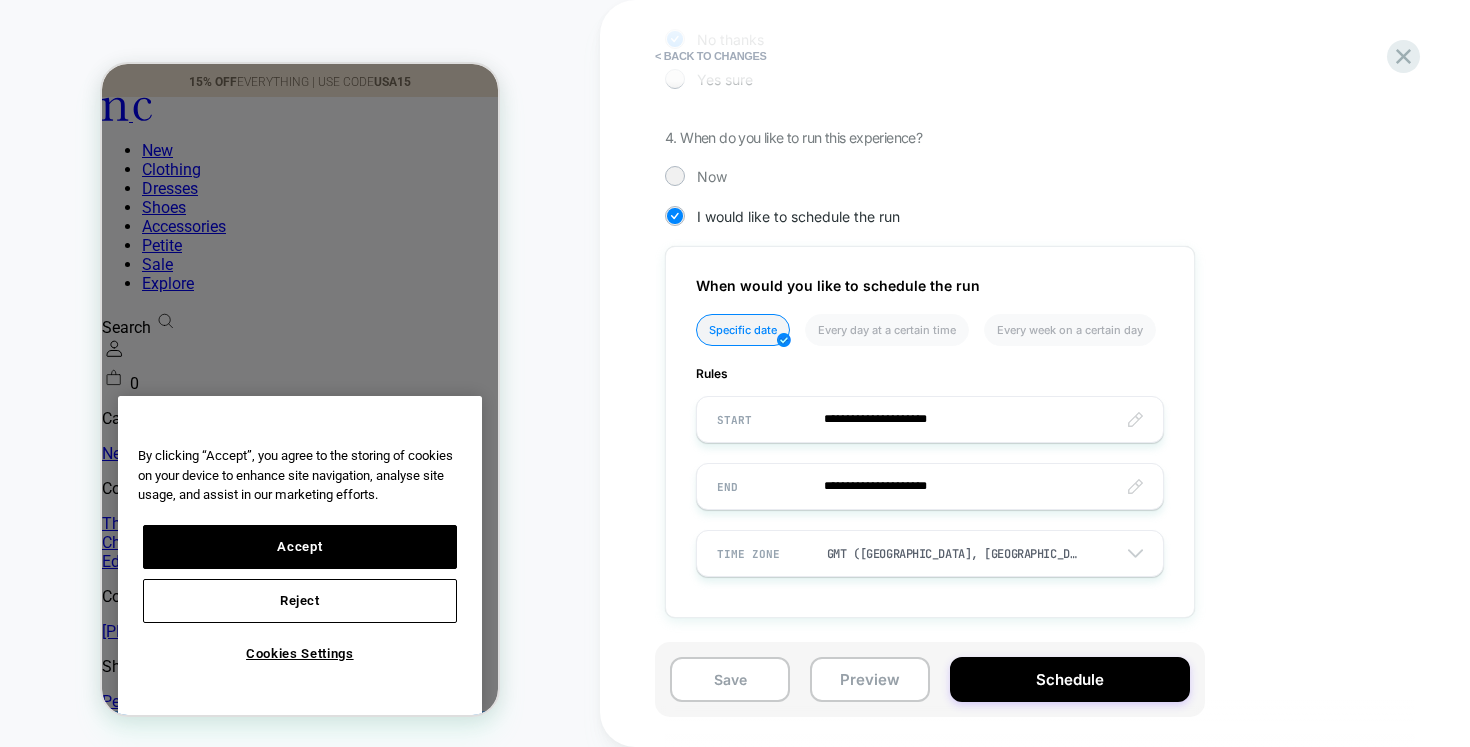 click on "GMT (London, Dublin, Lisbon)" at bounding box center [953, 554] 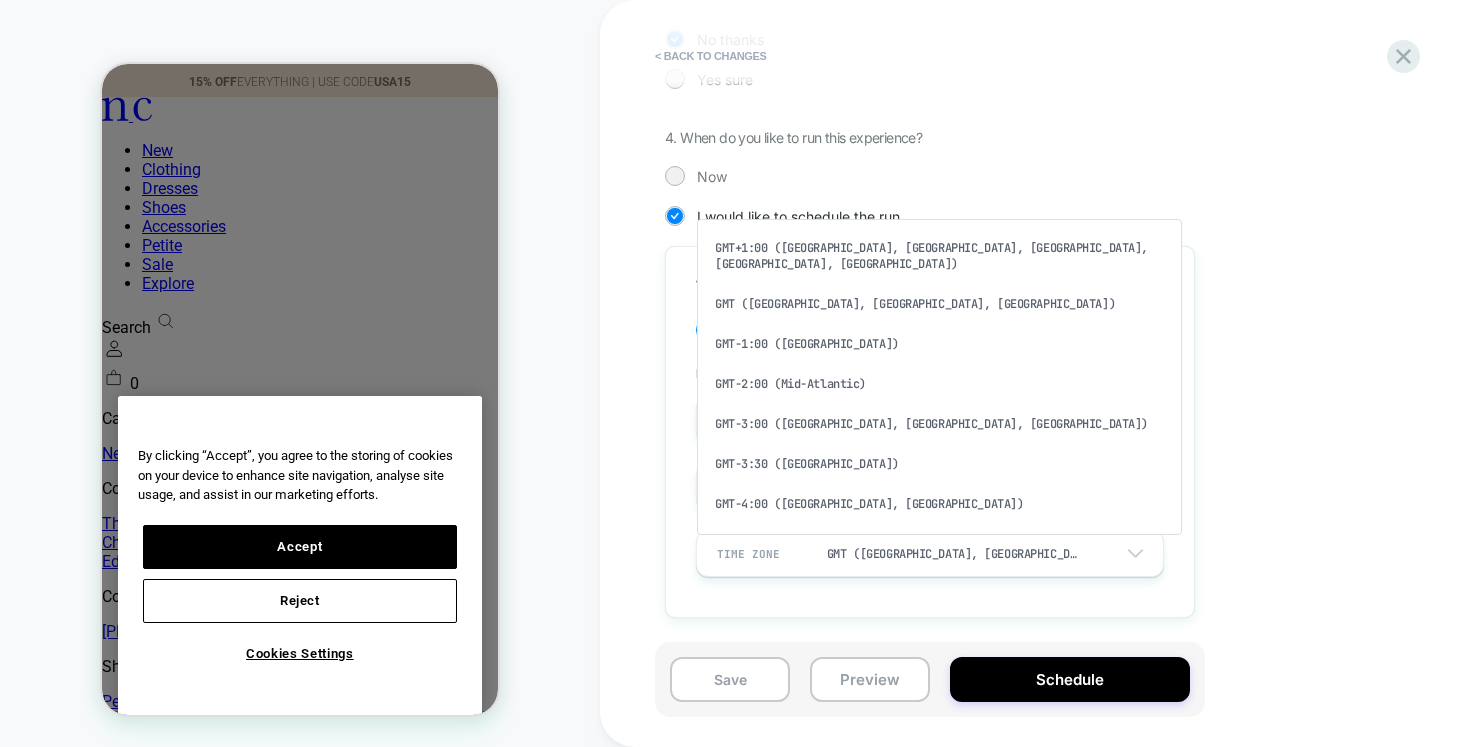 scroll, scrollTop: 934, scrollLeft: 0, axis: vertical 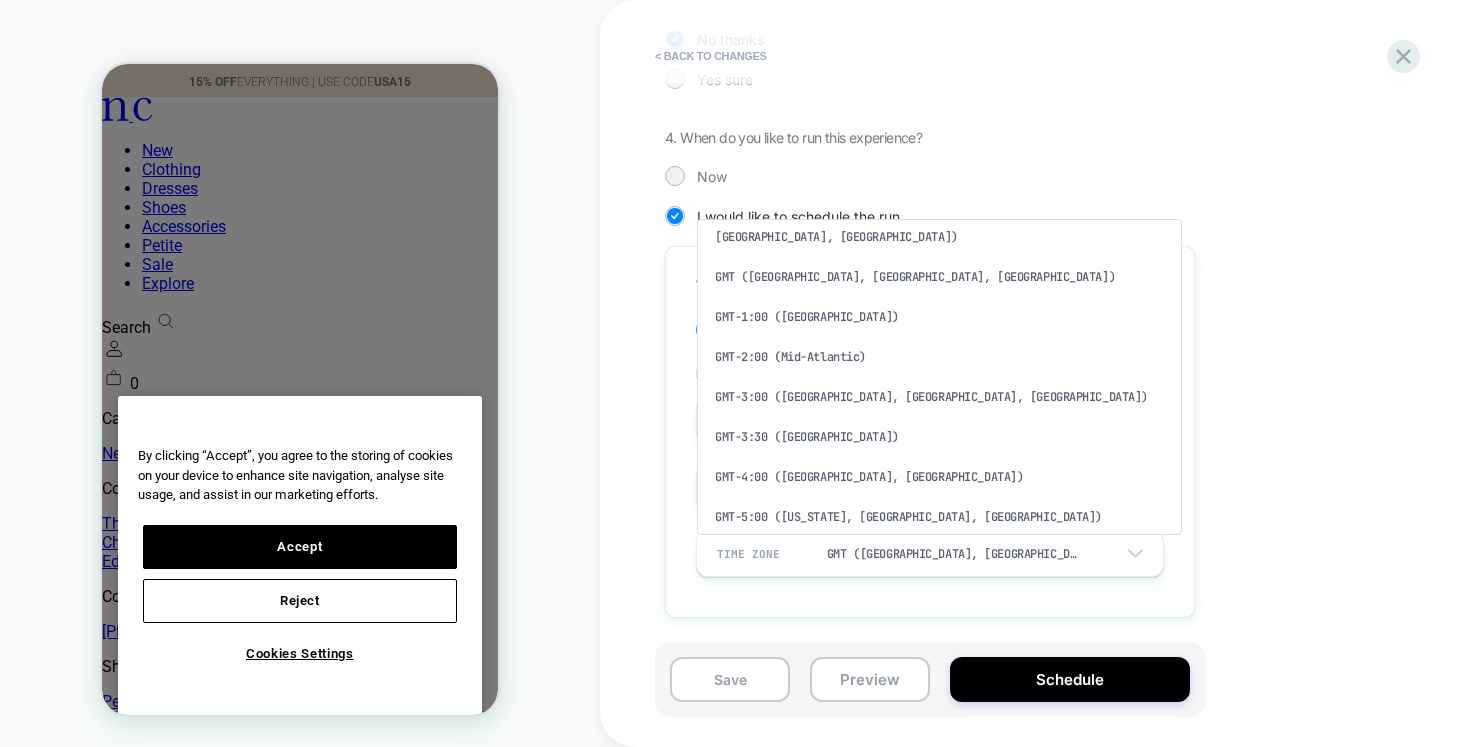 click on "GMT-5:00 (New York, Bogota, Lima)" at bounding box center (939, 517) 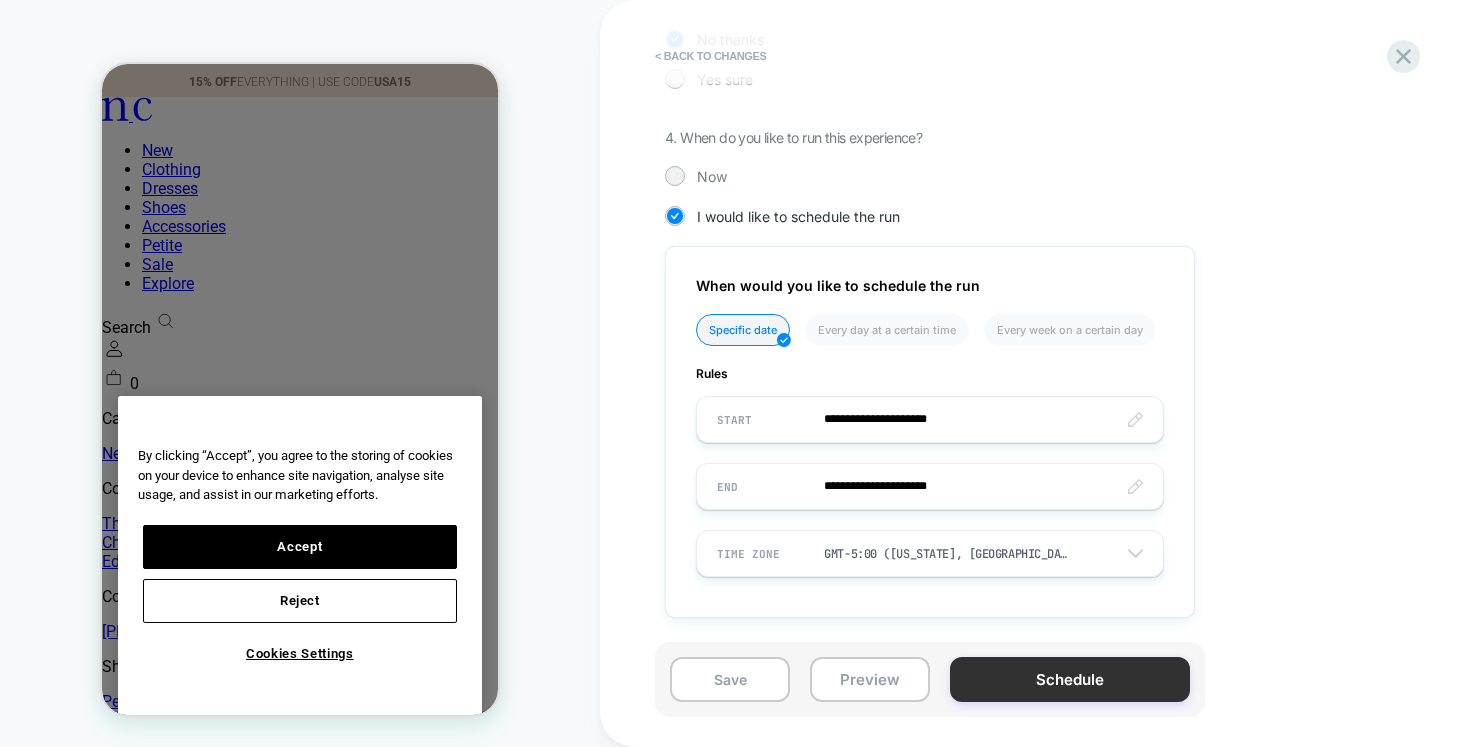 click on "Schedule" at bounding box center (1070, 679) 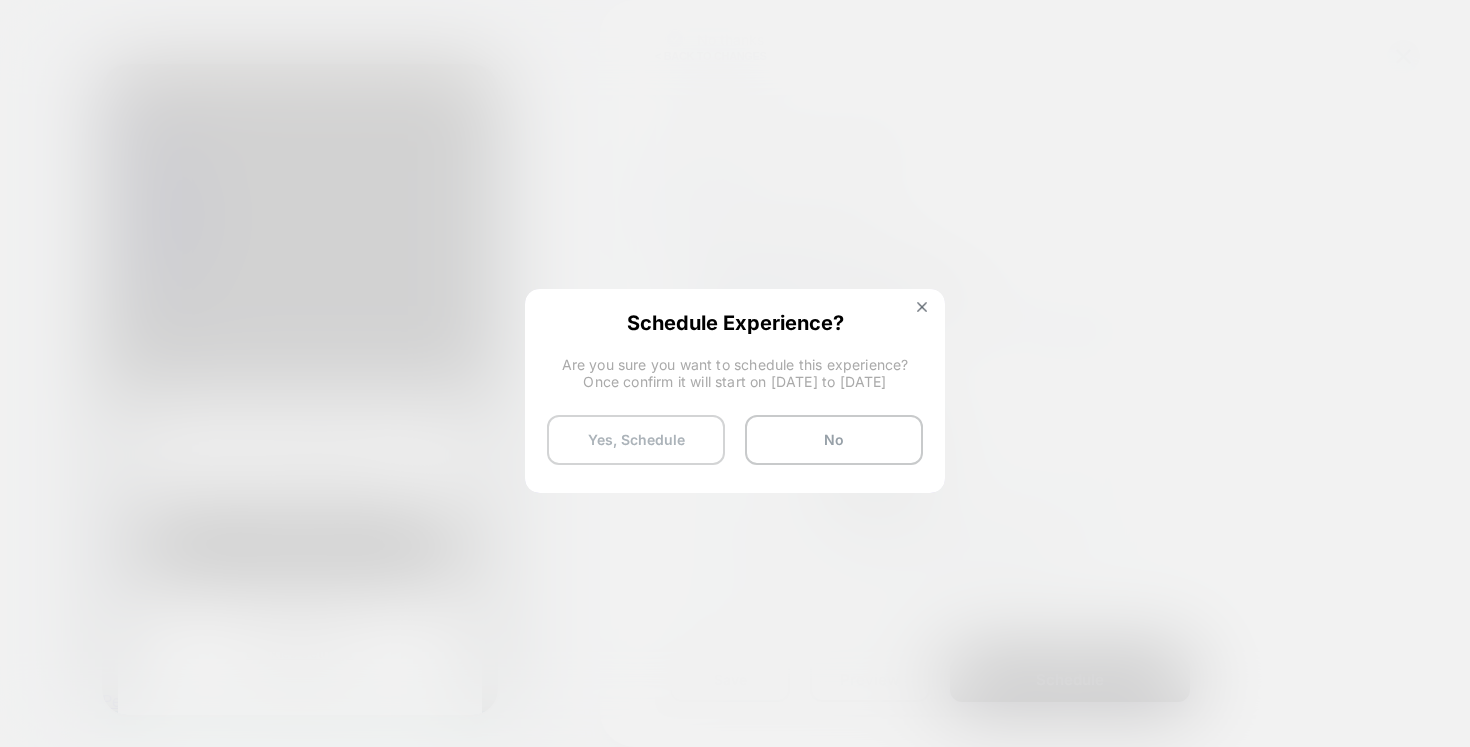 click on "Yes, Schedule" at bounding box center (636, 440) 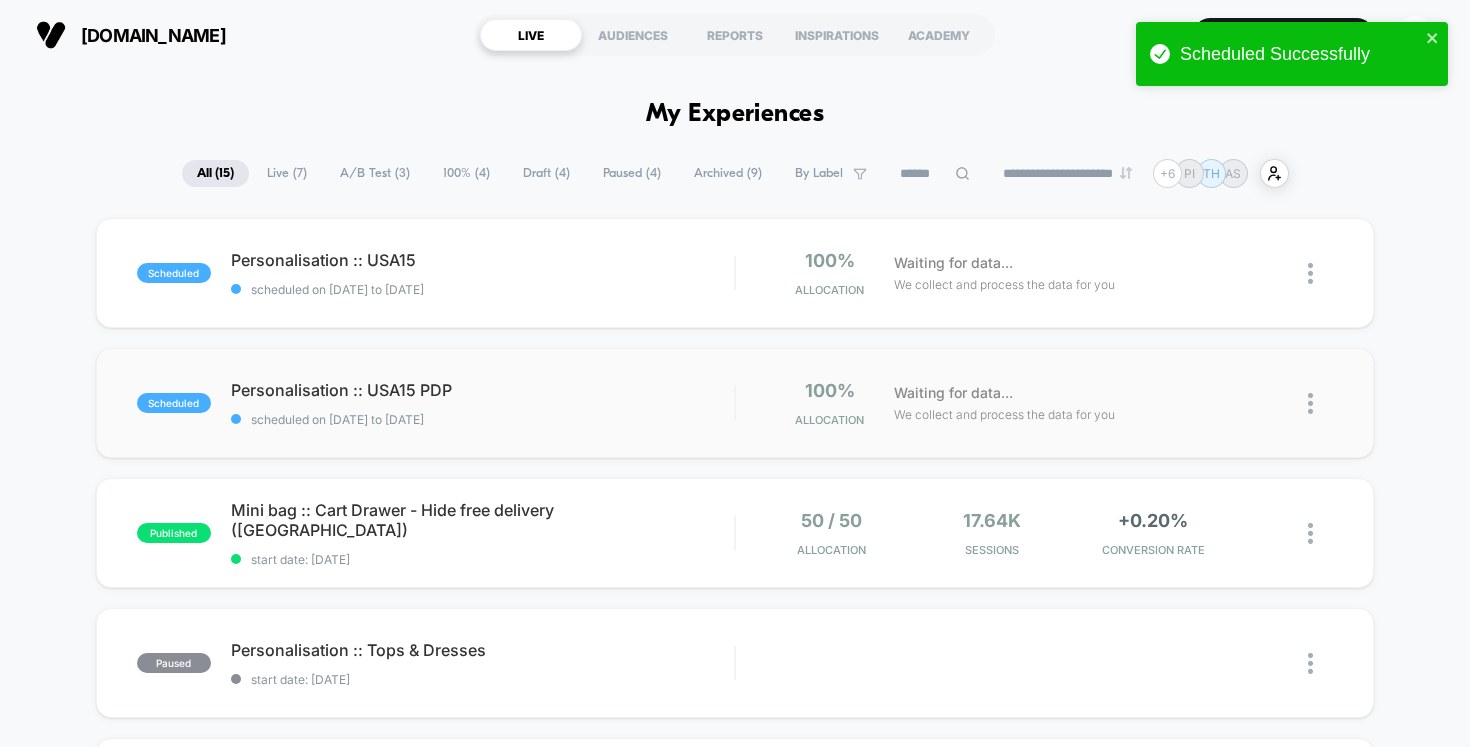 click on "scheduled Personalisation :: USA15 PDP scheduled on 04/07/2025 to 07/07/2025 100% Allocation Waiting for data... We collect and process the data for you" at bounding box center (735, 403) 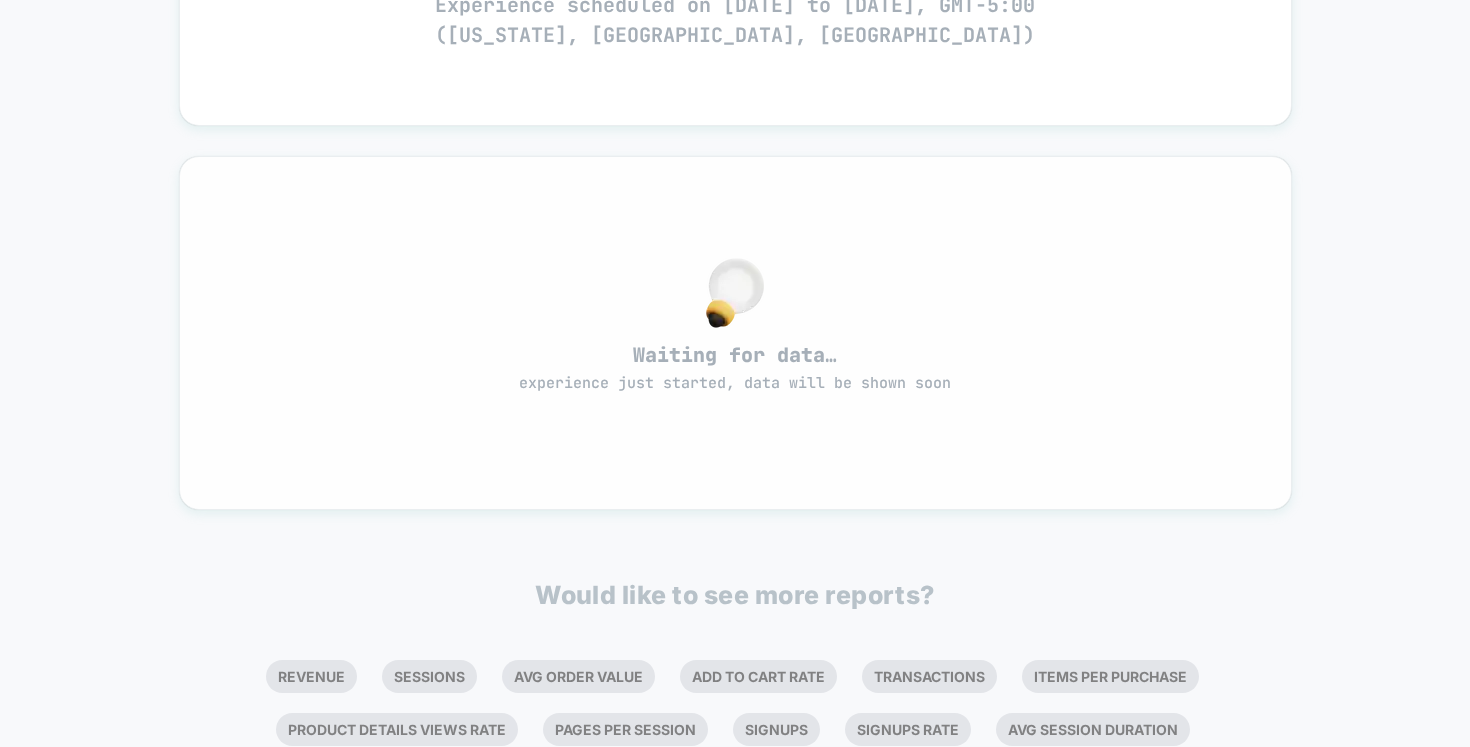scroll, scrollTop: 0, scrollLeft: 0, axis: both 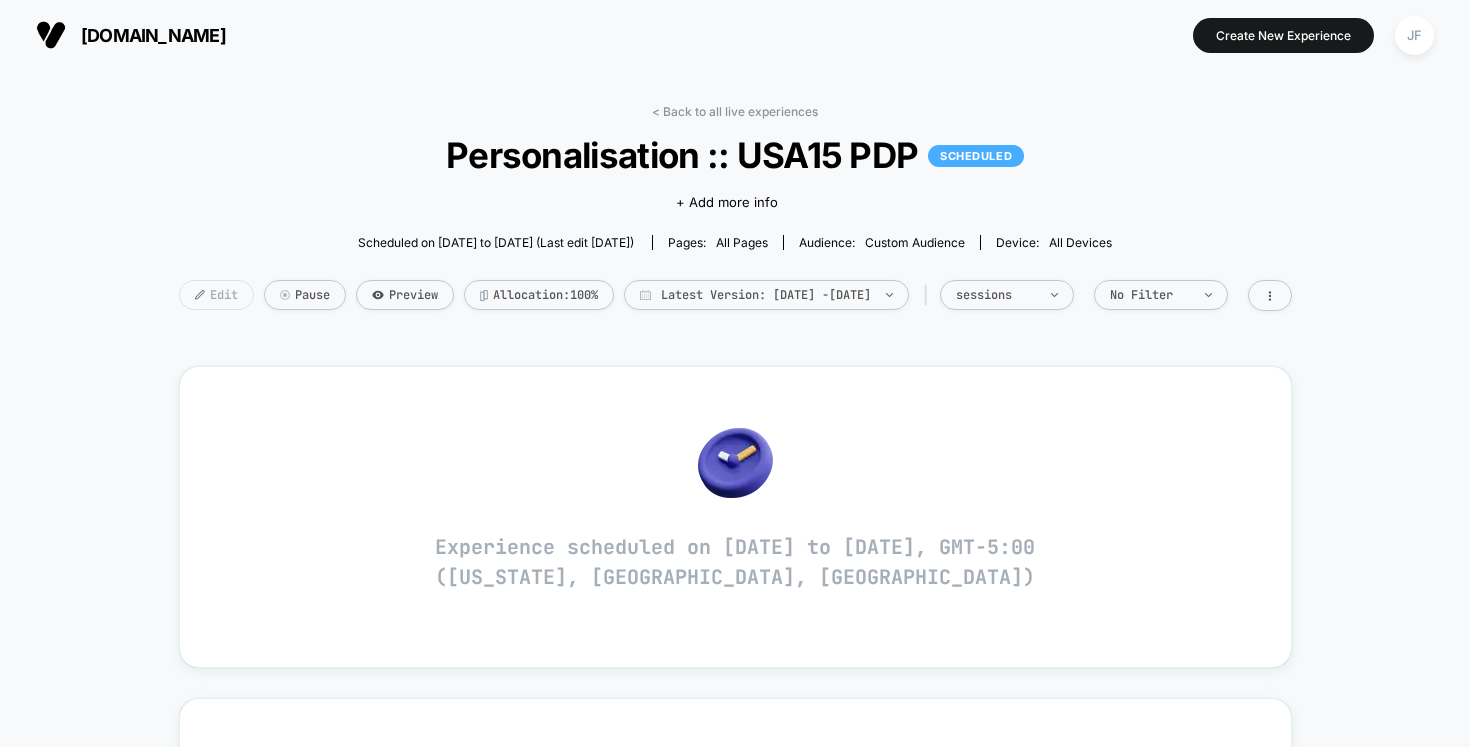 click on "Edit" at bounding box center [216, 295] 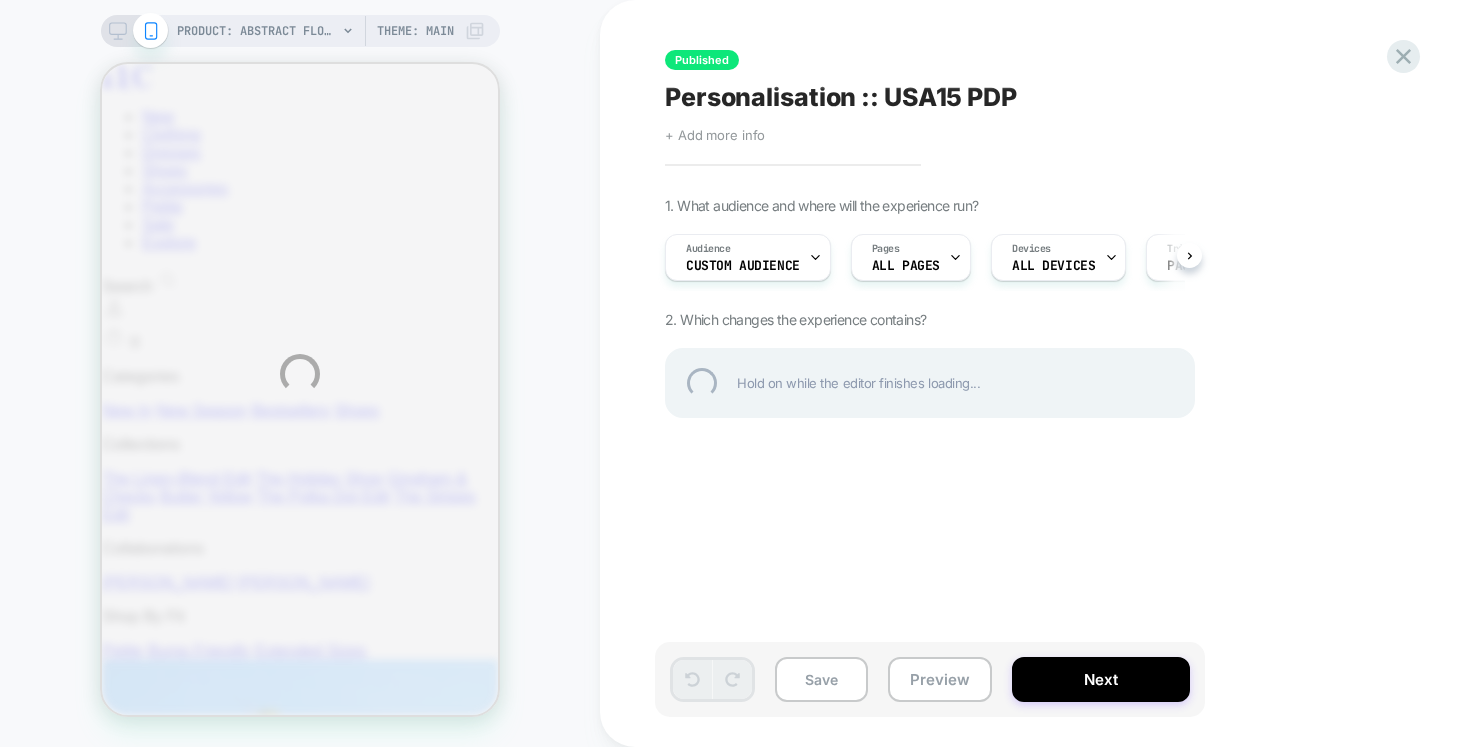 scroll, scrollTop: 0, scrollLeft: 0, axis: both 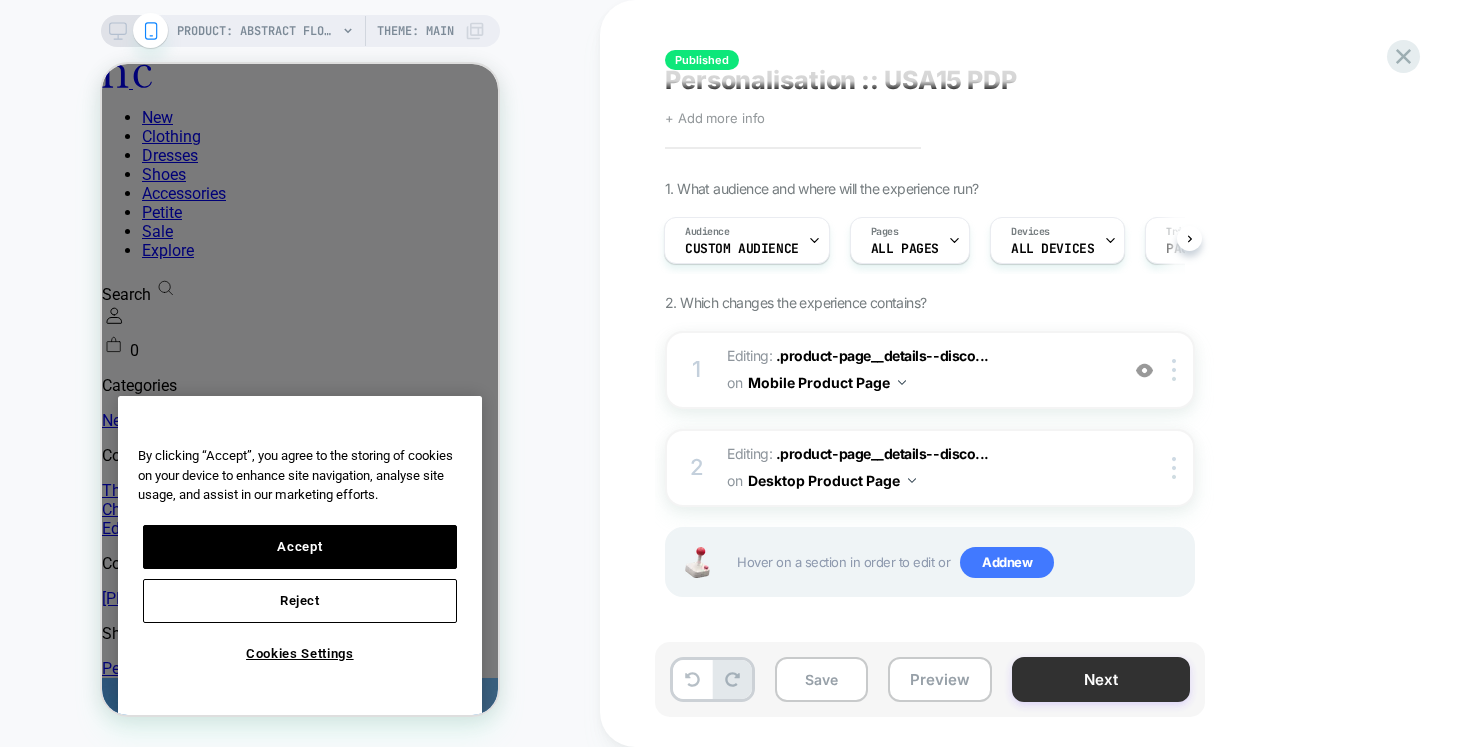 click on "Next" at bounding box center [1101, 679] 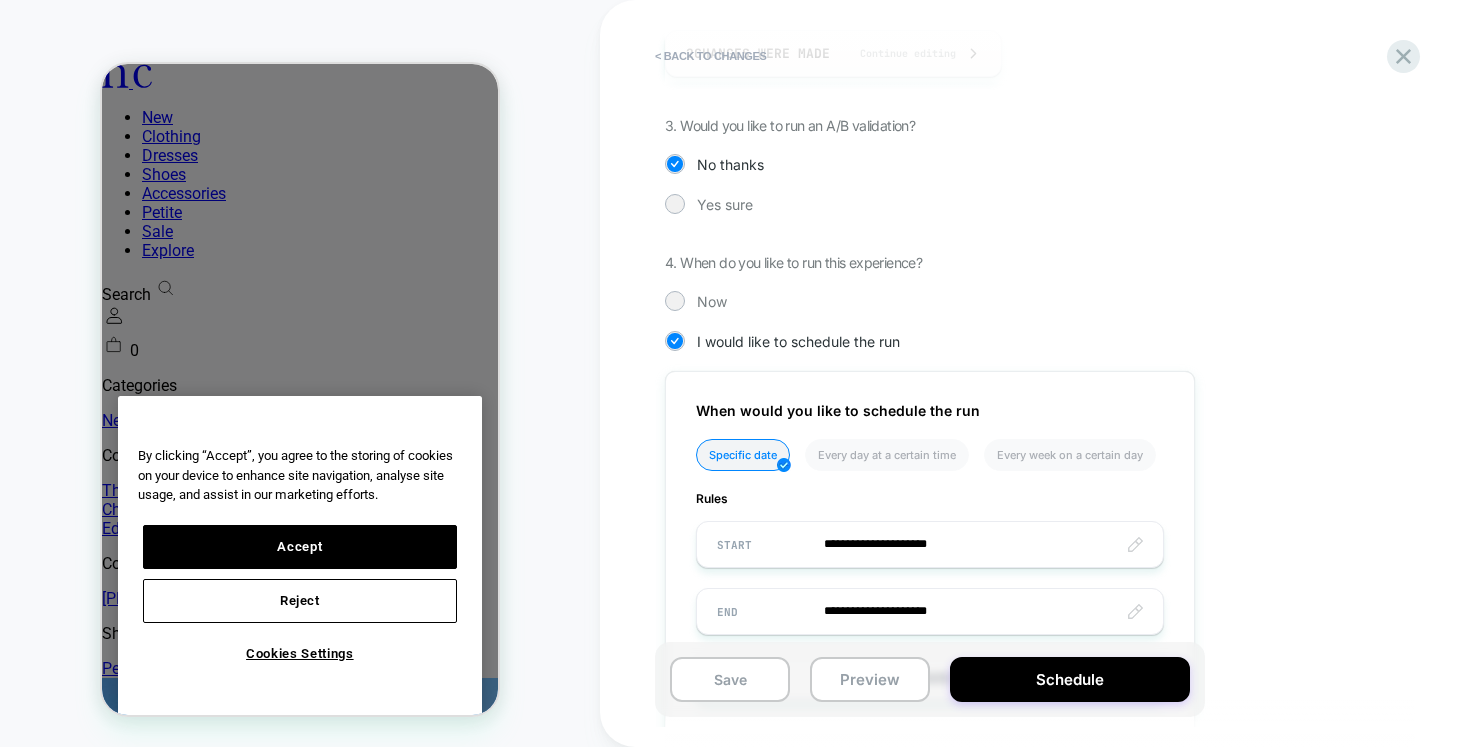 scroll, scrollTop: 520, scrollLeft: 0, axis: vertical 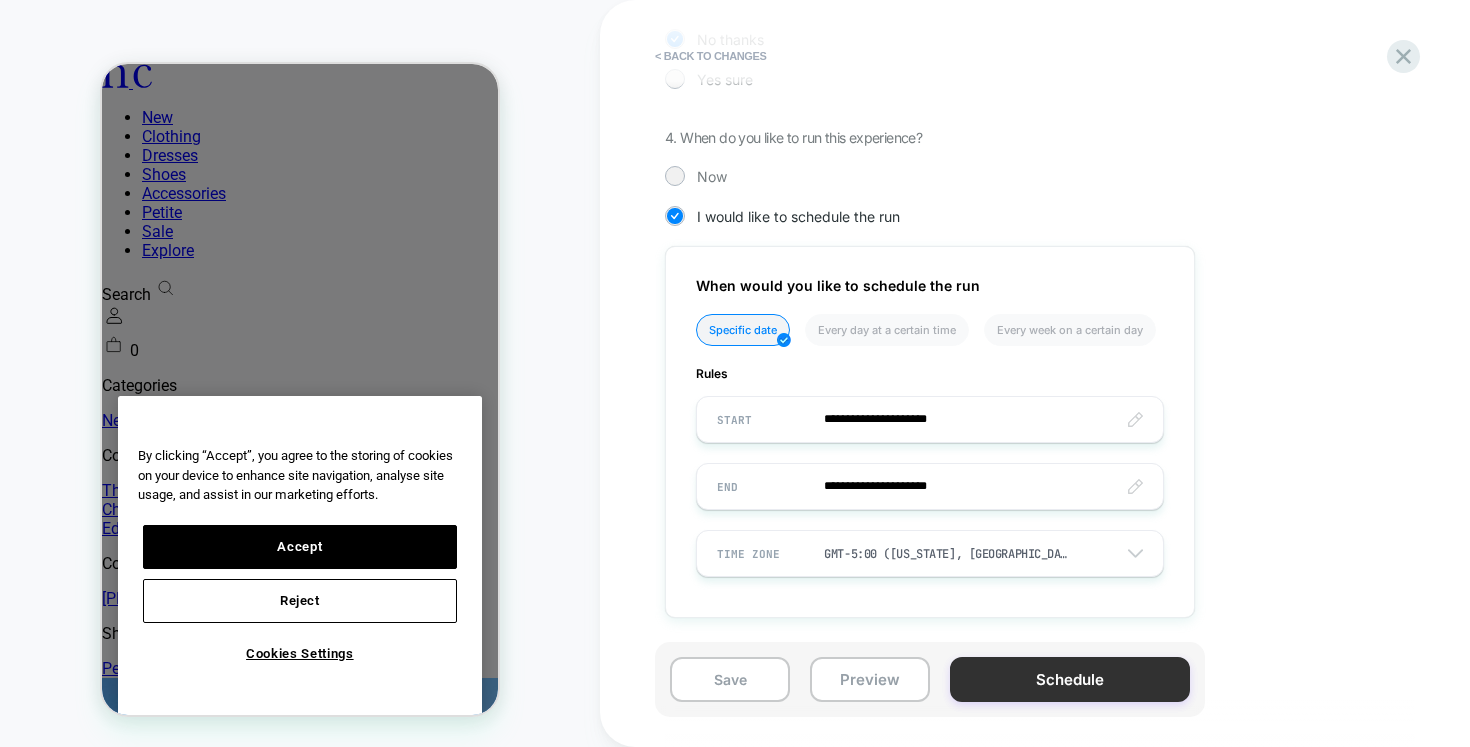 click on "Schedule" at bounding box center [1070, 679] 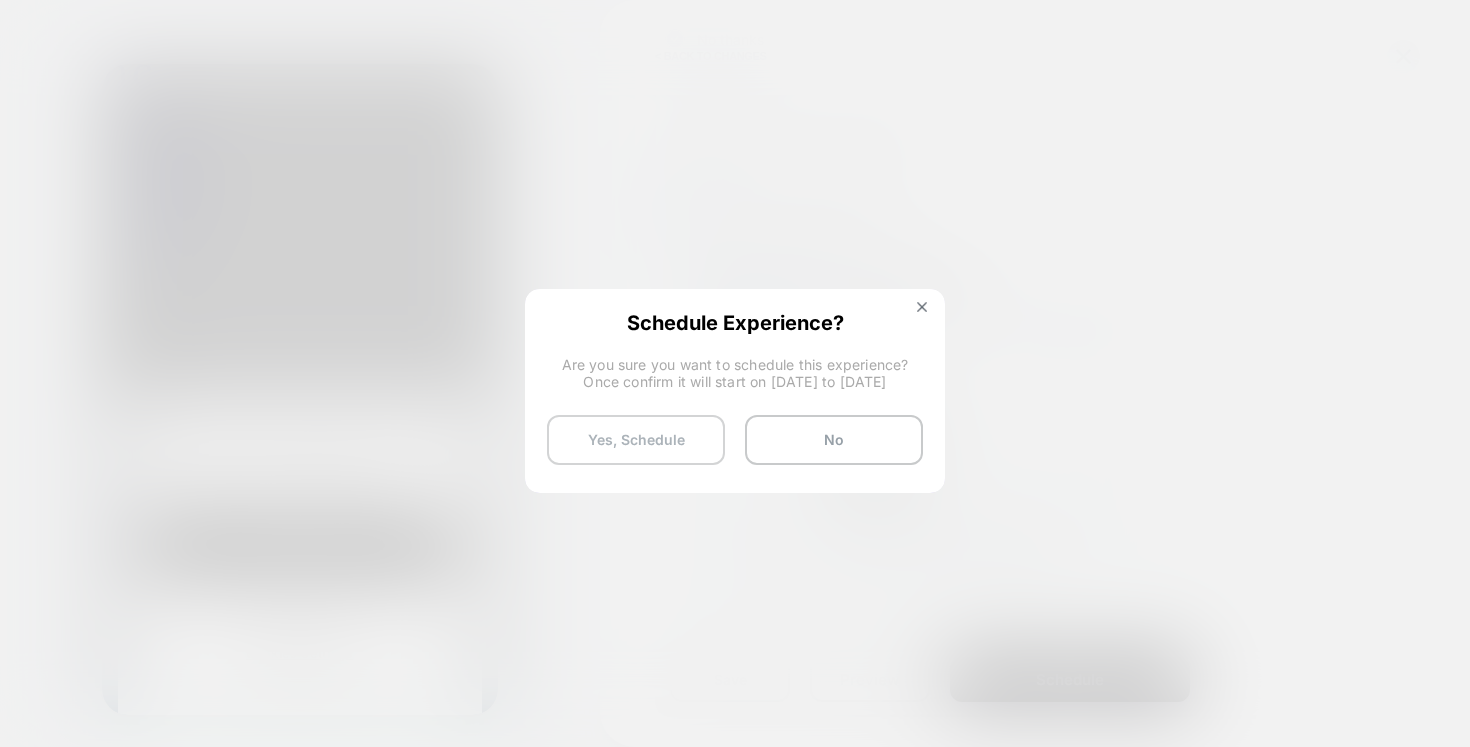 click on "Yes, Schedule" at bounding box center [636, 440] 